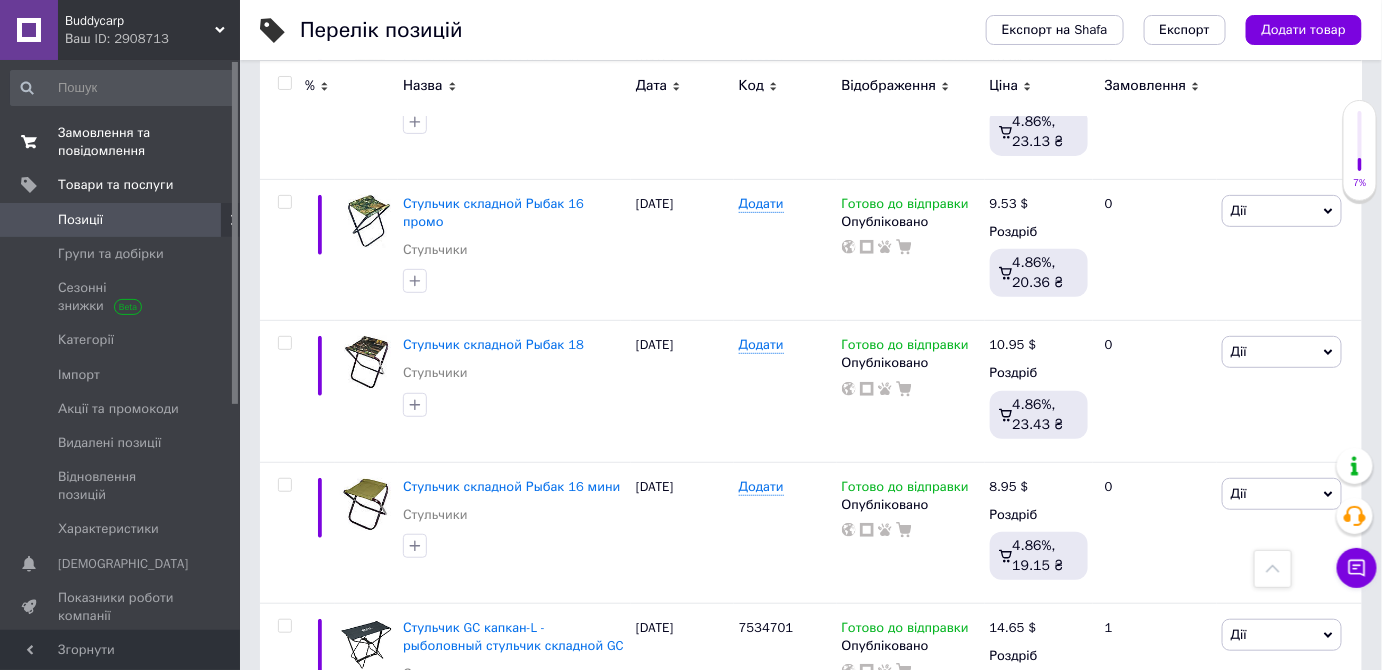 scroll, scrollTop: 5217, scrollLeft: 0, axis: vertical 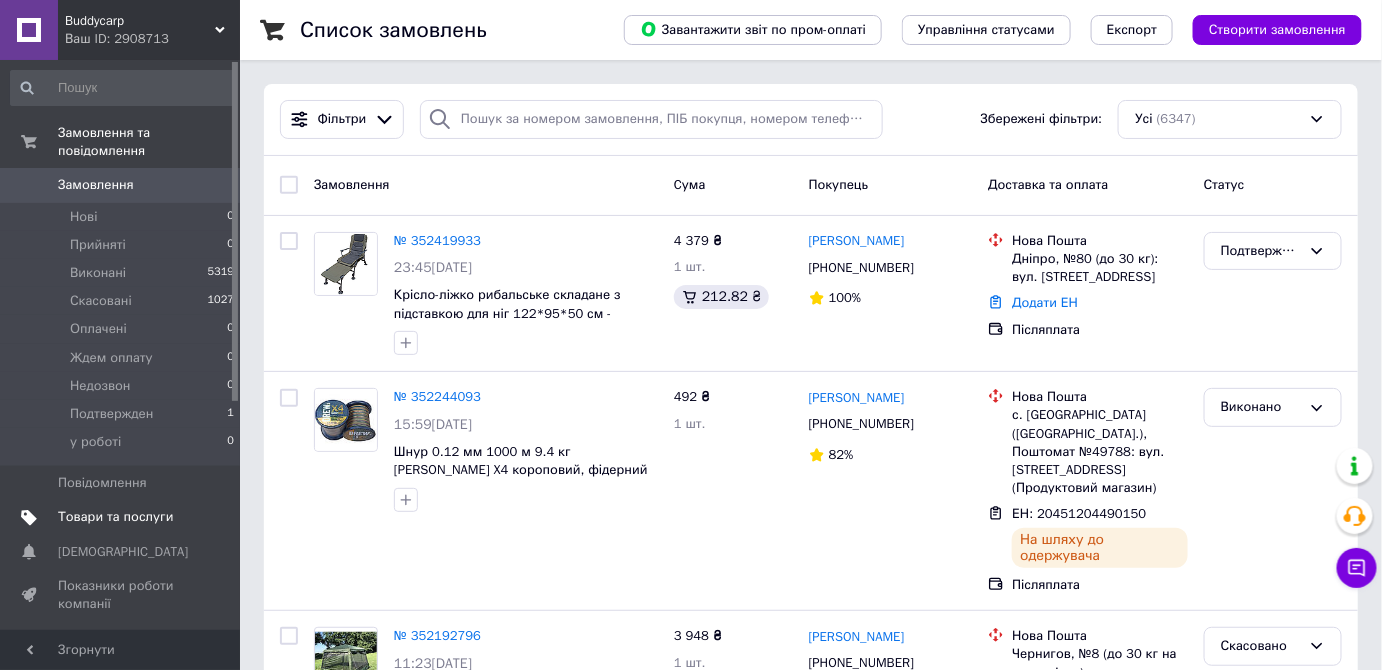 click on "Товари та послуги" at bounding box center (115, 517) 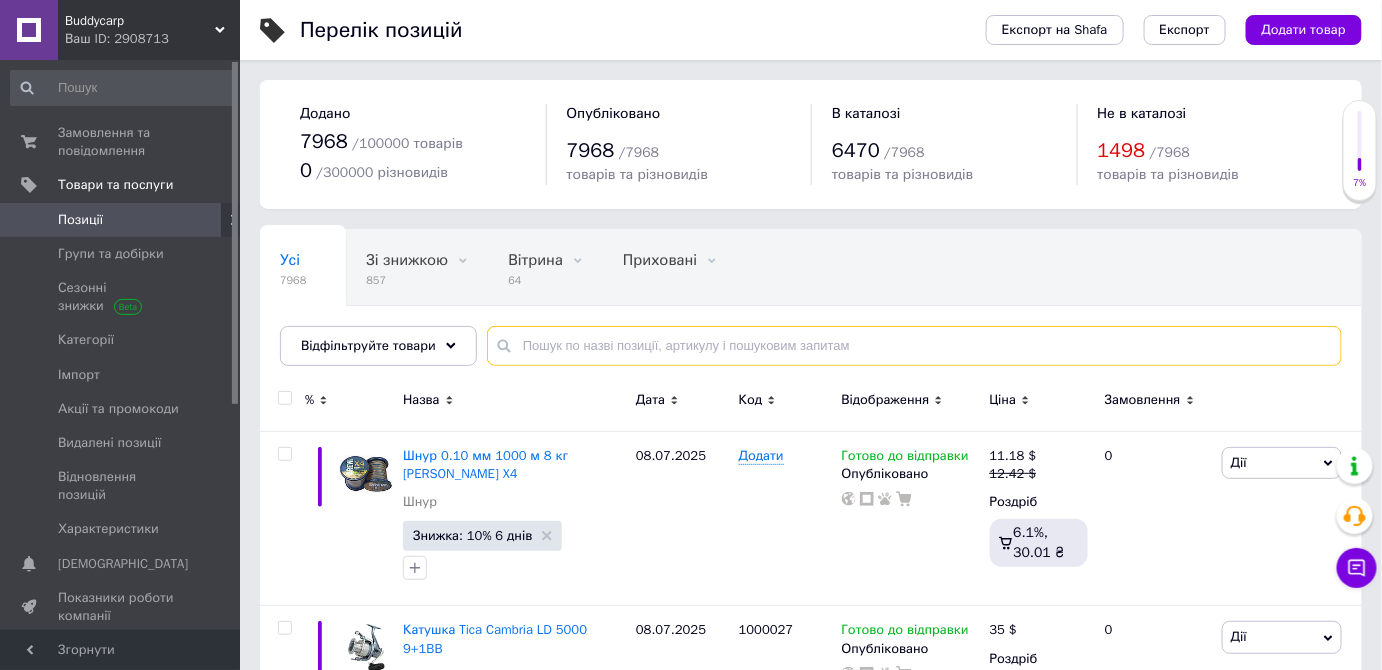 paste on "1010303" 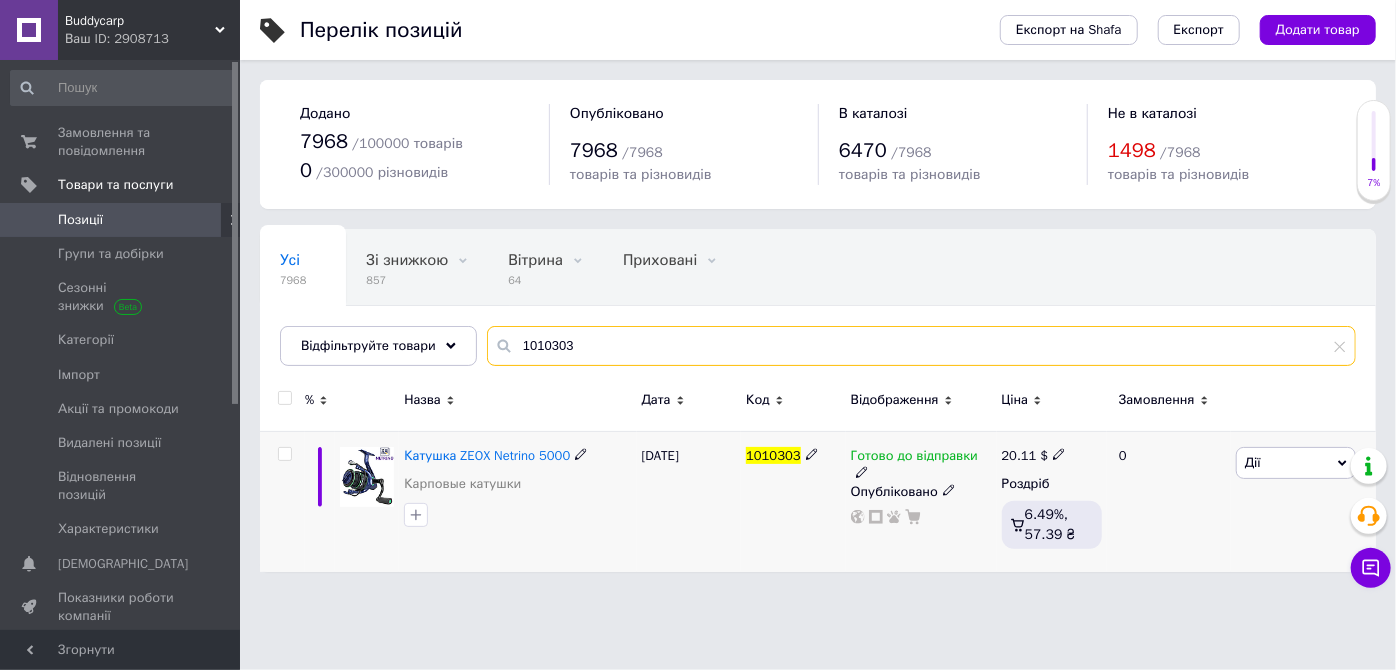 type on "1010303" 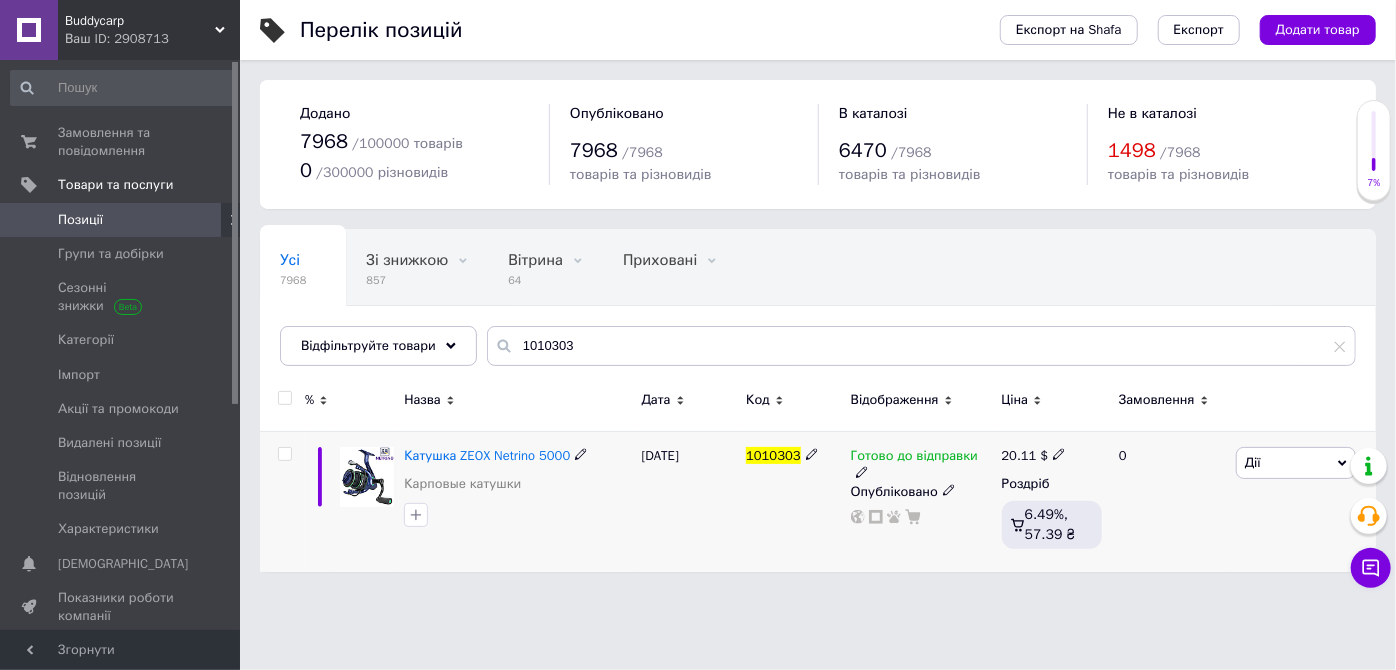 click 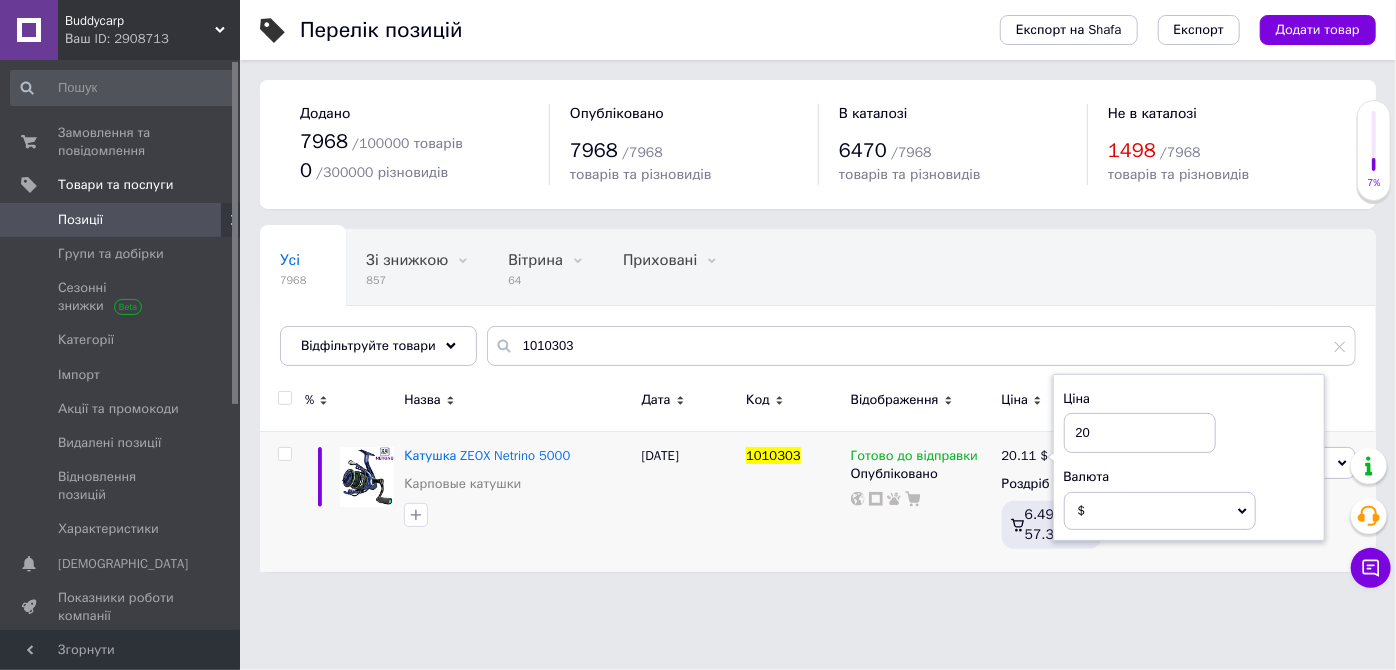 type on "20" 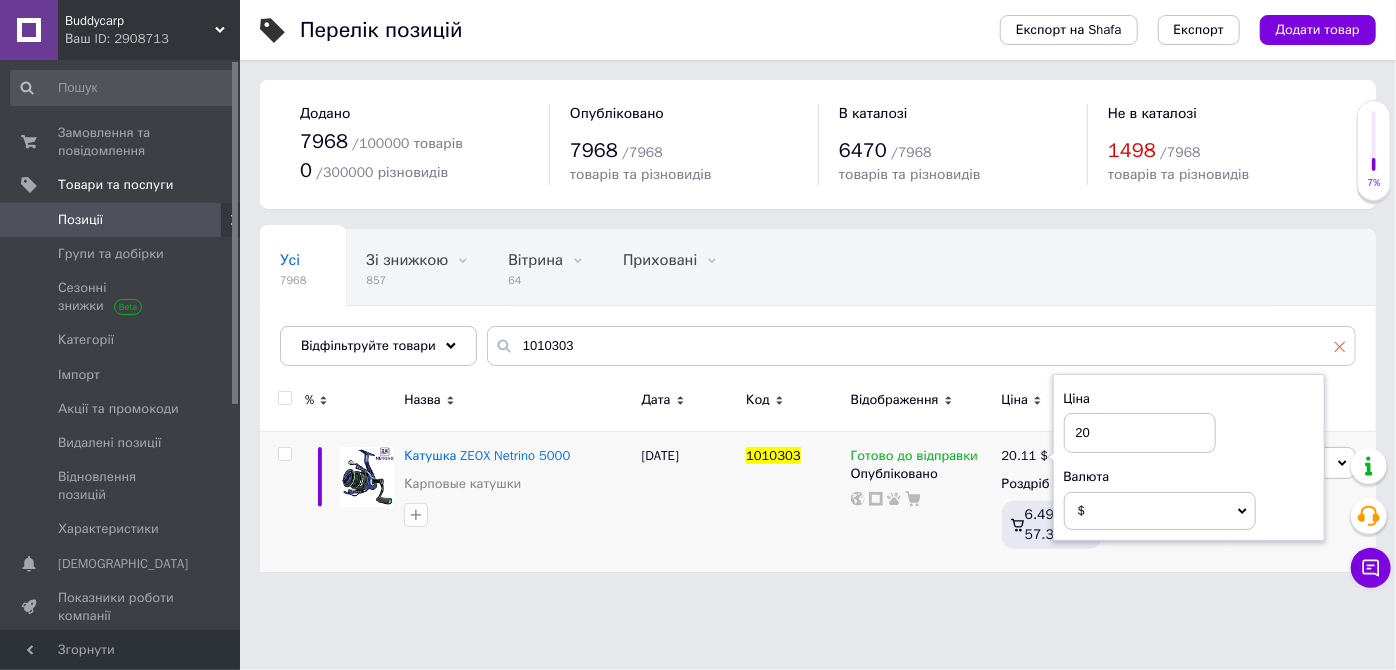 click 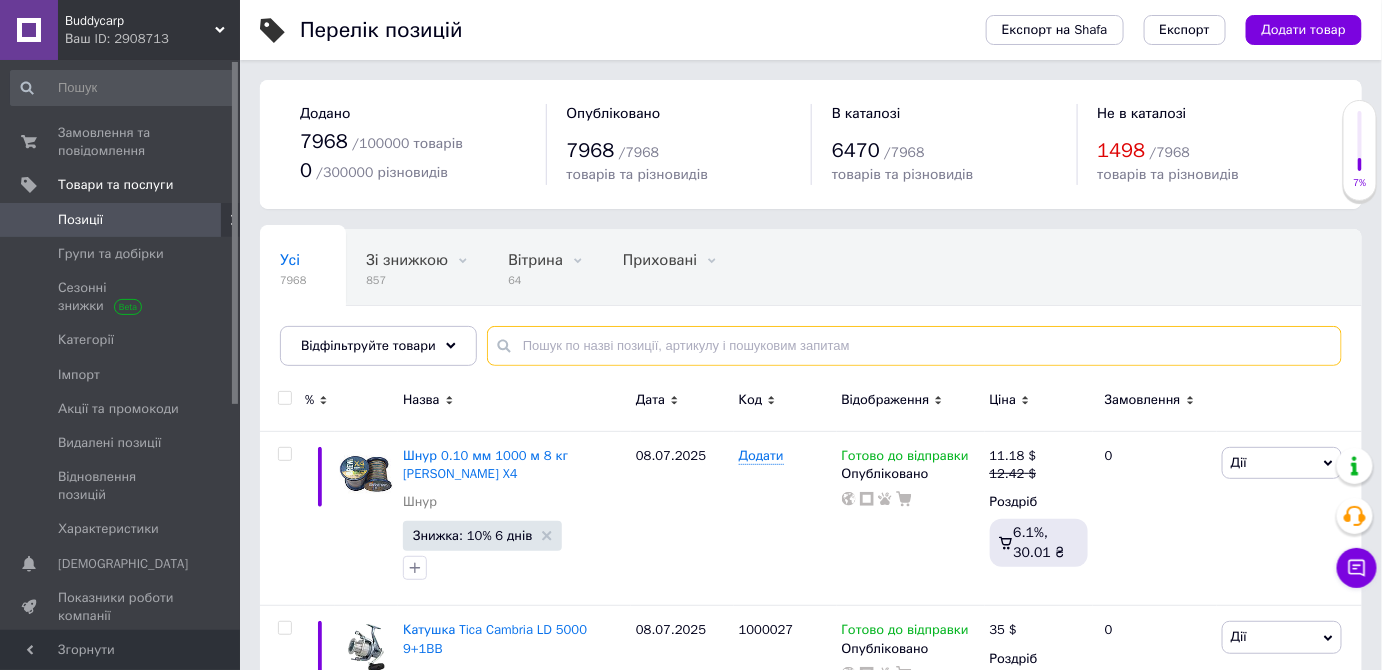paste on "1010304" 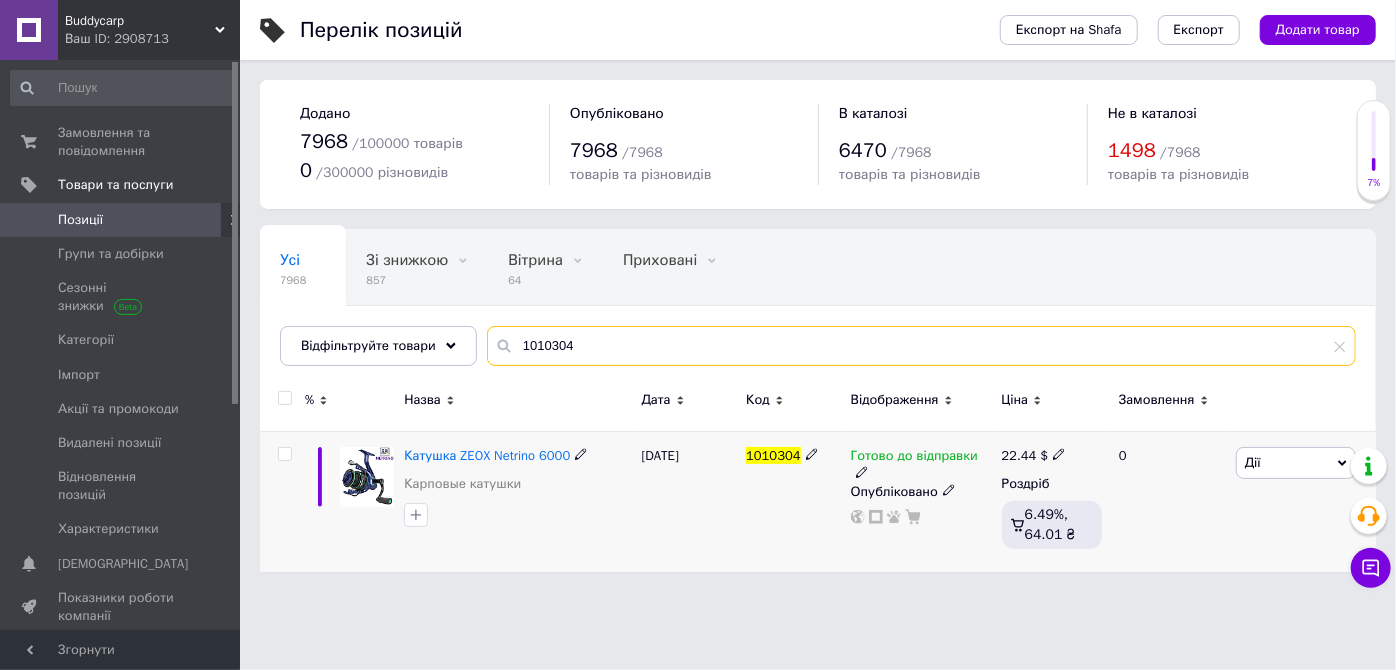 type on "1010304" 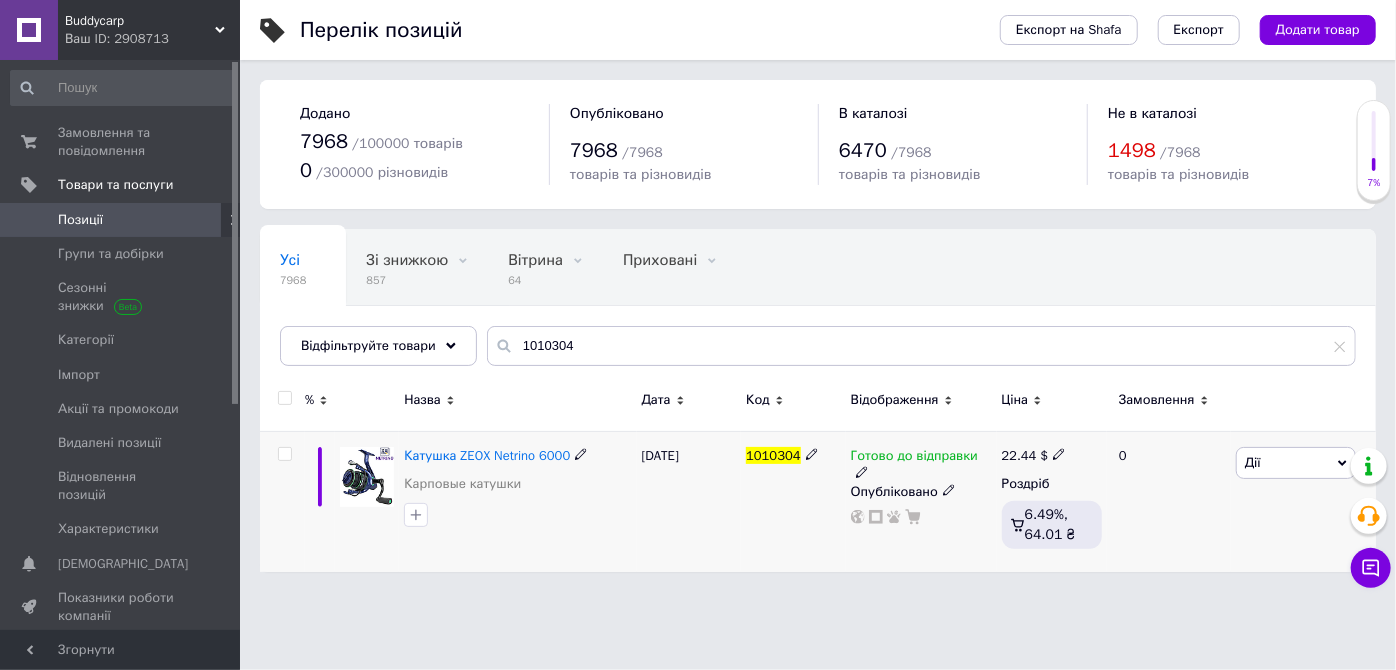 click 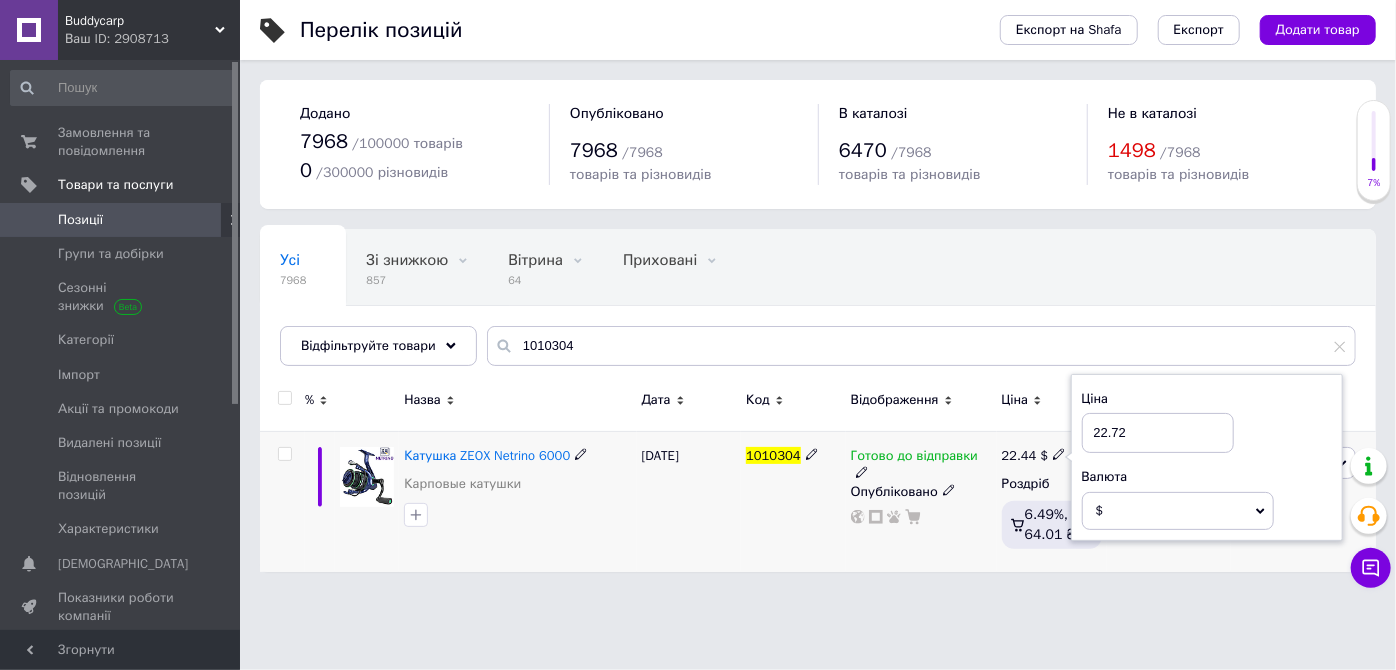type on "22.72" 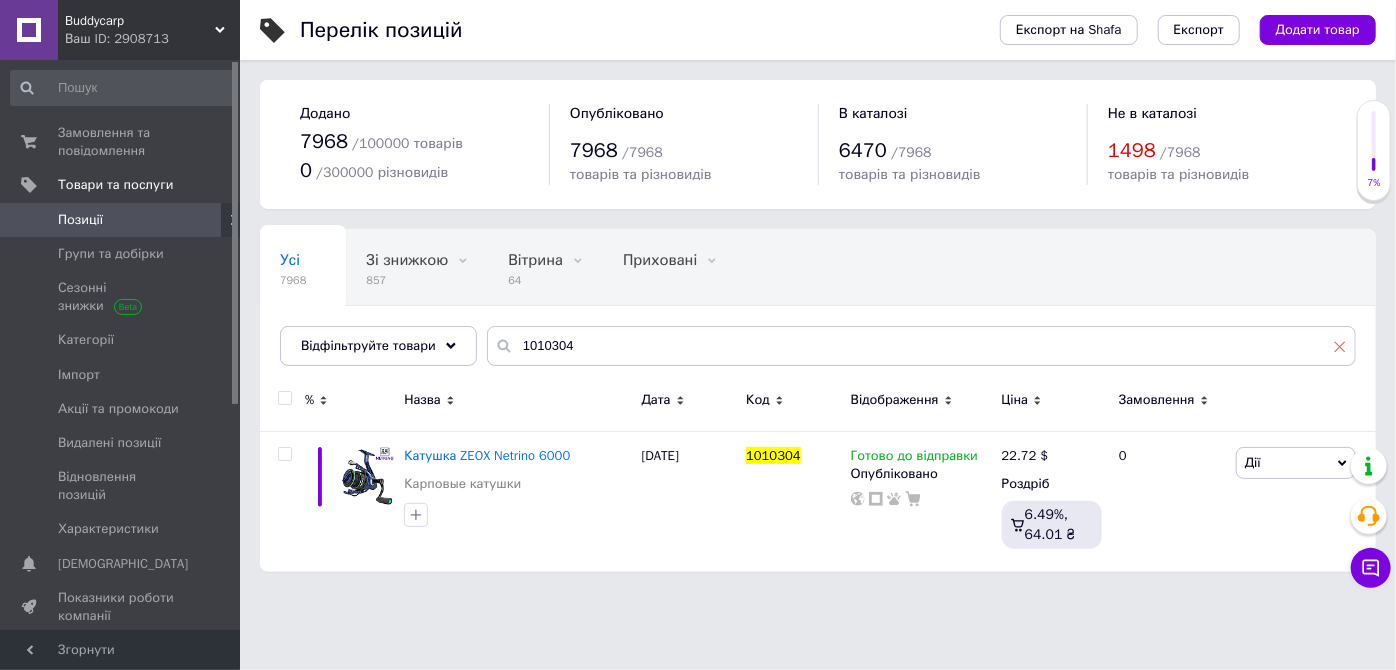 click 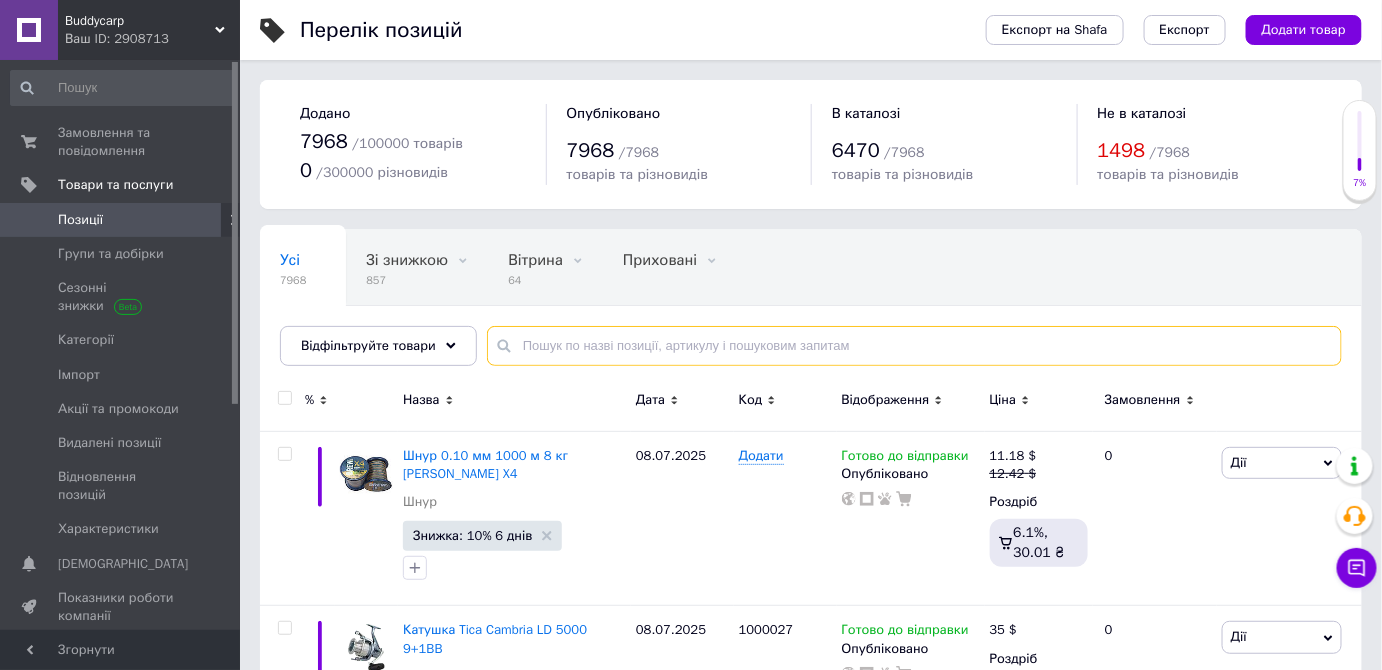 paste on "Катушка карповая Ryobi Caspro Carp FS" 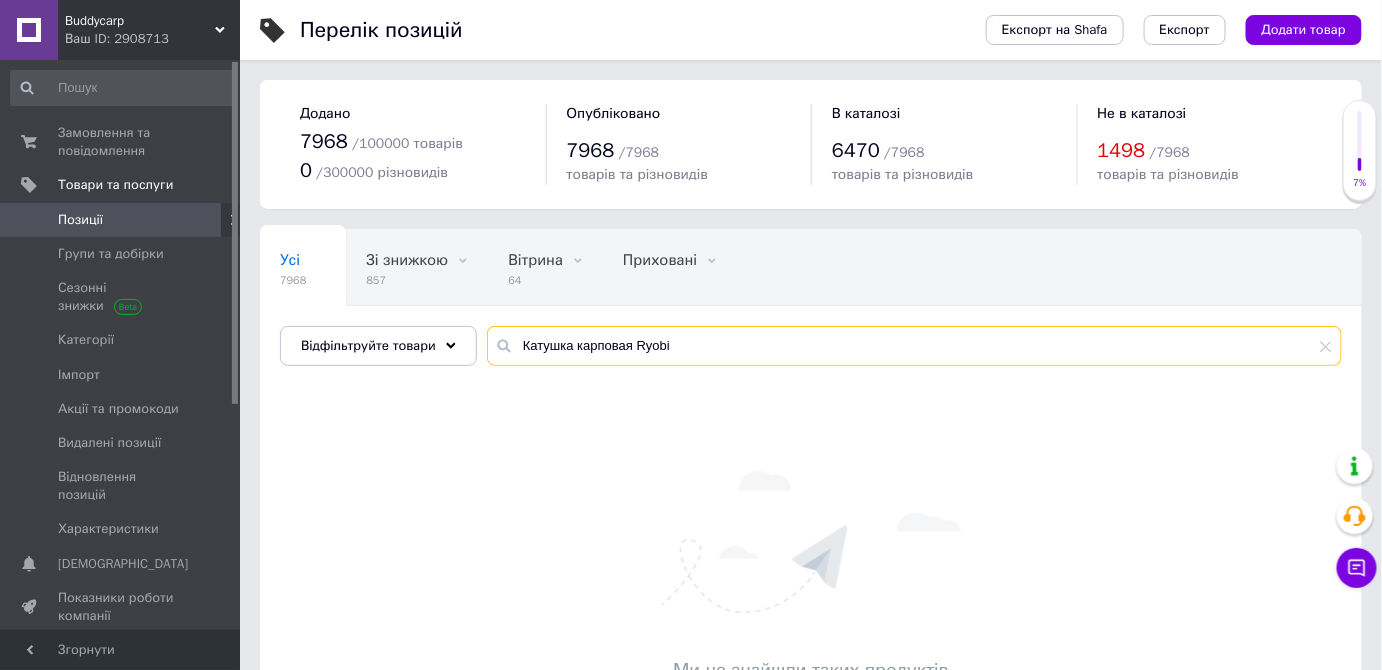 click on "Катушка карповая Ryobi" at bounding box center [914, 346] 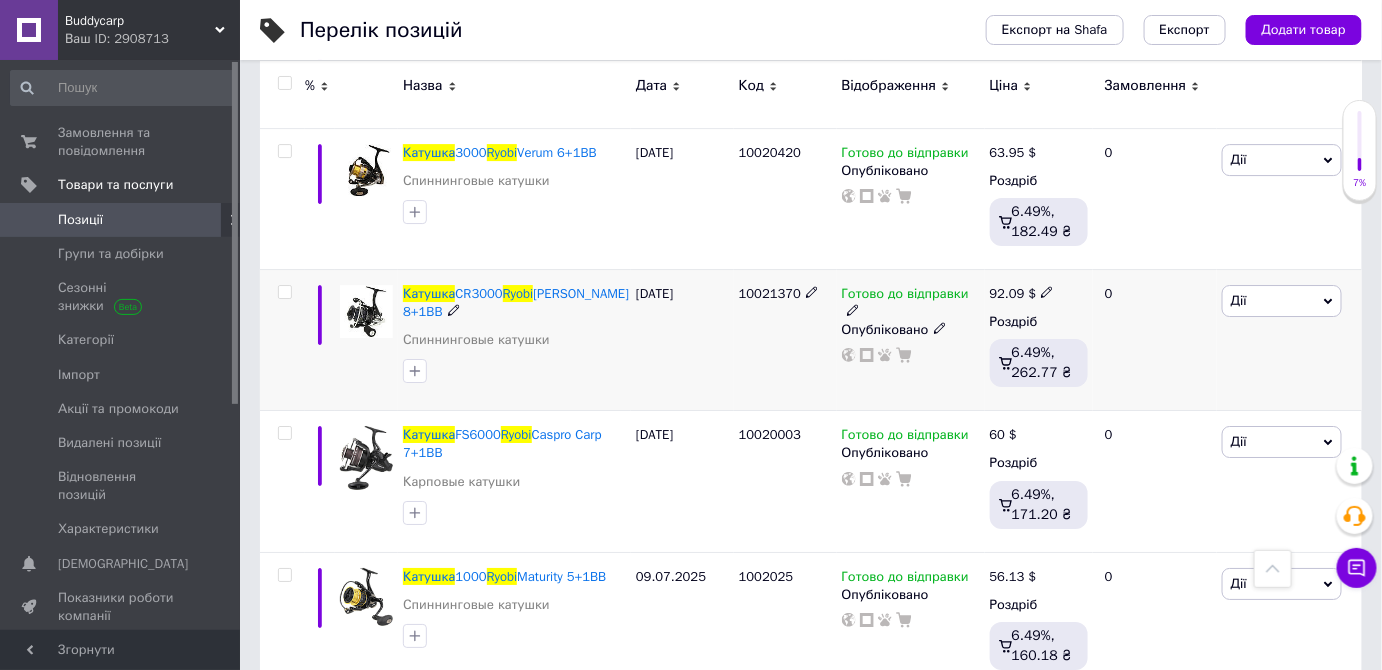 scroll, scrollTop: 2181, scrollLeft: 0, axis: vertical 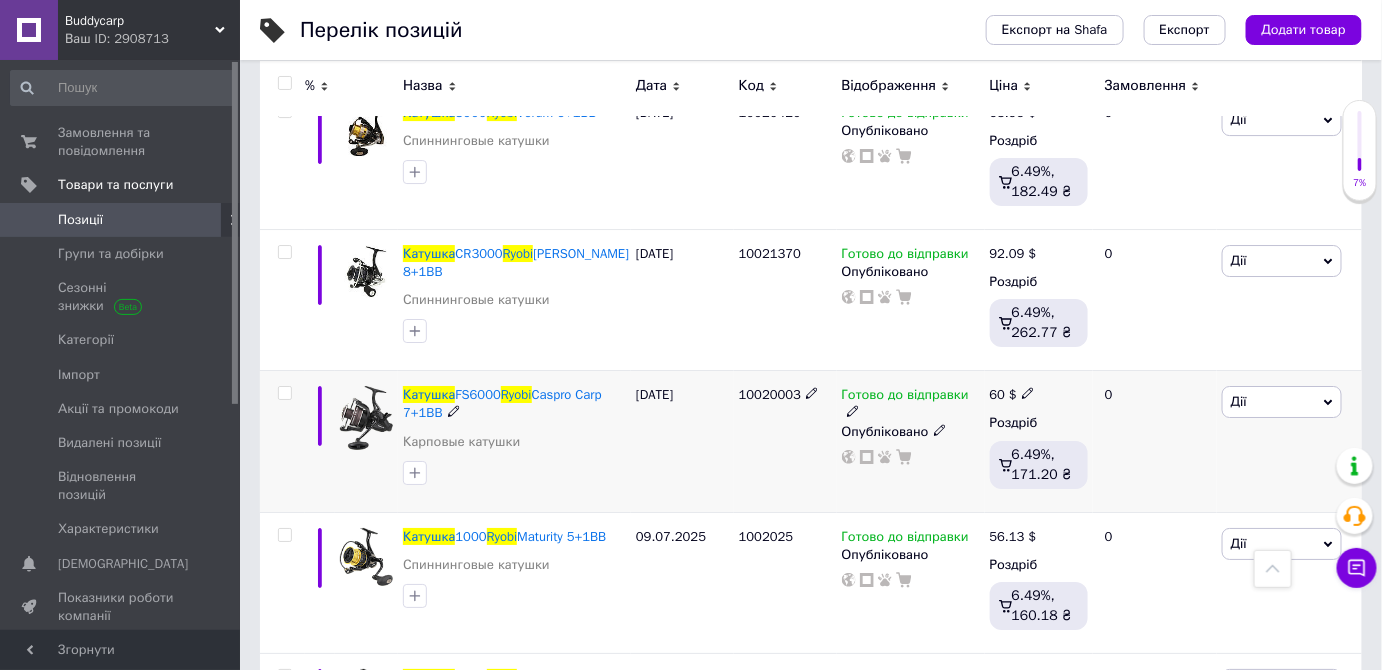 type on "Катушка Ryobi" 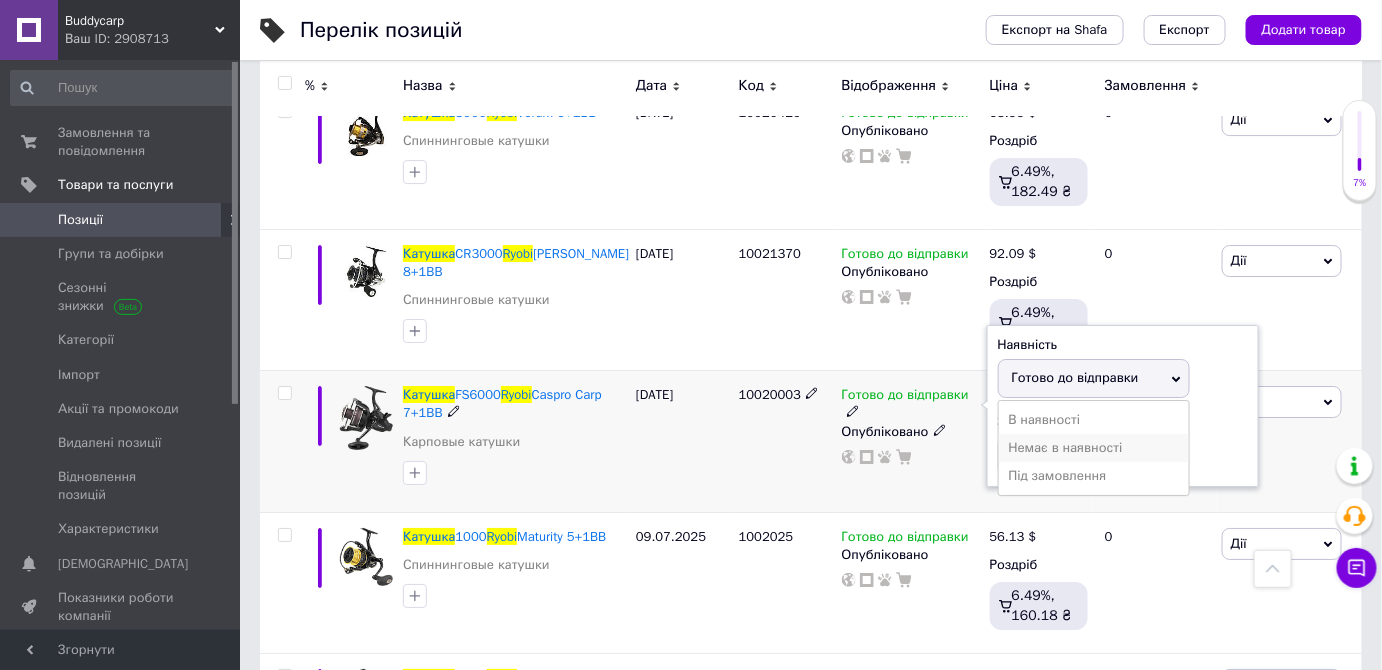 click on "Немає в наявності" at bounding box center [1094, 448] 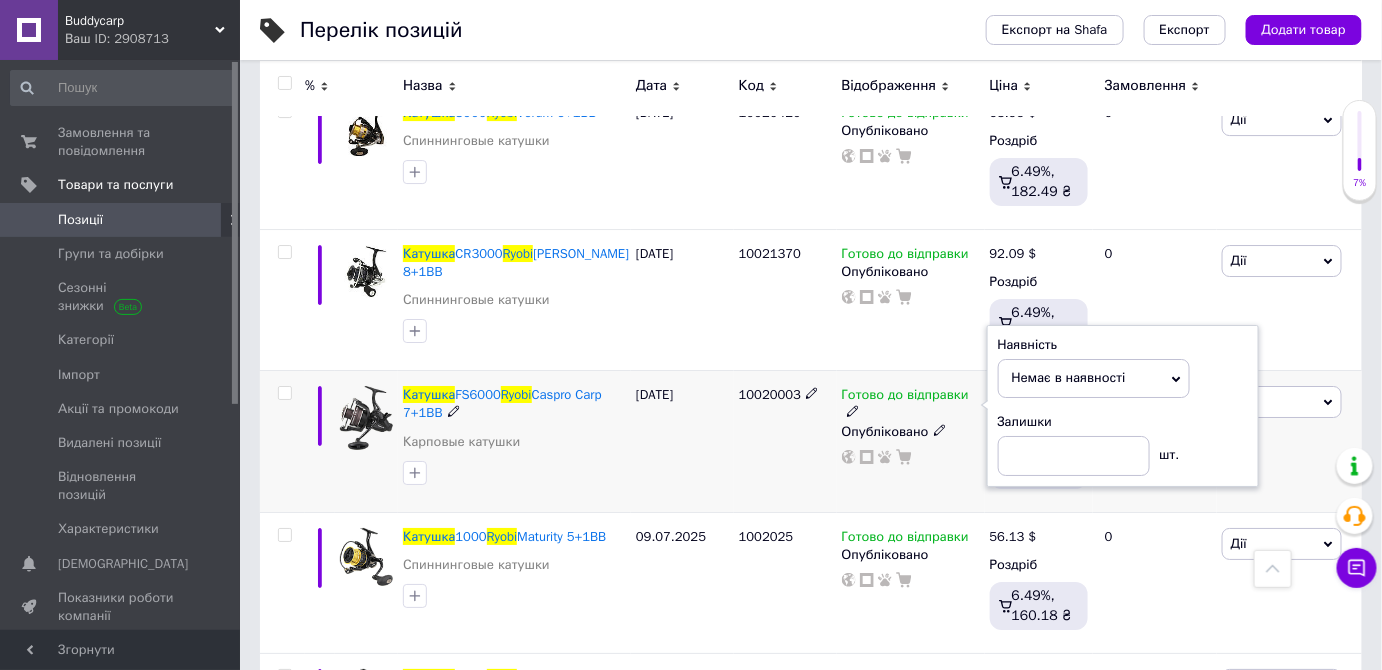 click on "[DATE]" at bounding box center [682, 441] 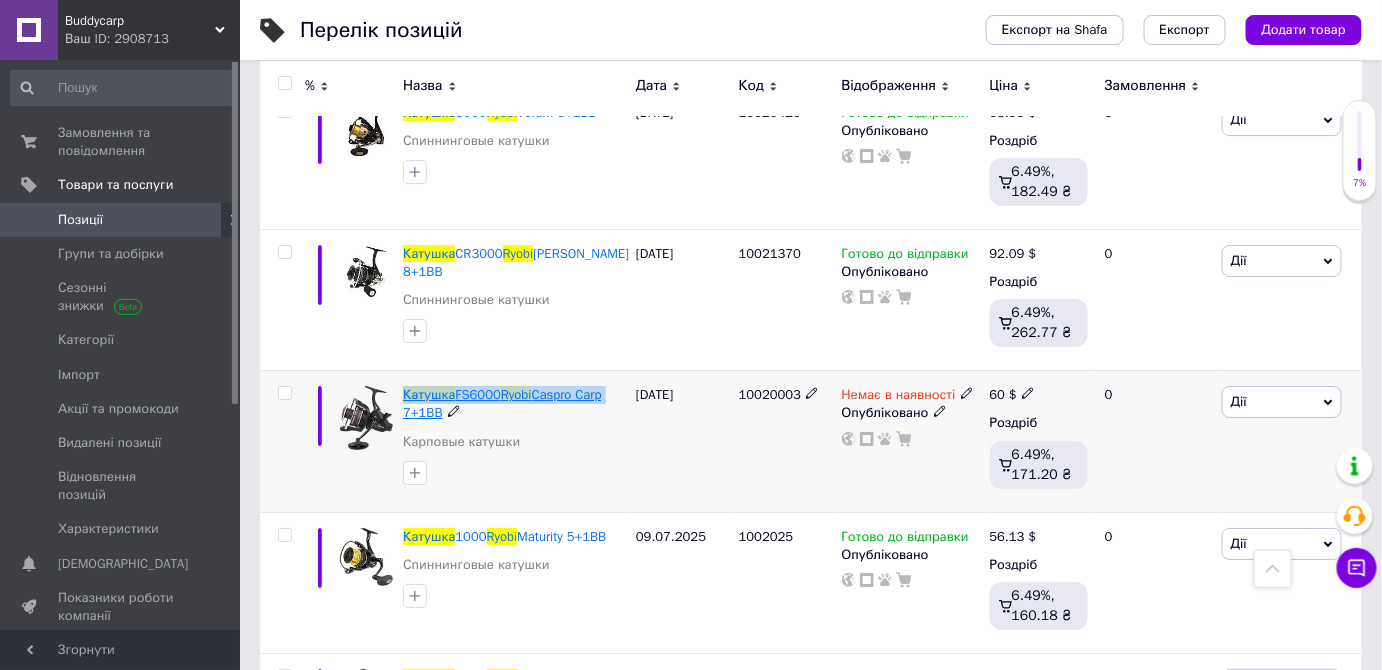 drag, startPoint x: 397, startPoint y: 384, endPoint x: 606, endPoint y: 390, distance: 209.0861 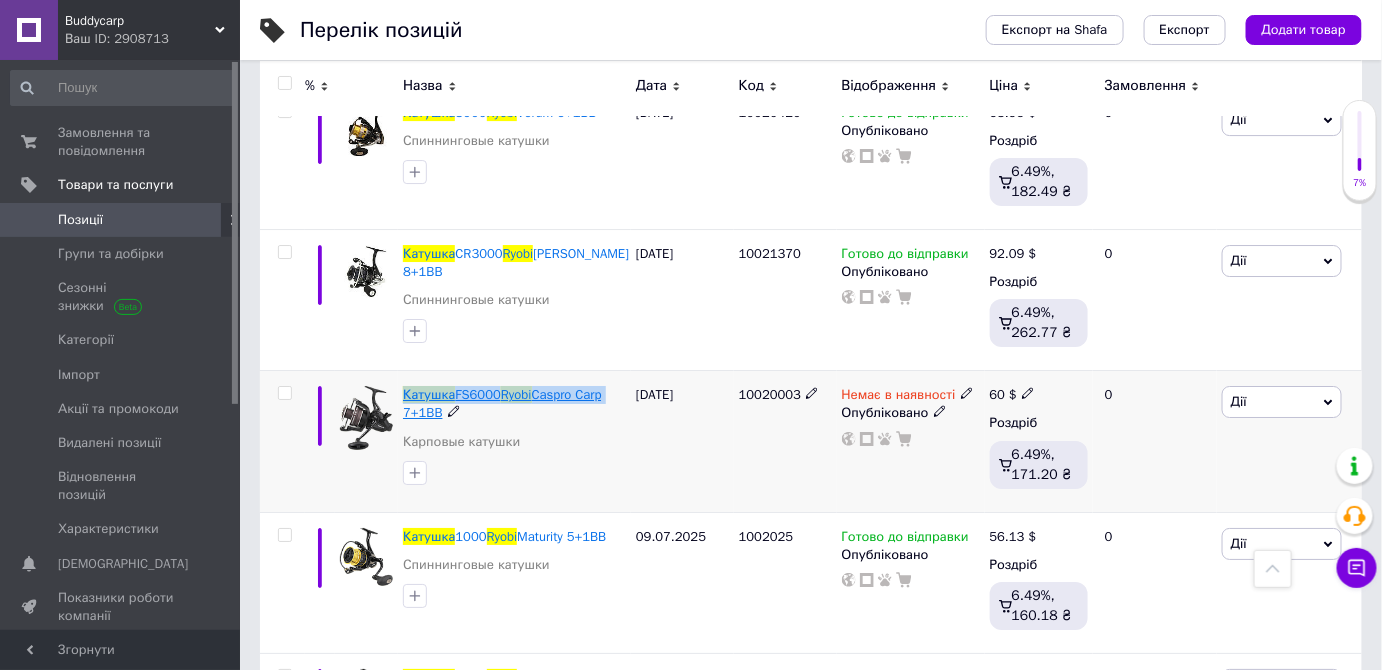 copy on "Катушка  FS6000  Ryobi  Caspro Carp" 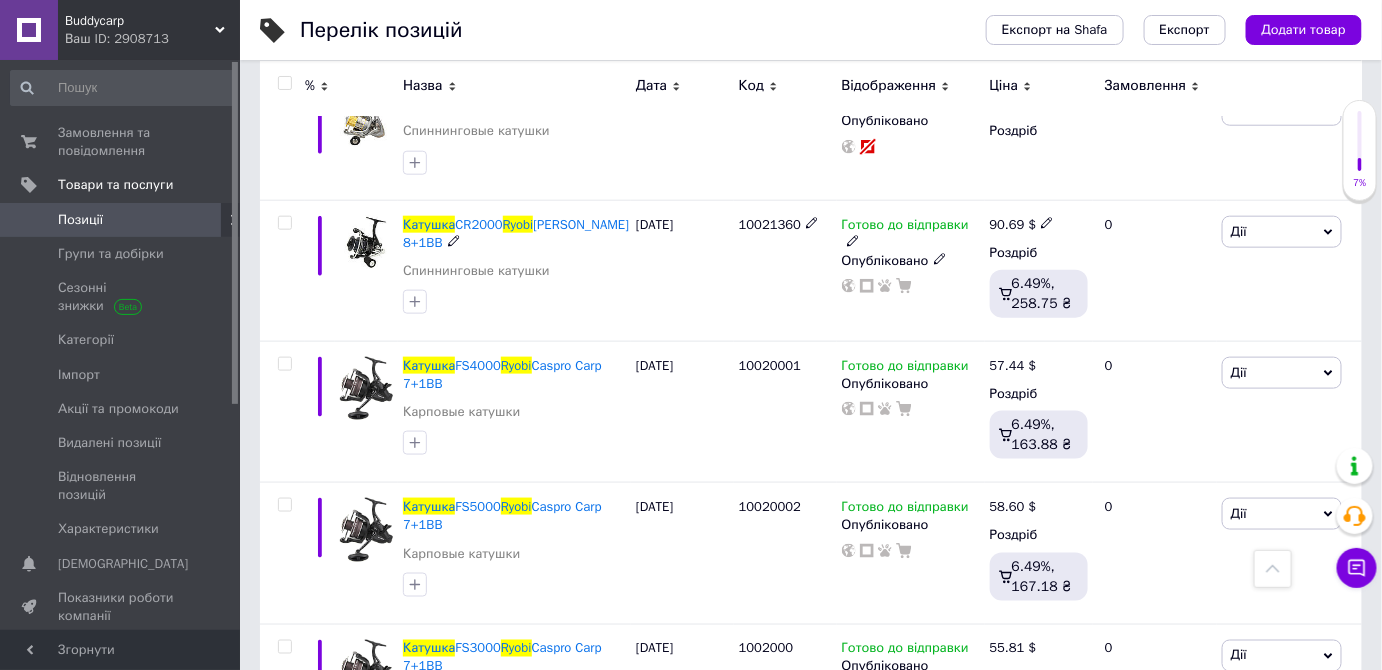 scroll, scrollTop: 3181, scrollLeft: 0, axis: vertical 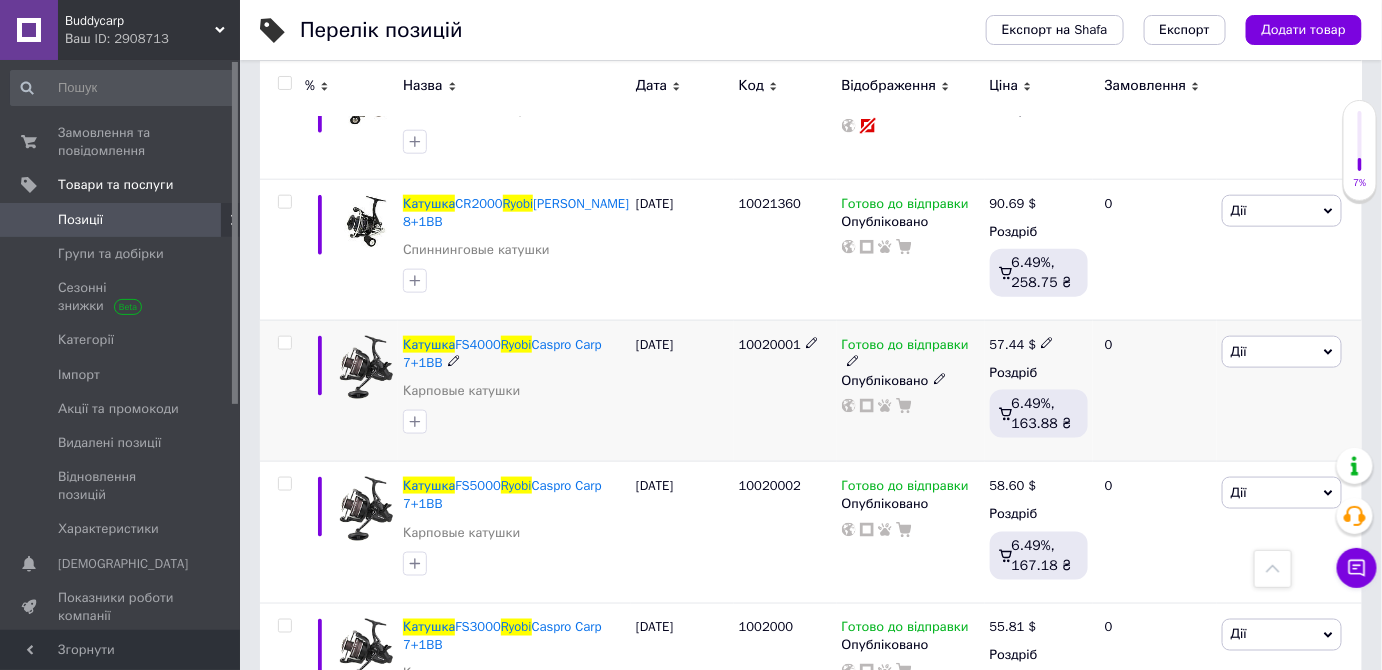 click 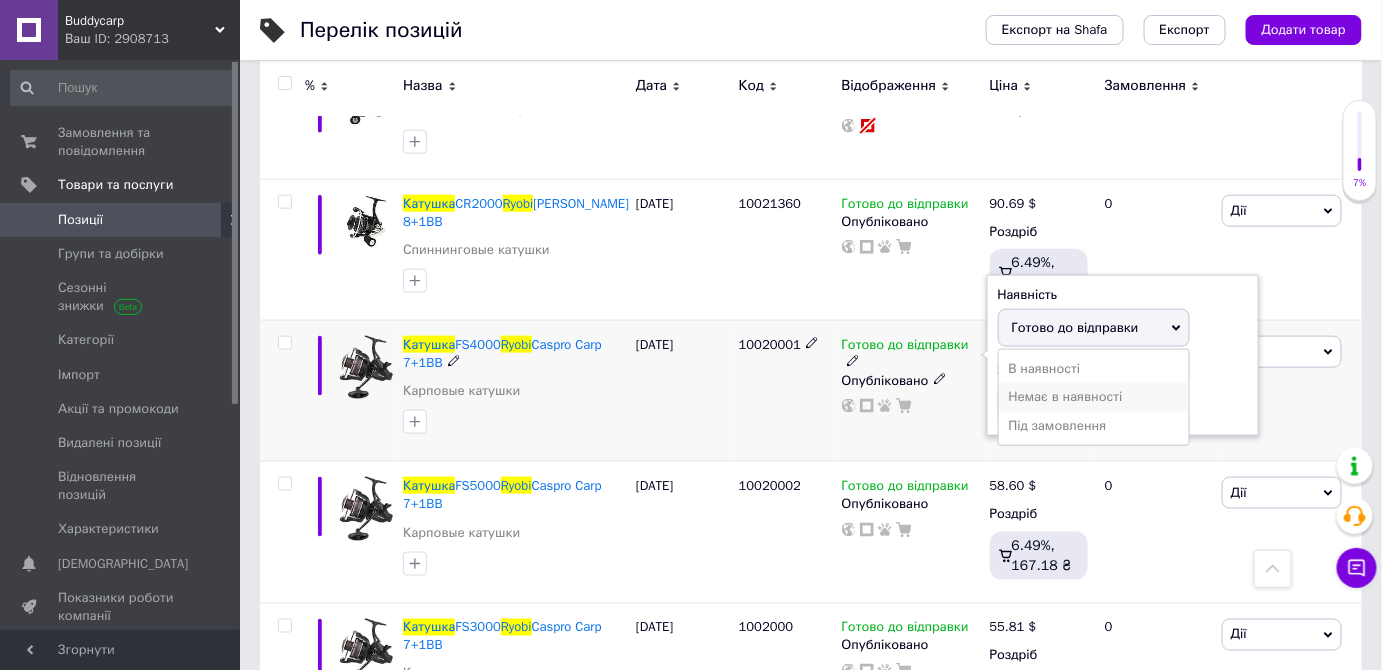 click on "Немає в наявності" at bounding box center [1094, 397] 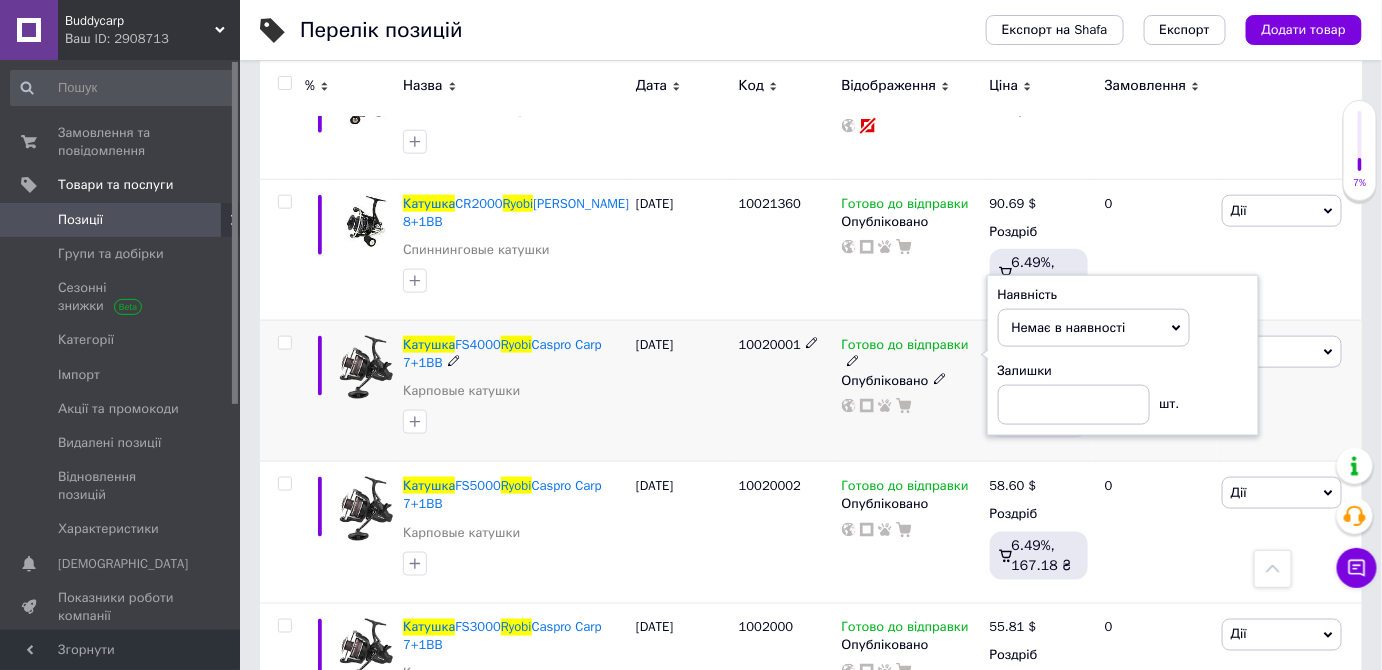 click on "[DATE]" at bounding box center (682, 390) 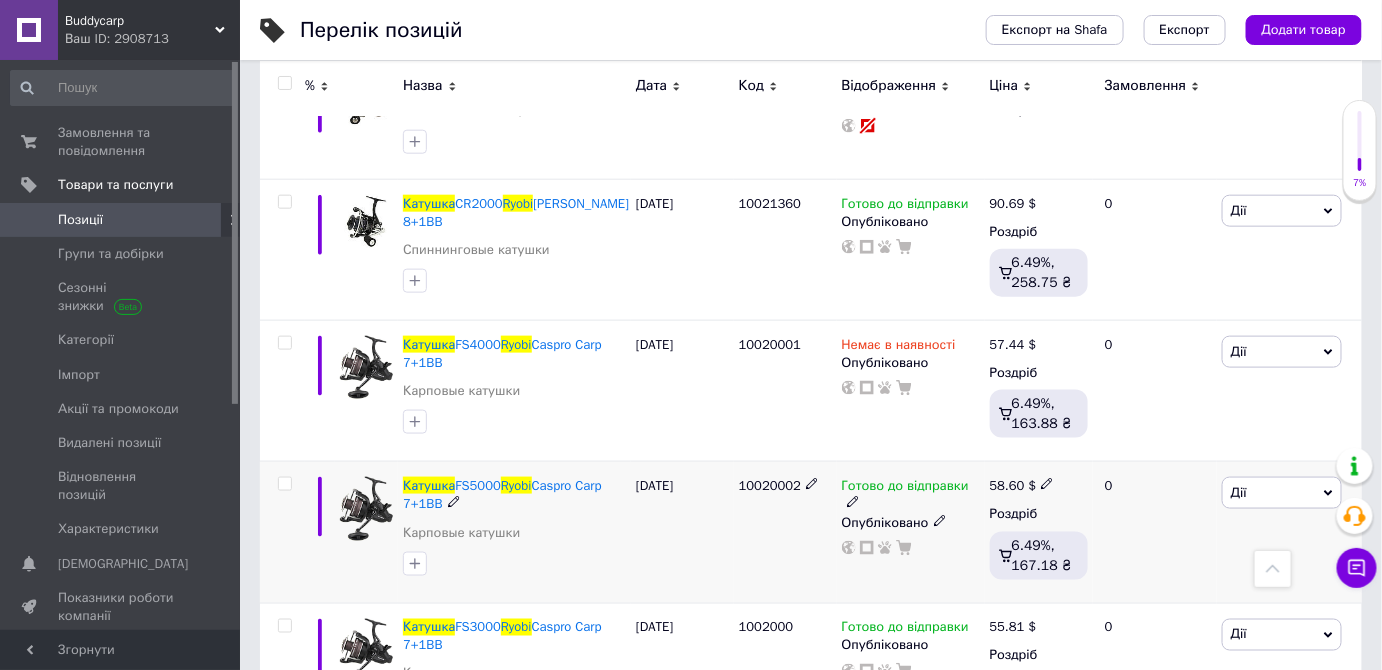 click 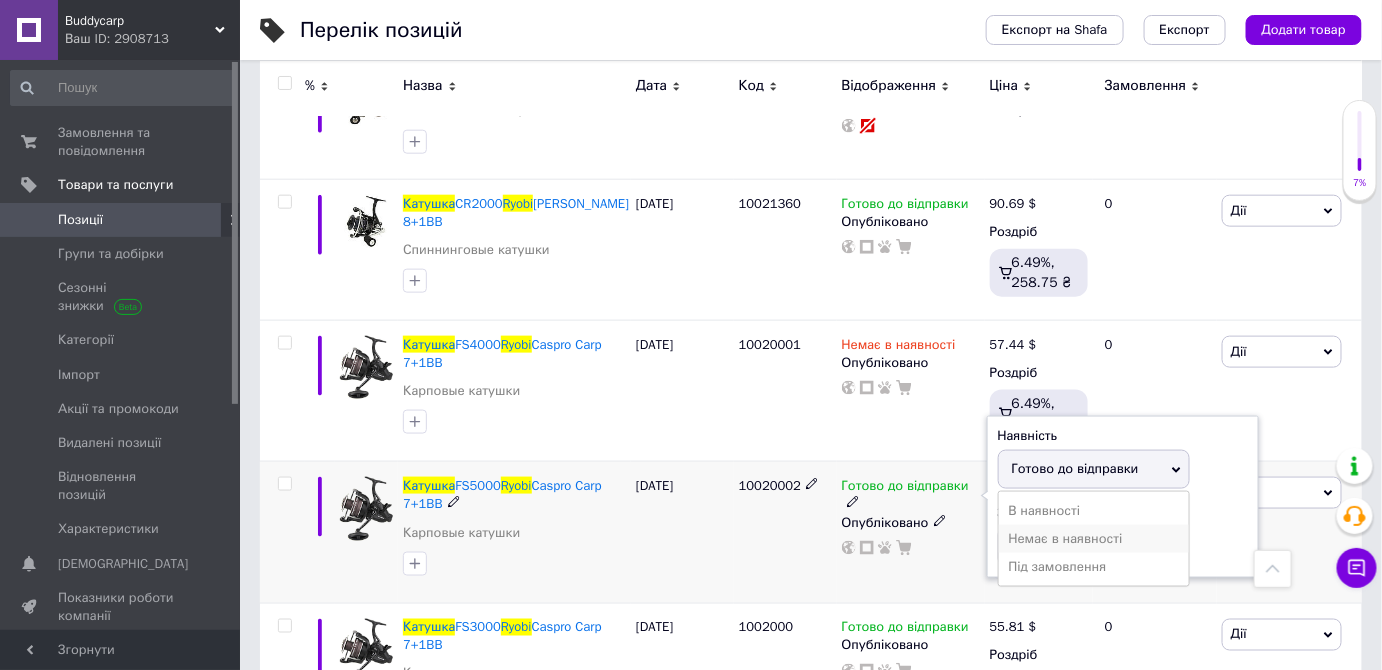 click on "Немає в наявності" at bounding box center [1094, 539] 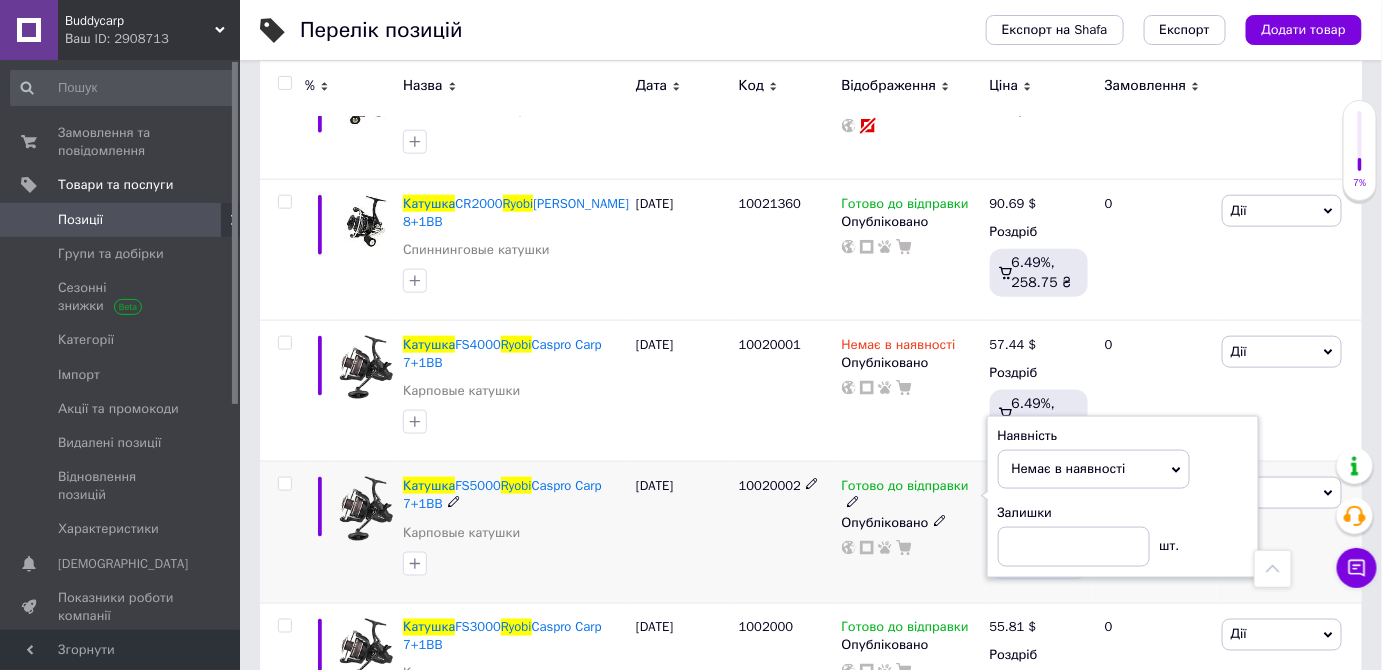 click on "10020002" at bounding box center (785, 532) 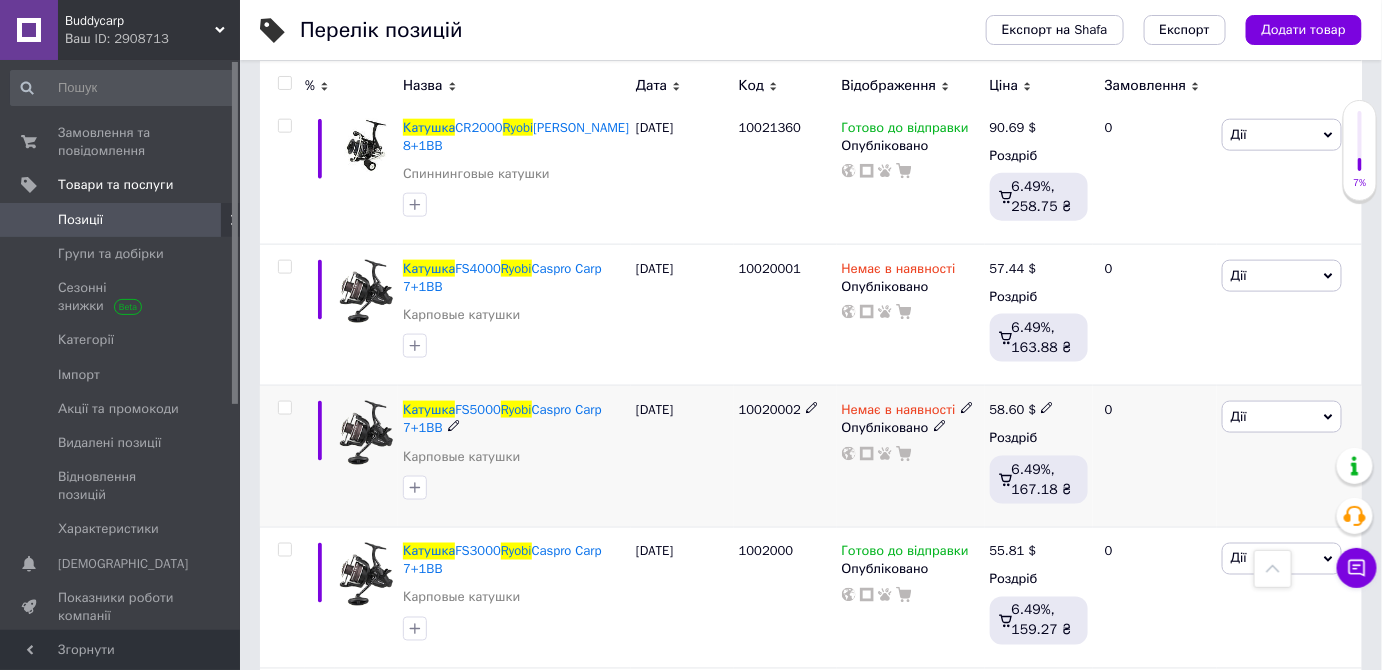 scroll, scrollTop: 3363, scrollLeft: 0, axis: vertical 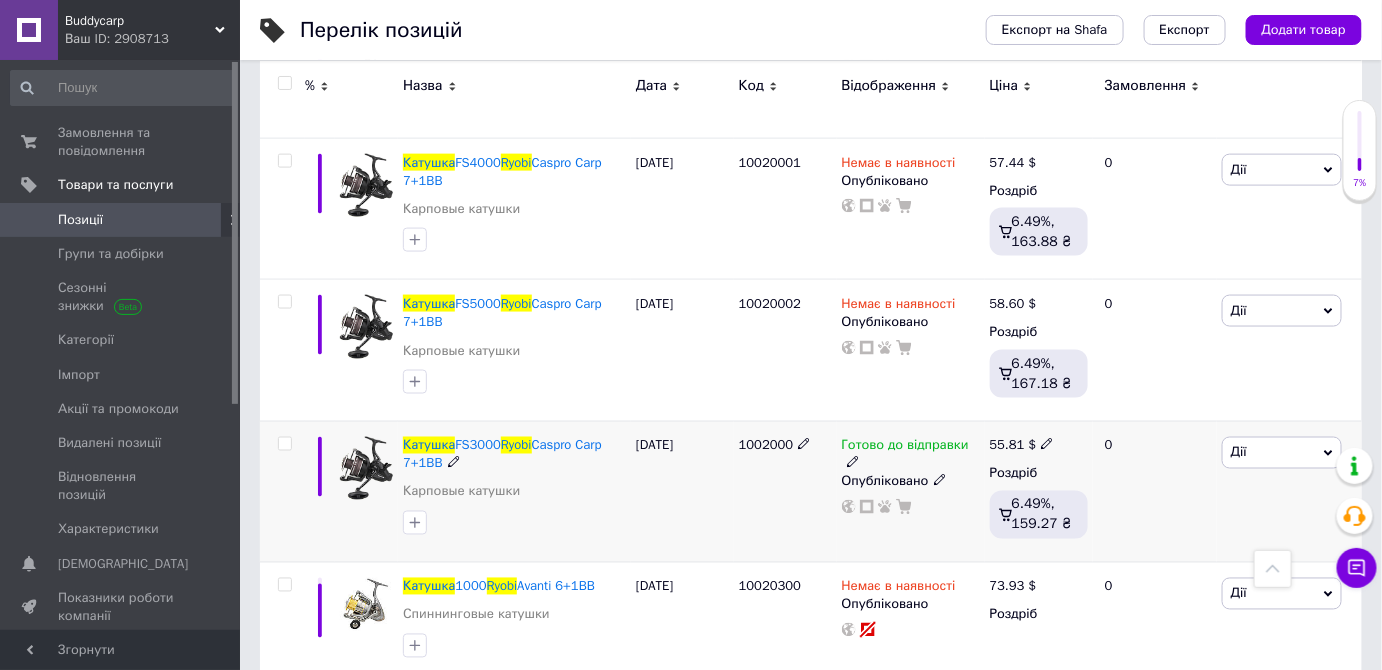 click 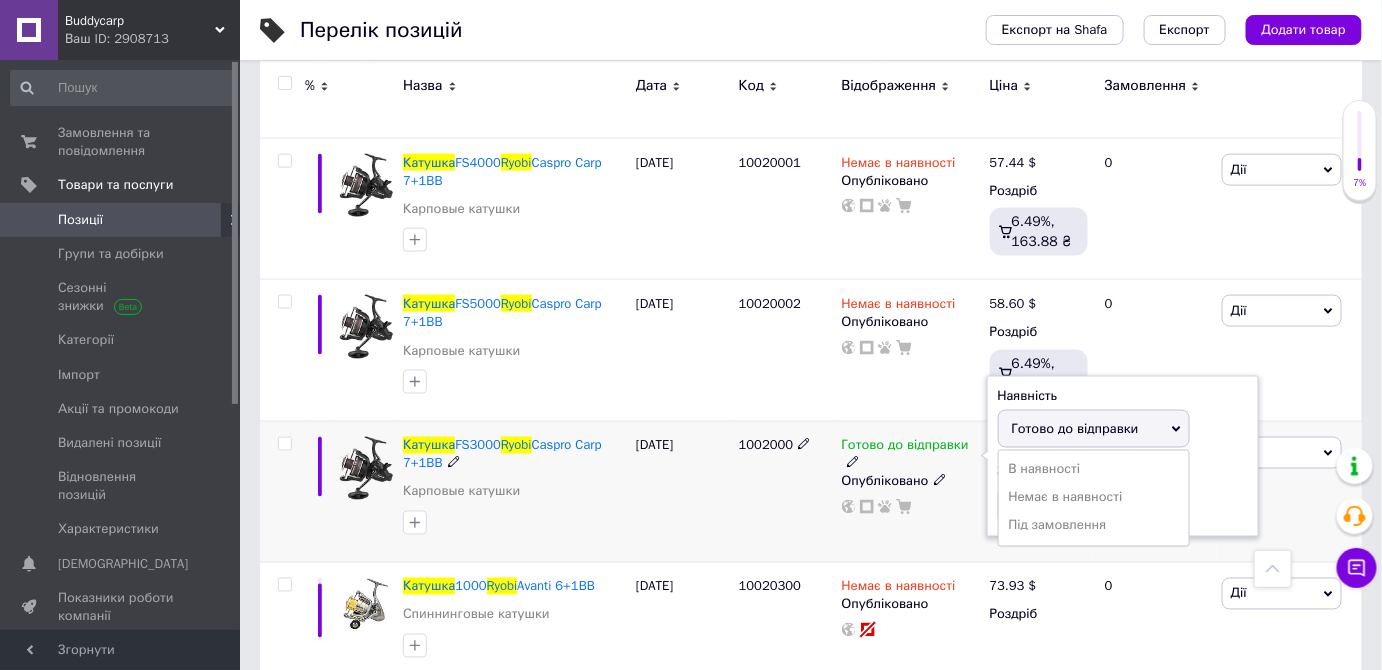 drag, startPoint x: 1041, startPoint y: 496, endPoint x: 991, endPoint y: 506, distance: 50.990196 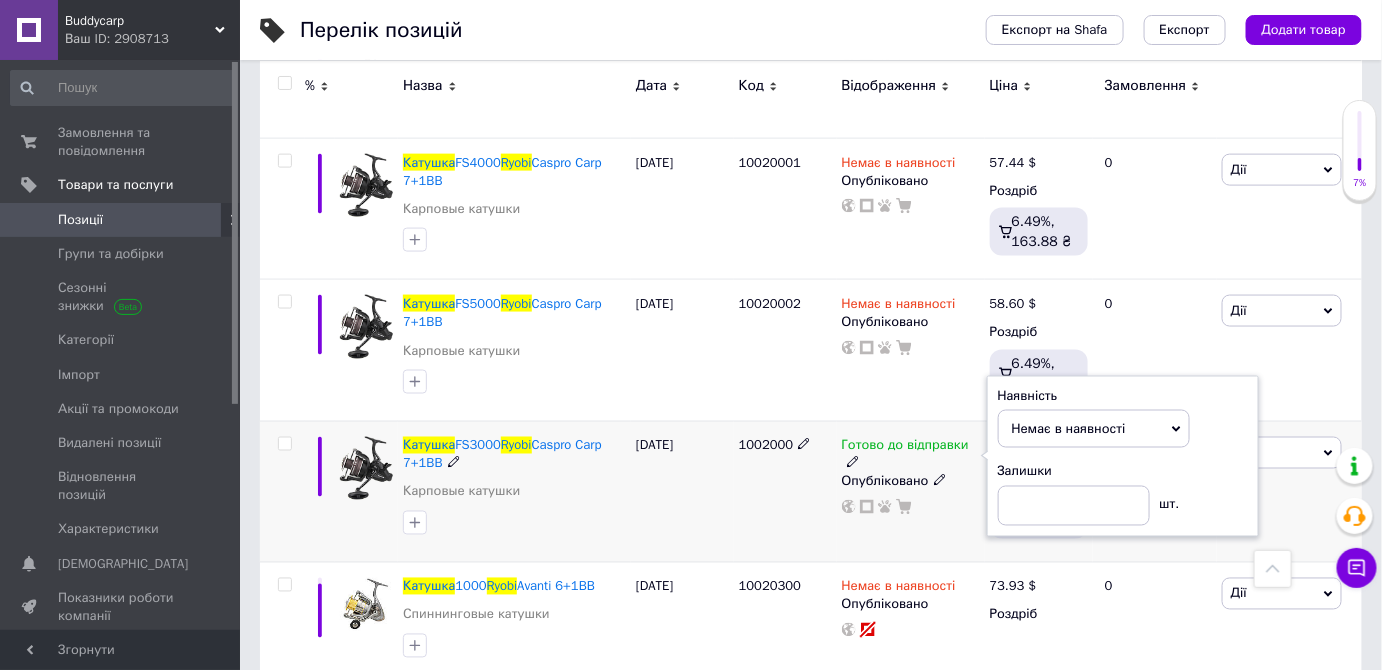 click on "1002000" at bounding box center (785, 491) 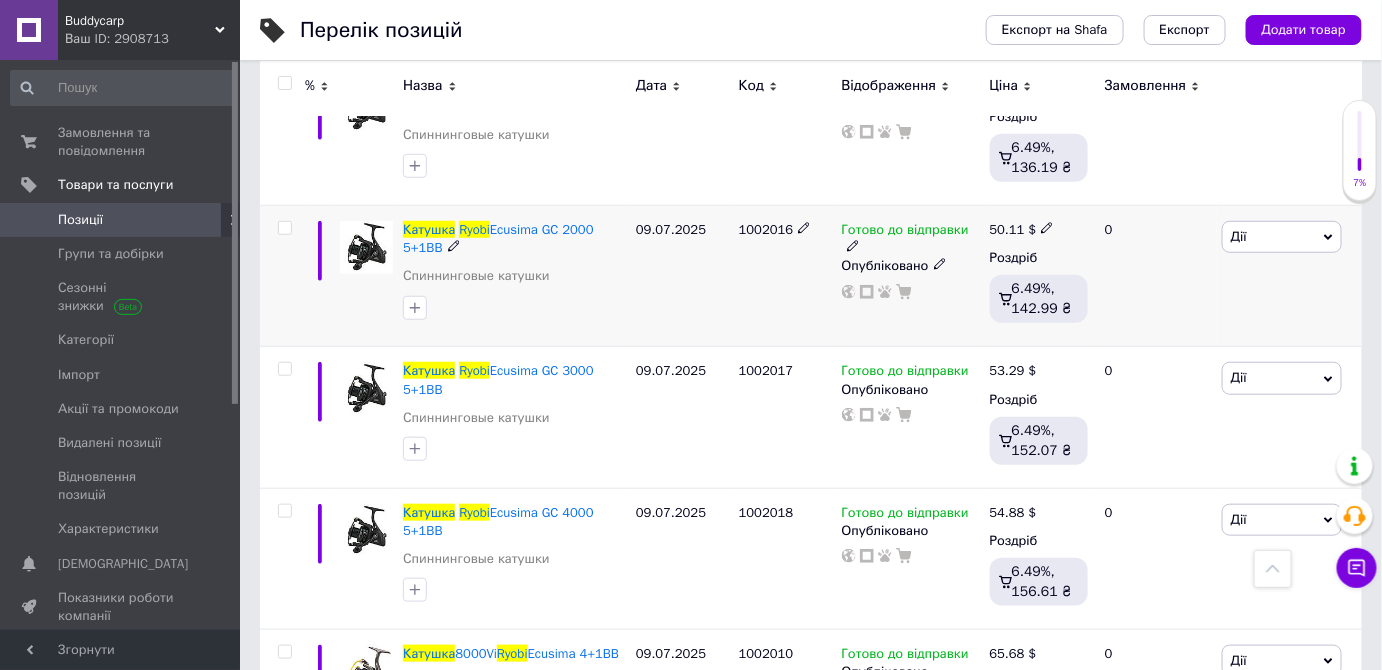 scroll, scrollTop: 0, scrollLeft: 0, axis: both 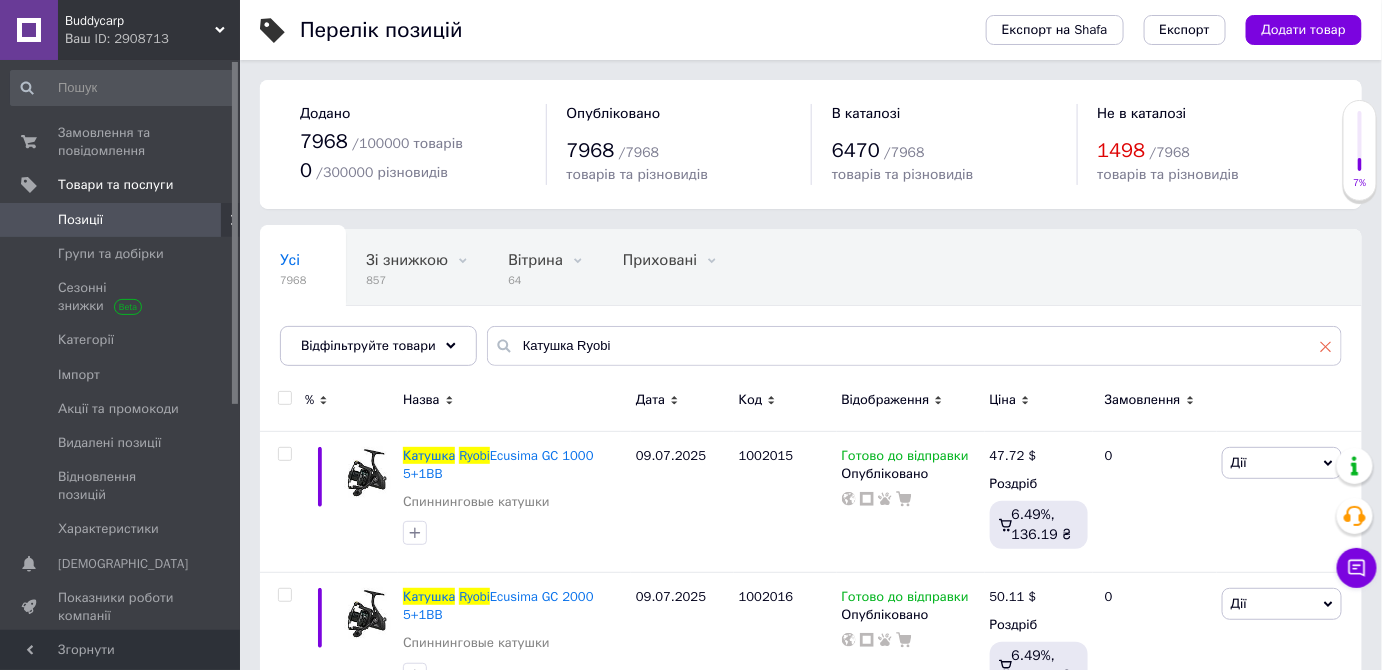 click 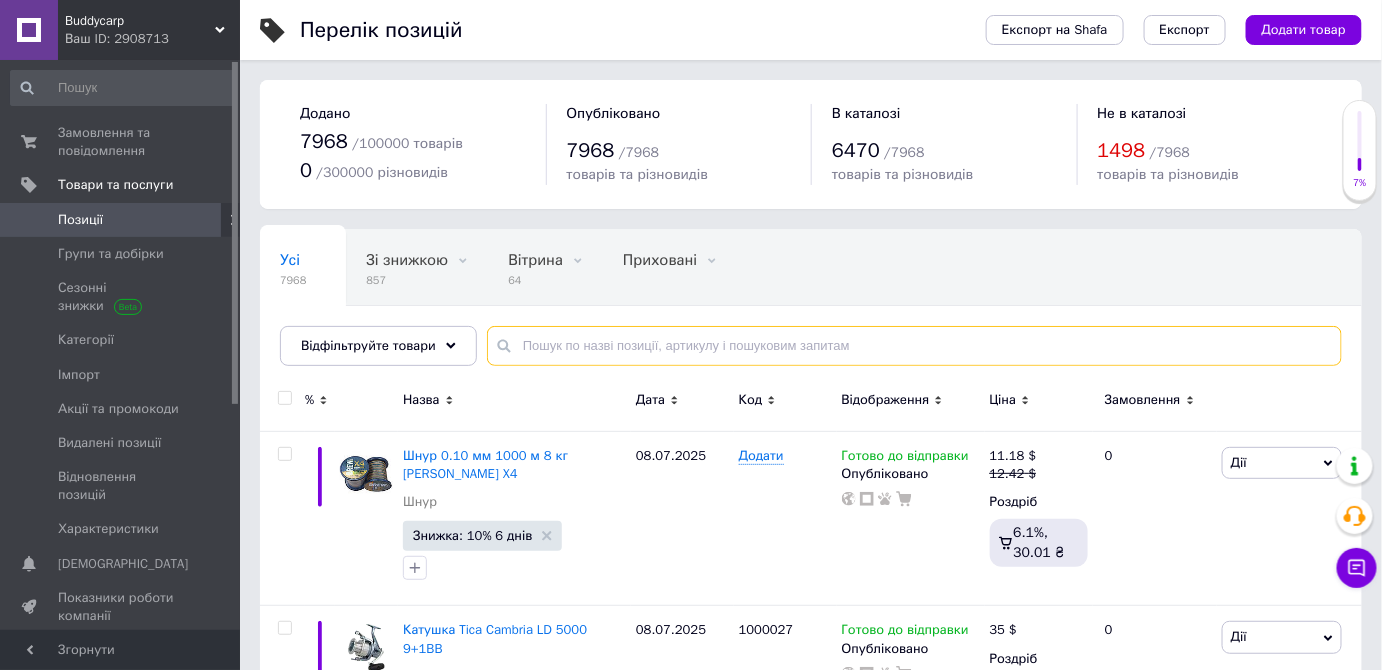 paste on "Катушка Teben TNR" 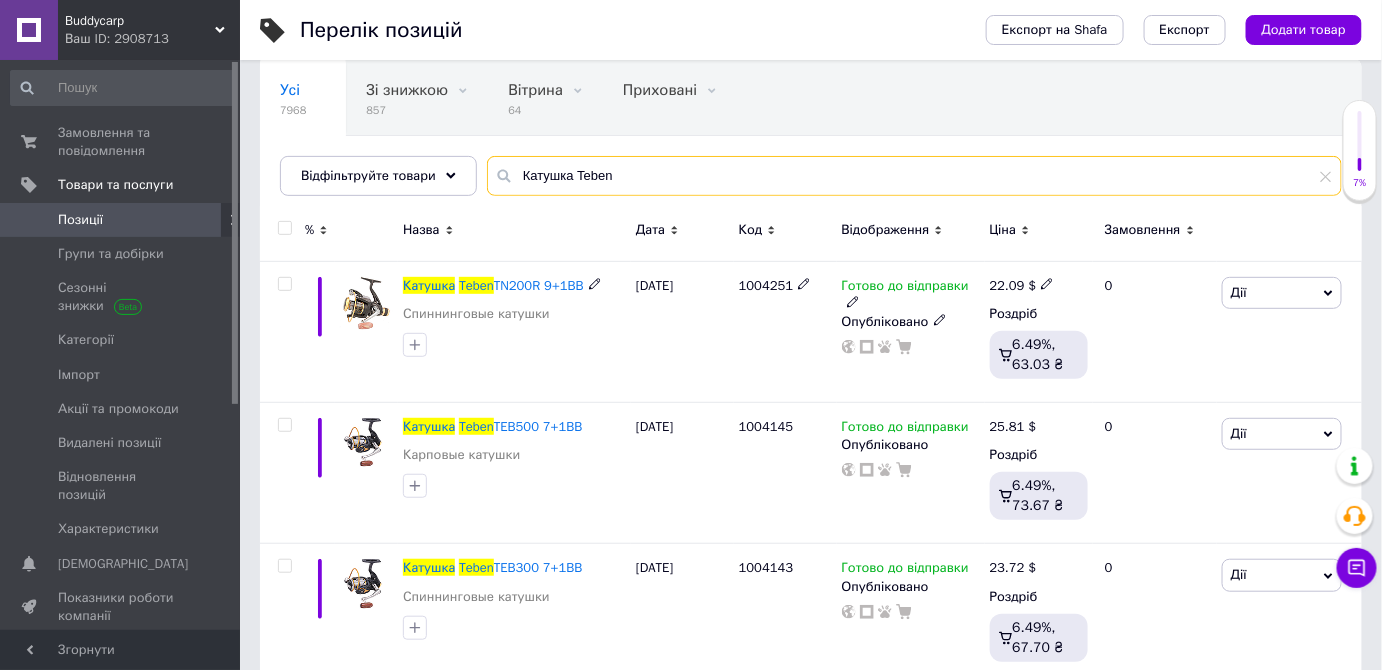 scroll, scrollTop: 181, scrollLeft: 0, axis: vertical 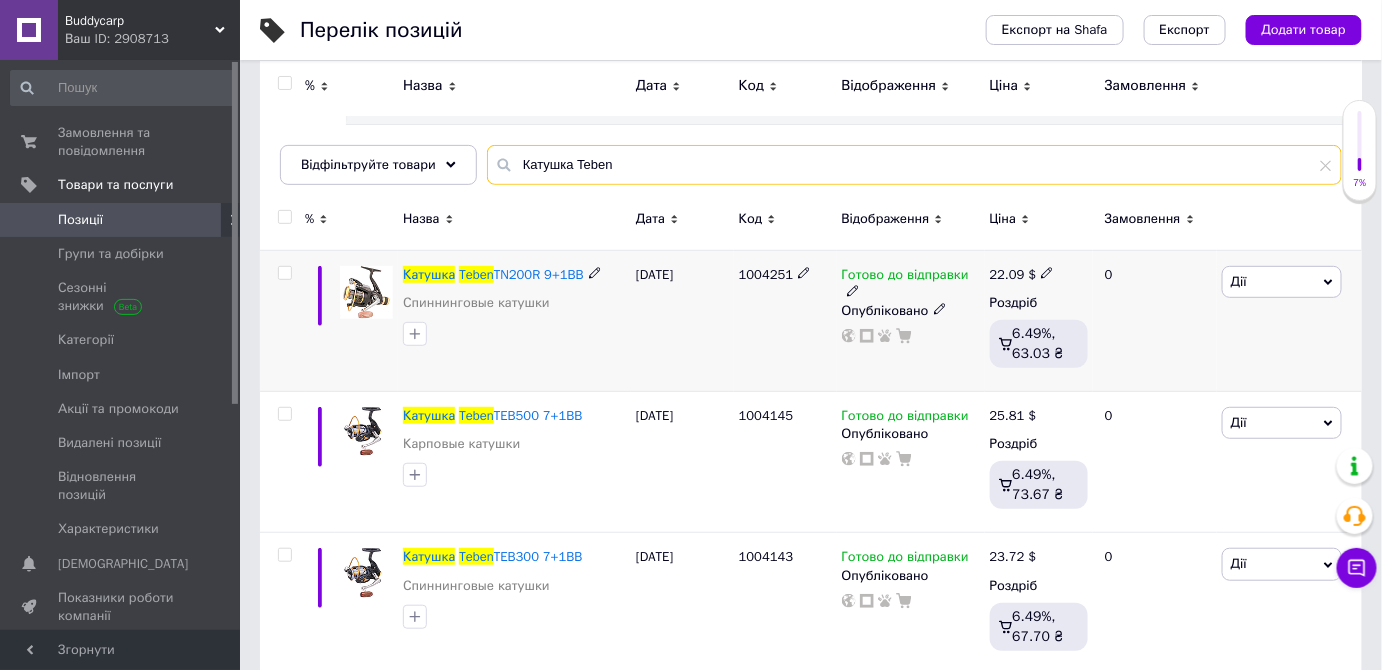 type on "Катушка Teben" 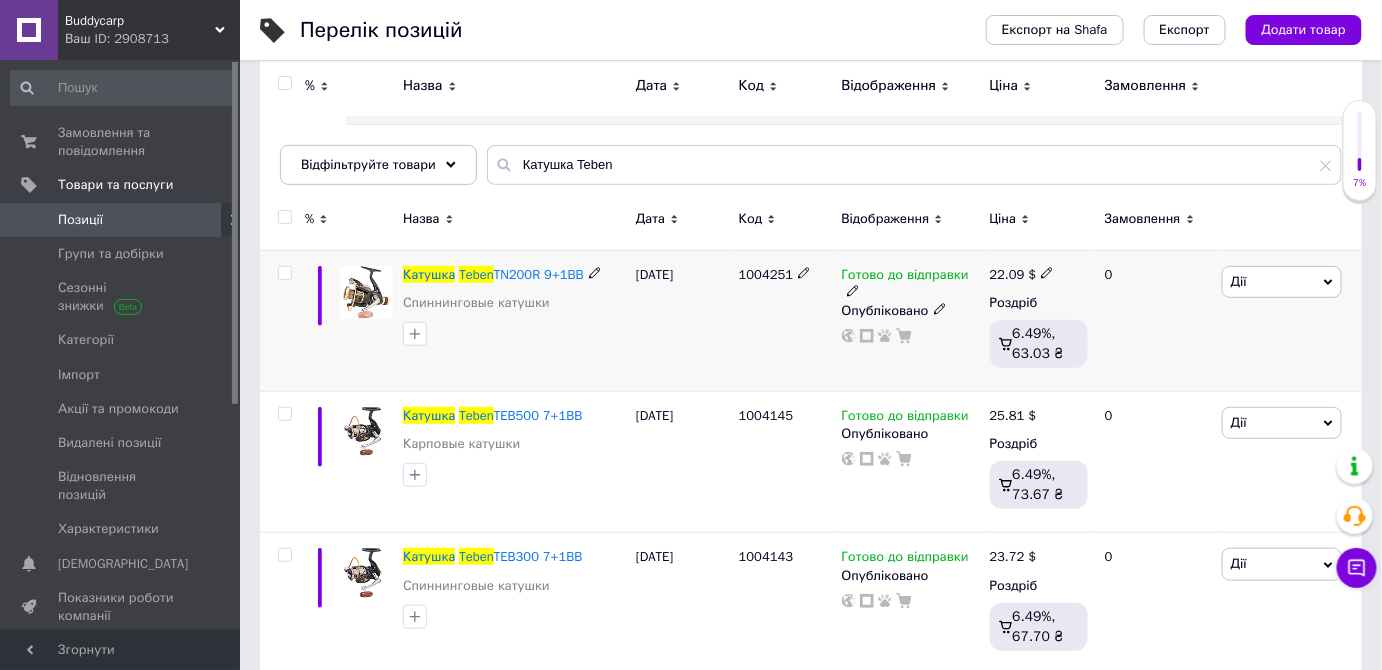 click 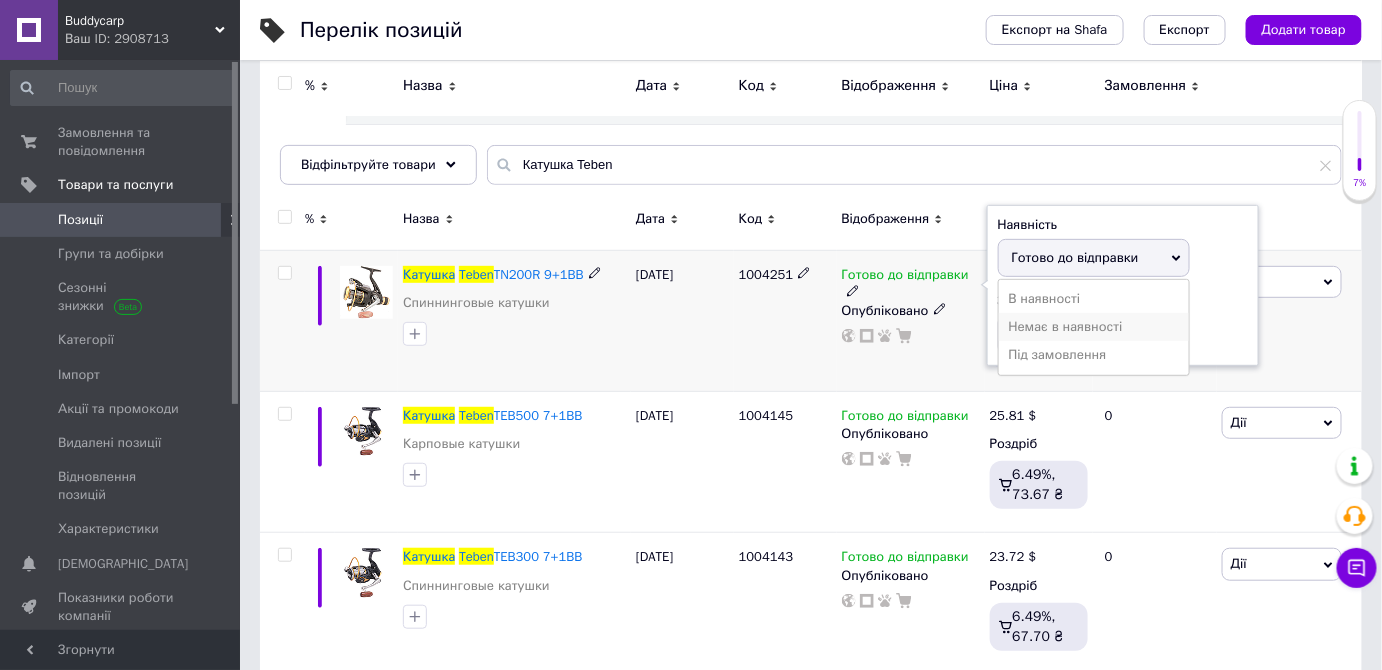 click on "Немає в наявності" at bounding box center (1094, 327) 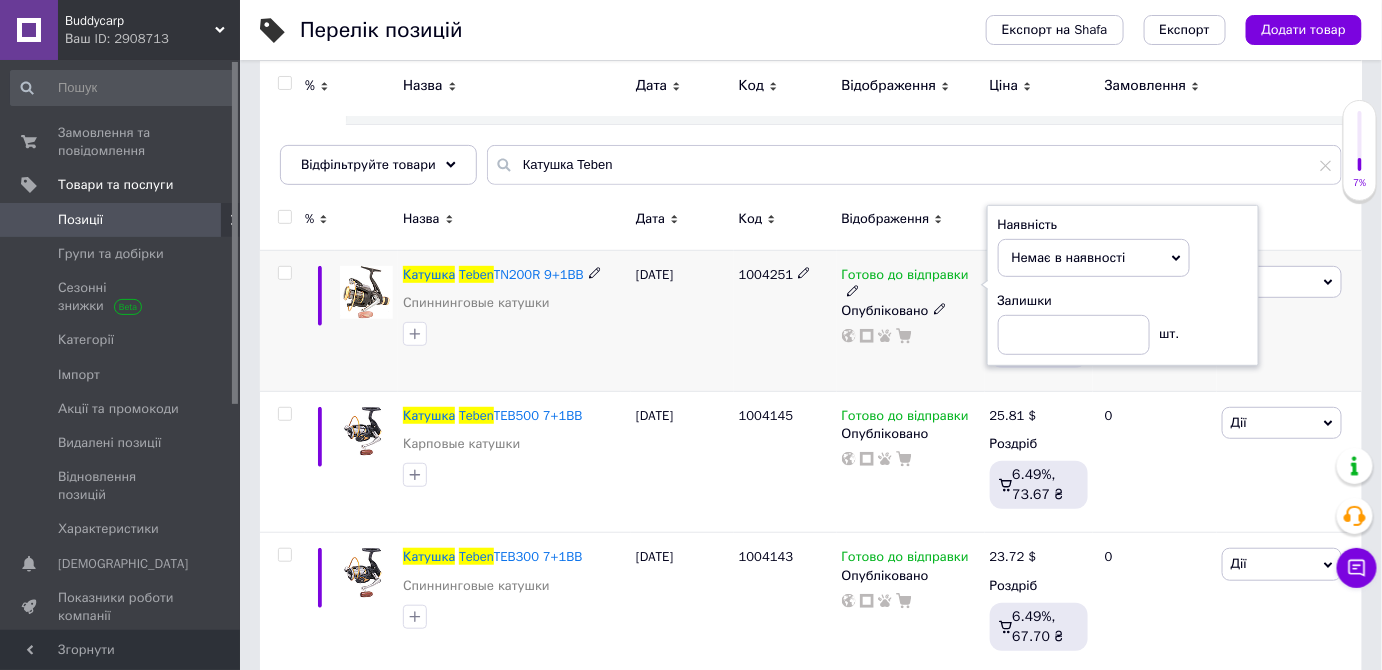 click at bounding box center [514, 334] 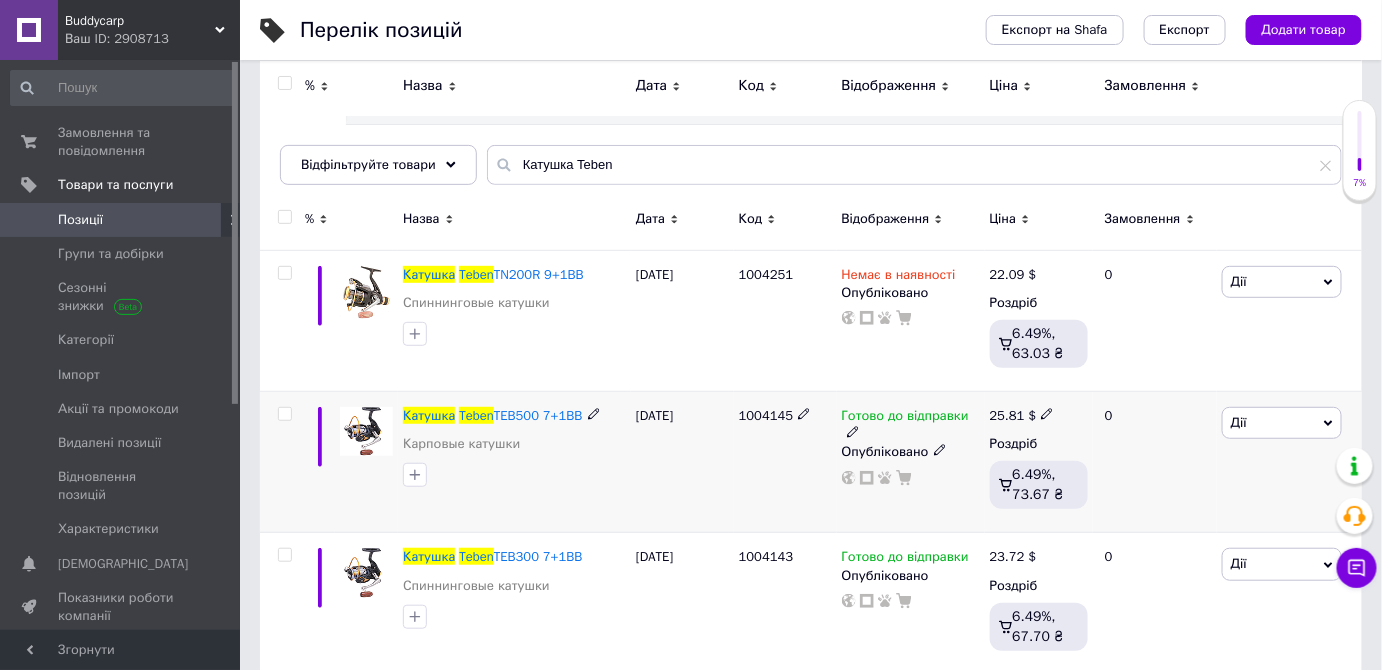 click 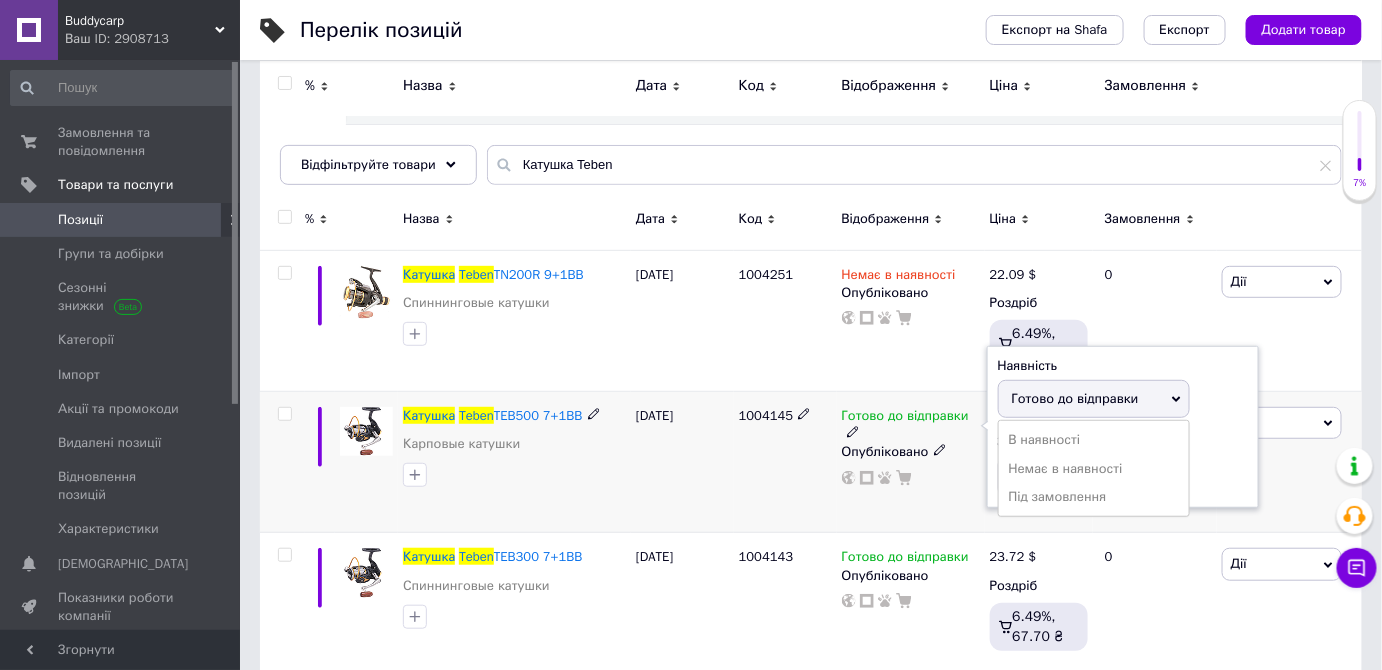 drag, startPoint x: 1039, startPoint y: 461, endPoint x: 927, endPoint y: 488, distance: 115.2085 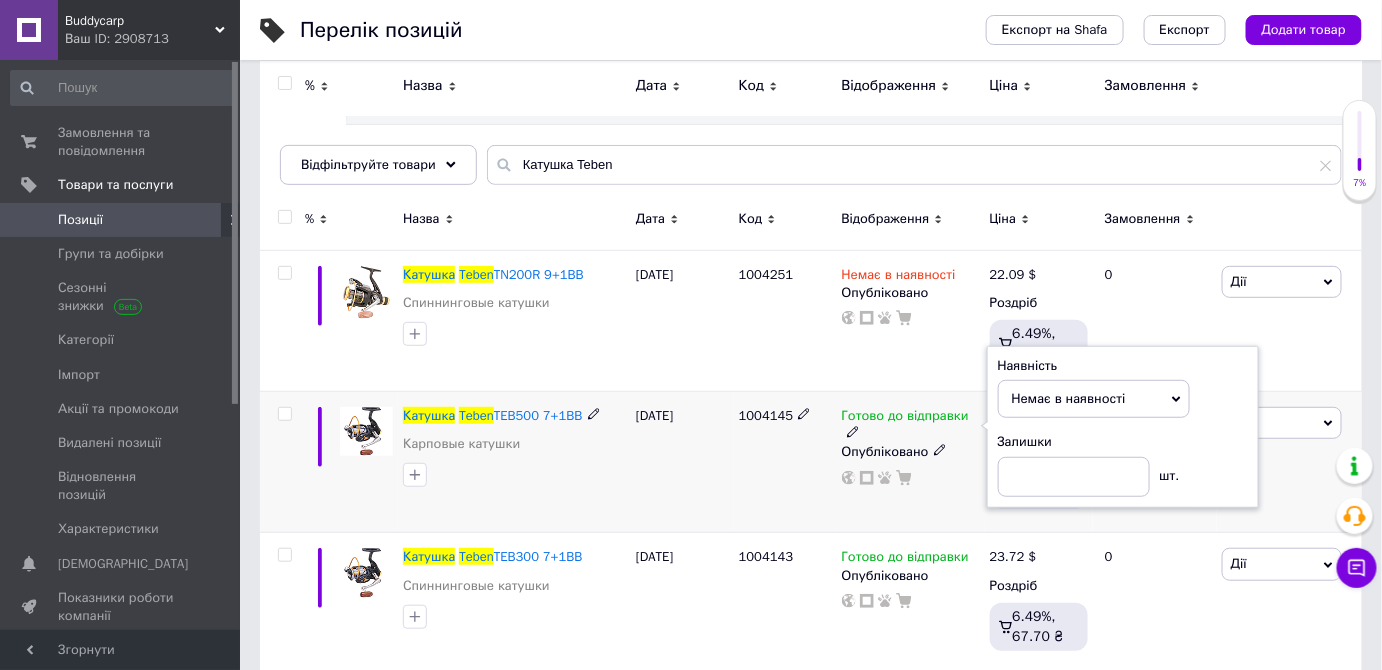 click on "[DATE]" at bounding box center (682, 462) 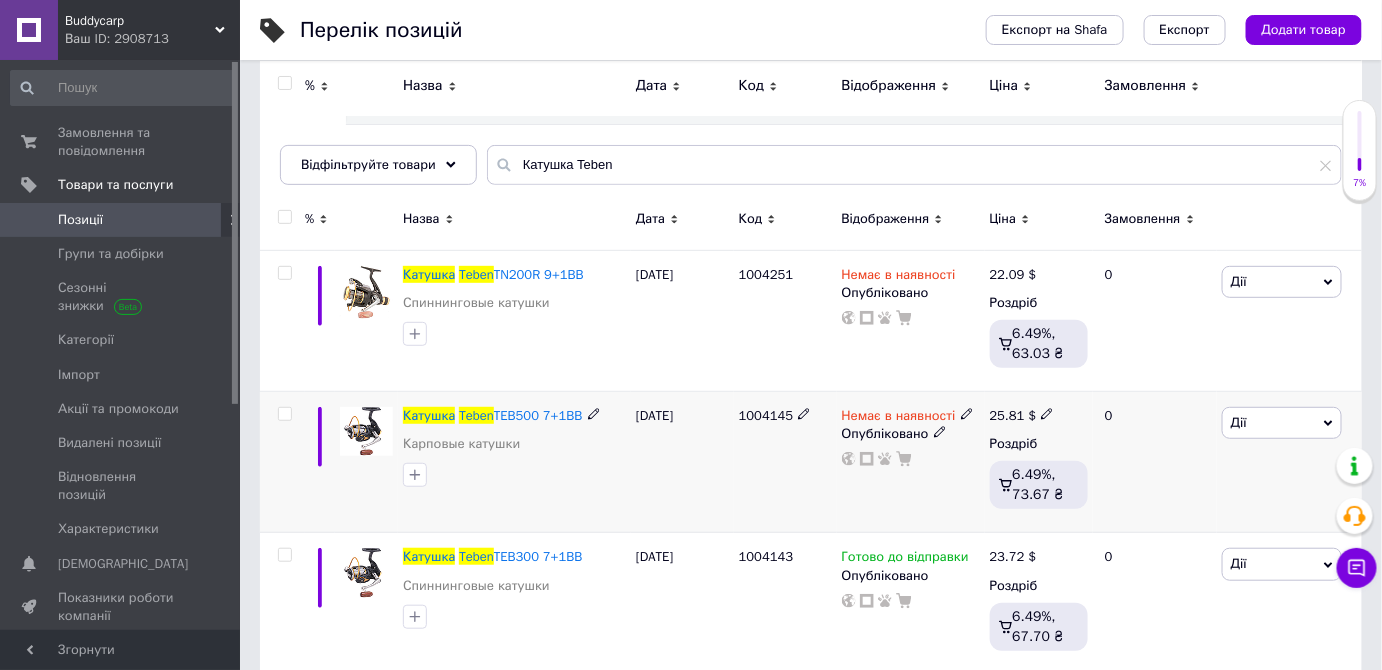 click 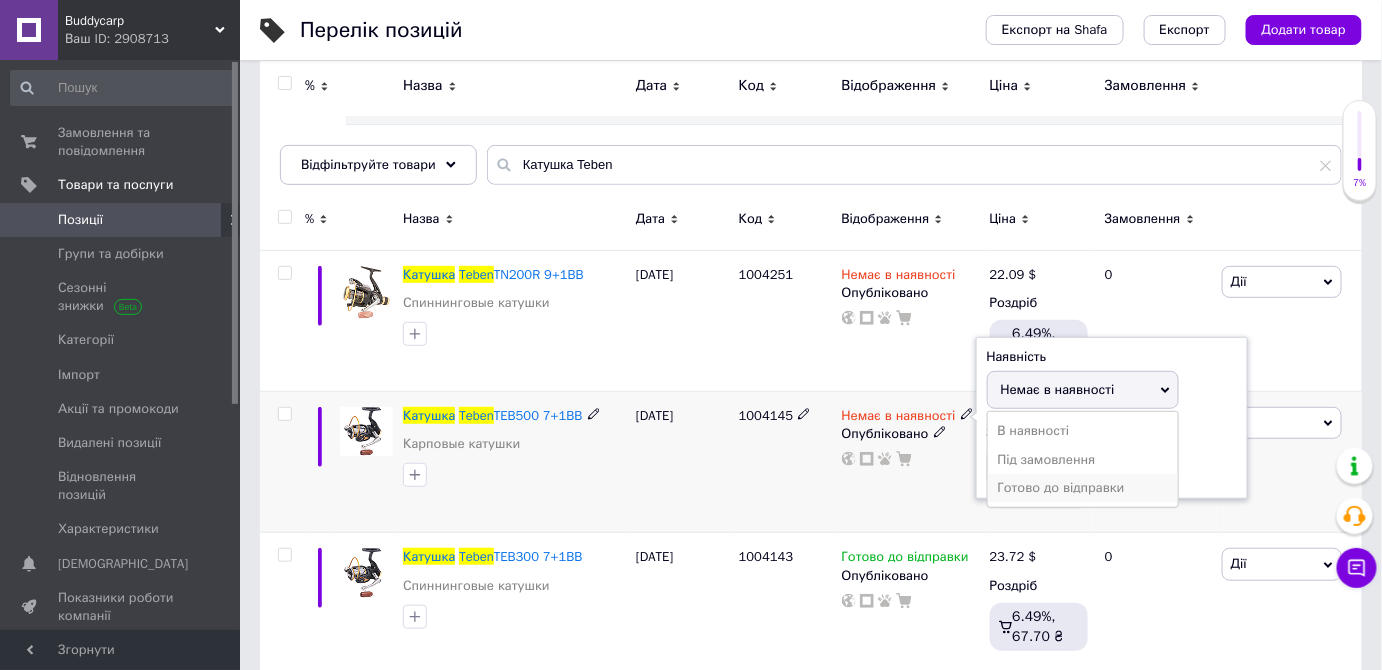 click on "Готово до відправки" at bounding box center [1083, 488] 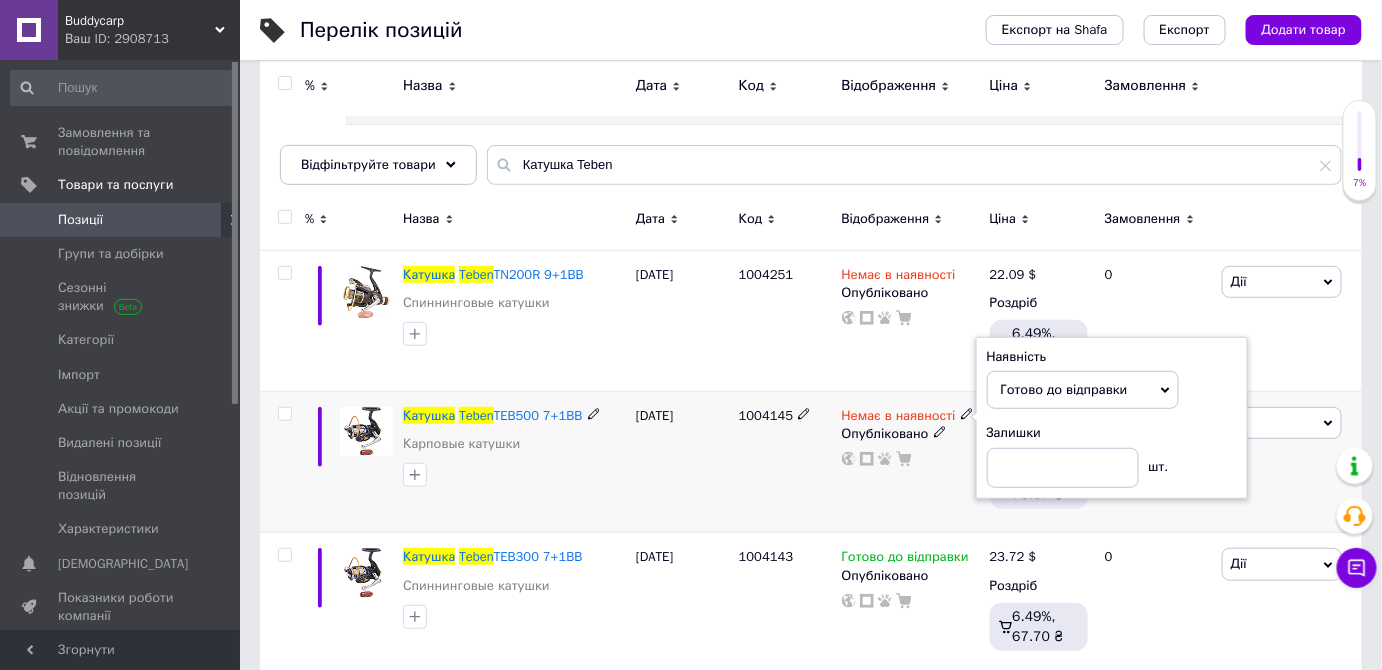 click on "[DATE]" at bounding box center [682, 462] 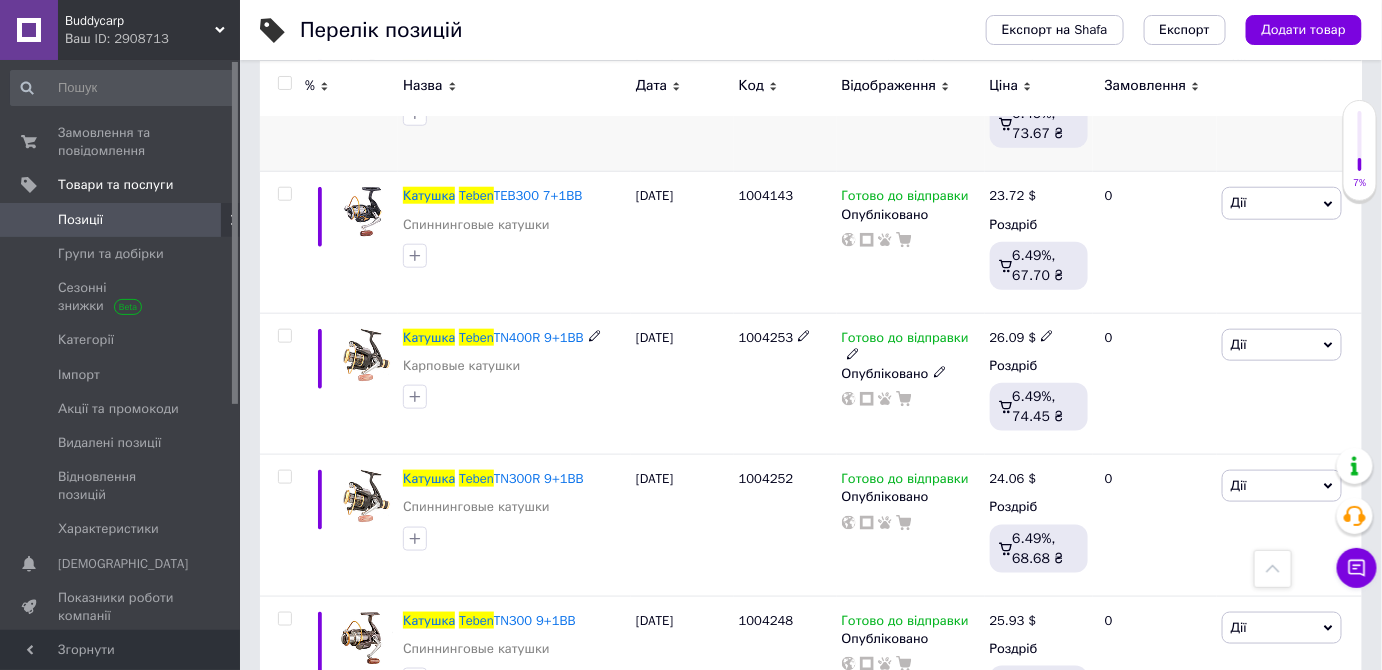 scroll, scrollTop: 545, scrollLeft: 0, axis: vertical 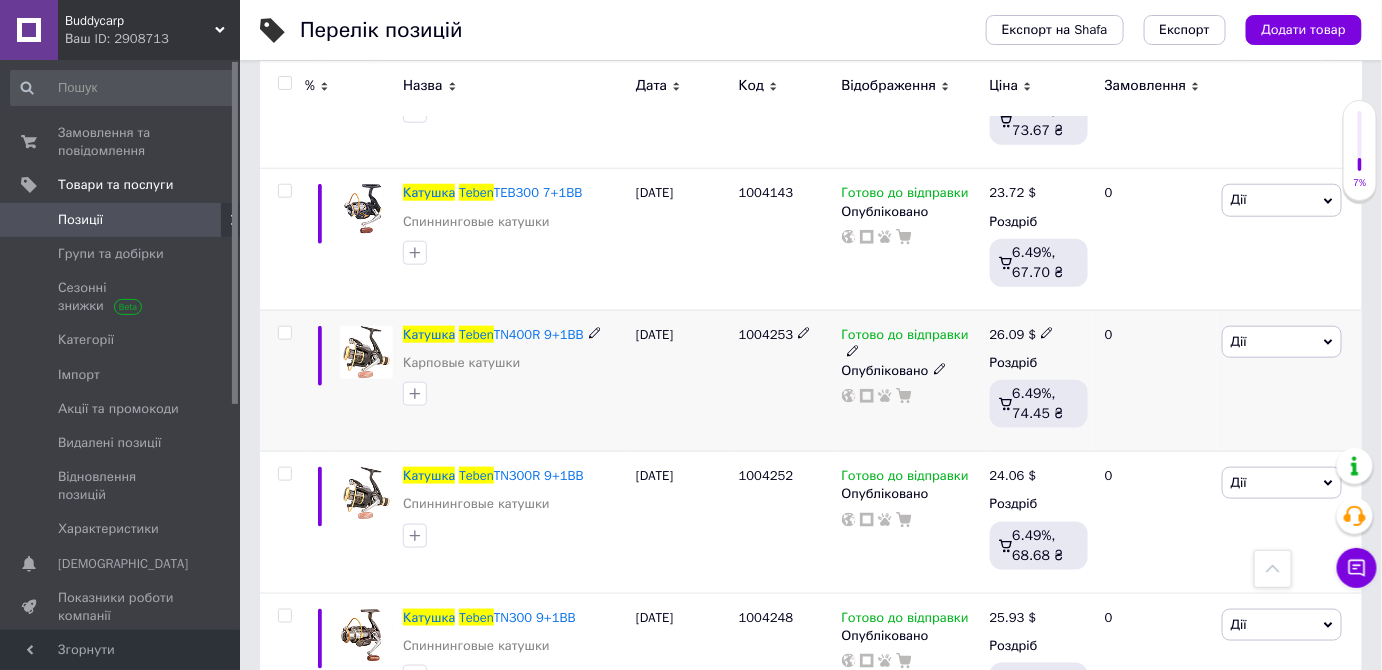 drag, startPoint x: 850, startPoint y: 347, endPoint x: 880, endPoint y: 364, distance: 34.48188 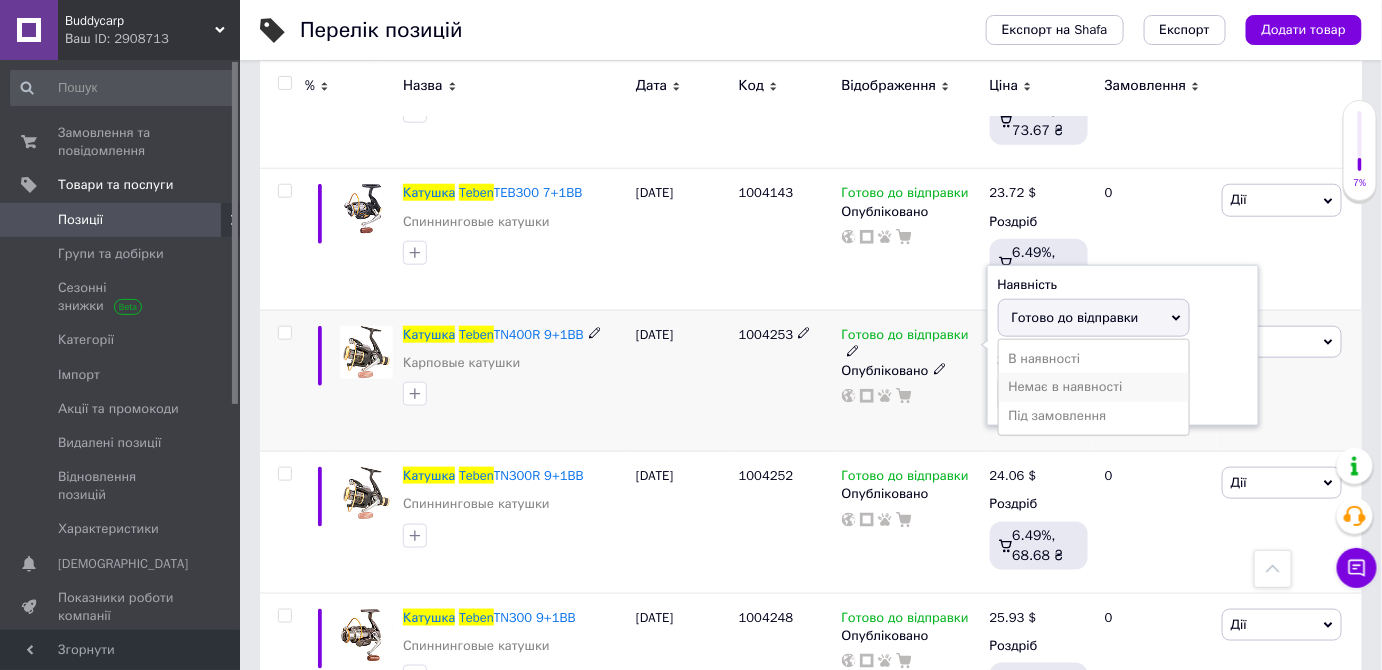 click on "Немає в наявності" at bounding box center [1094, 387] 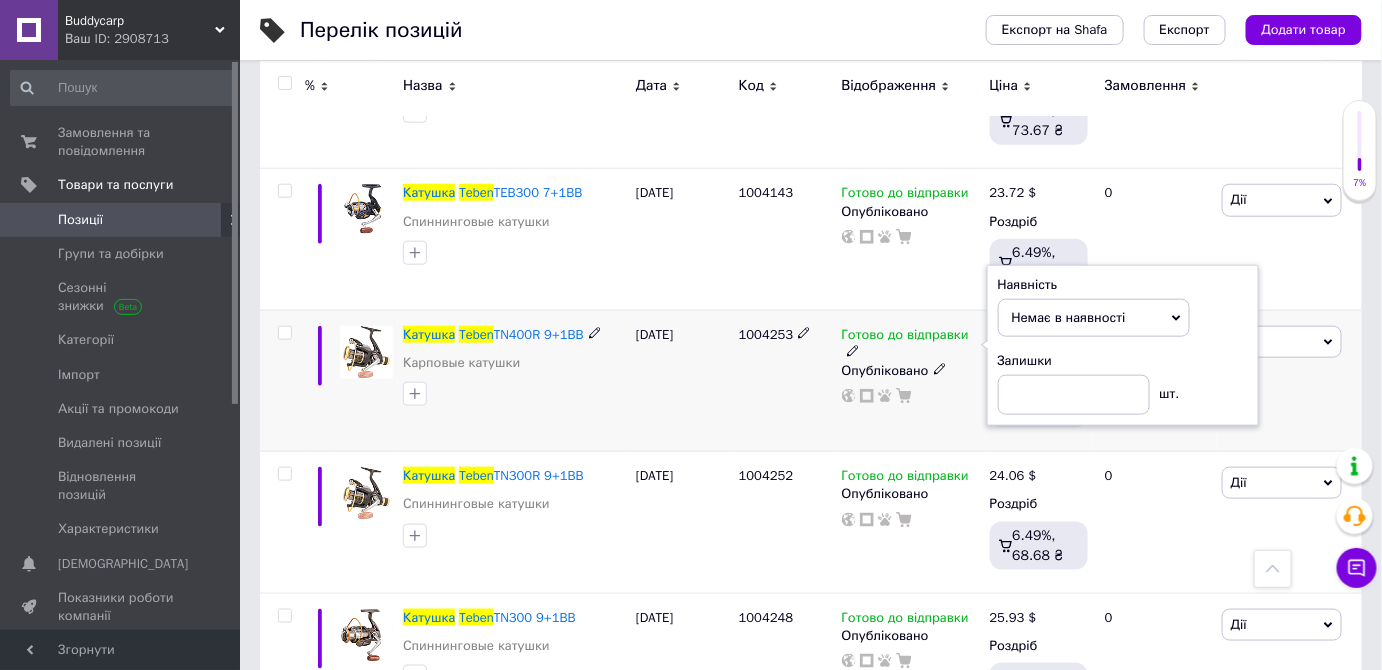 click on "[DATE]" at bounding box center (682, 380) 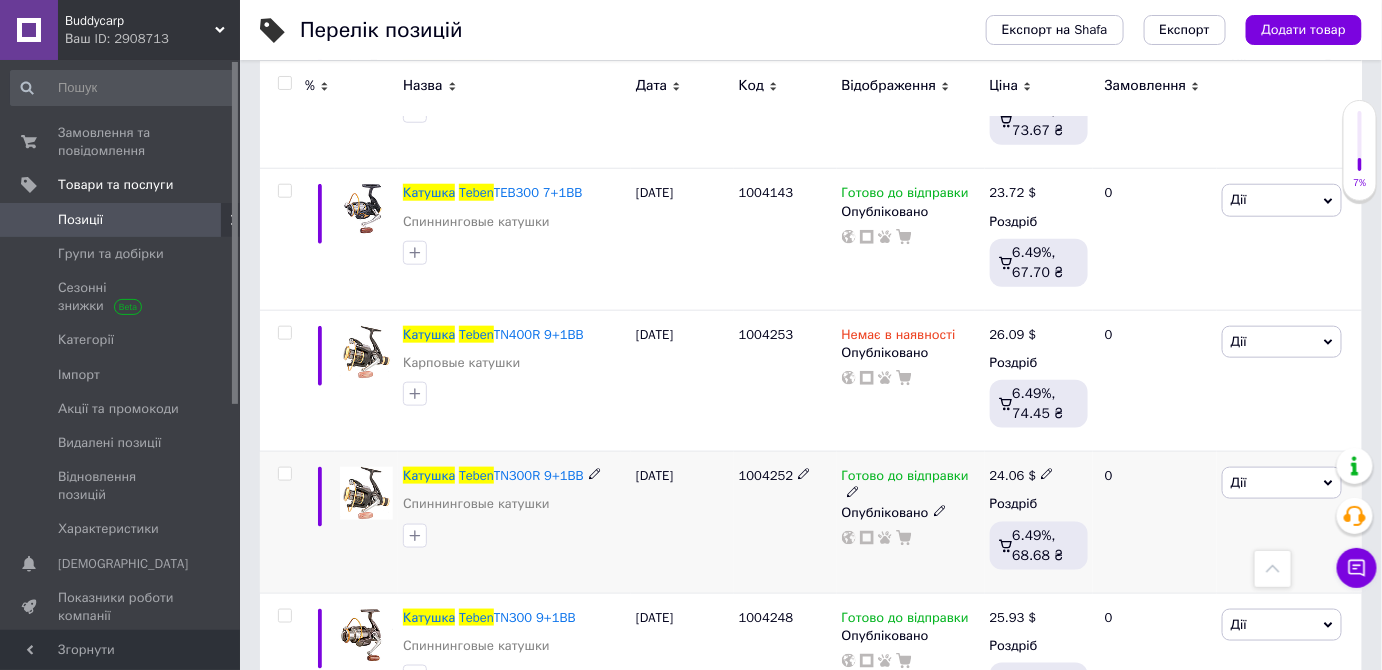 click 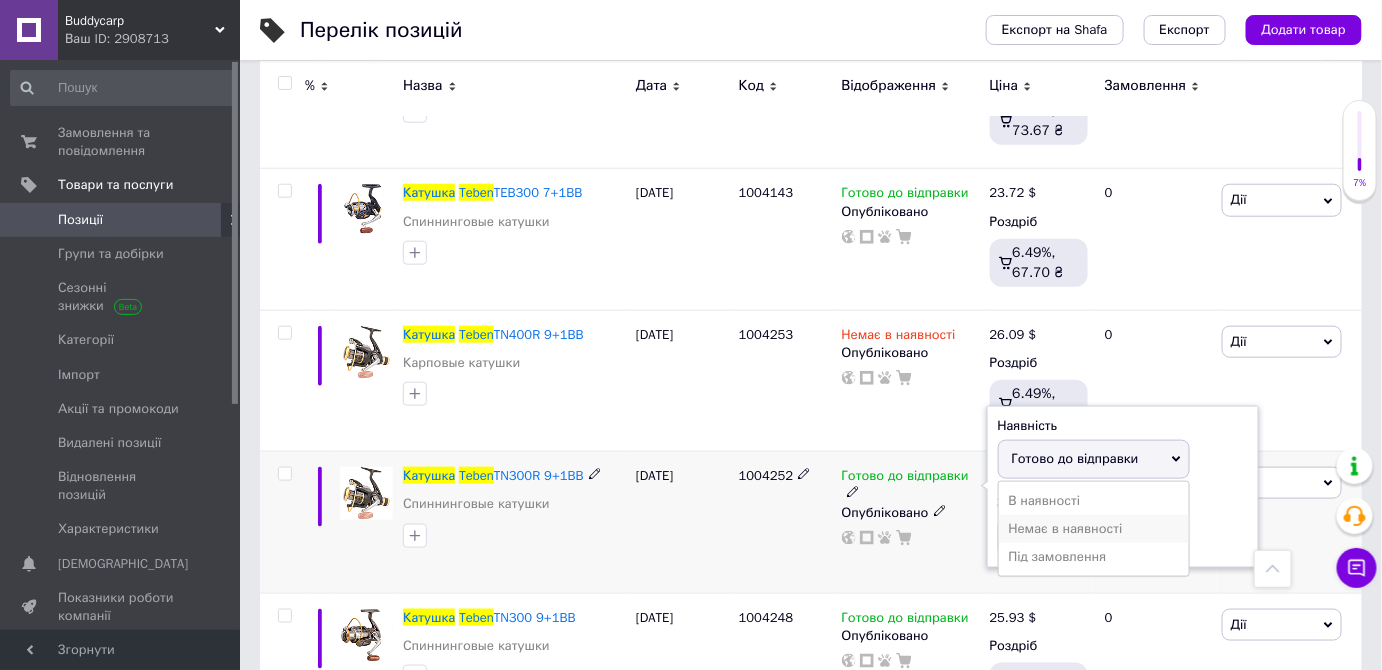 drag, startPoint x: 1033, startPoint y: 529, endPoint x: 1017, endPoint y: 531, distance: 16.124516 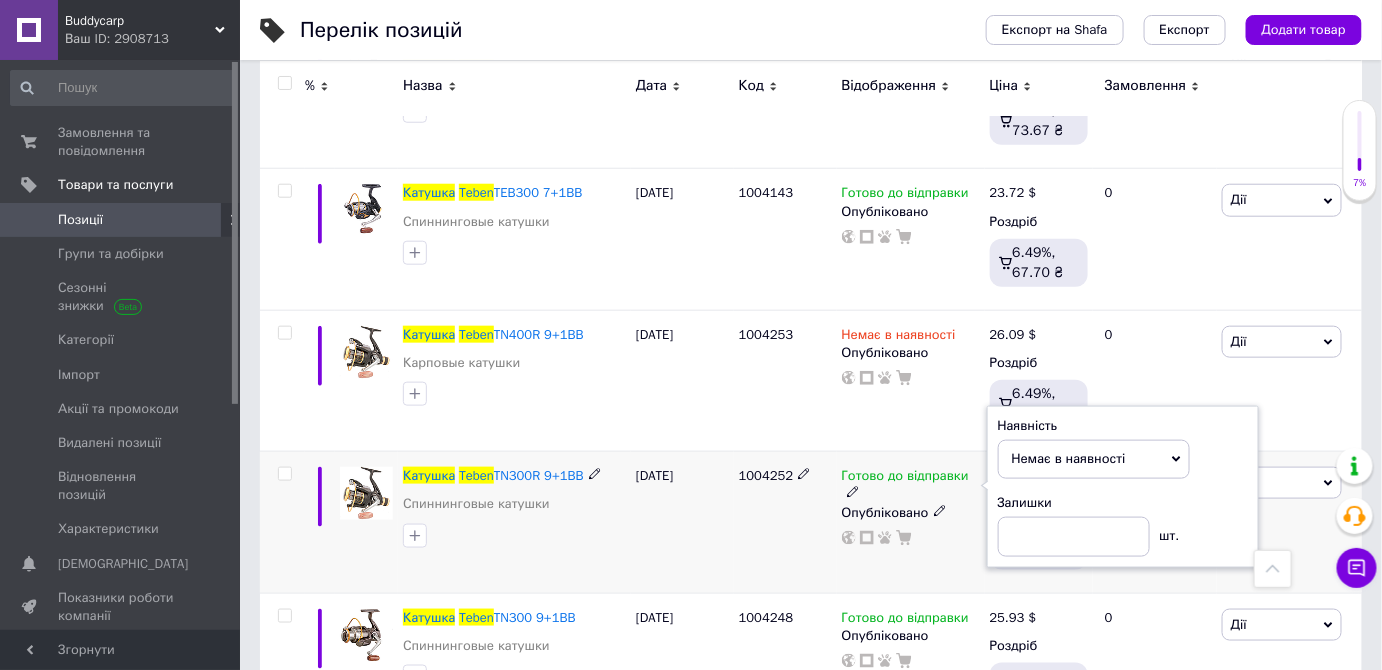 click on "[DATE]" at bounding box center [682, 522] 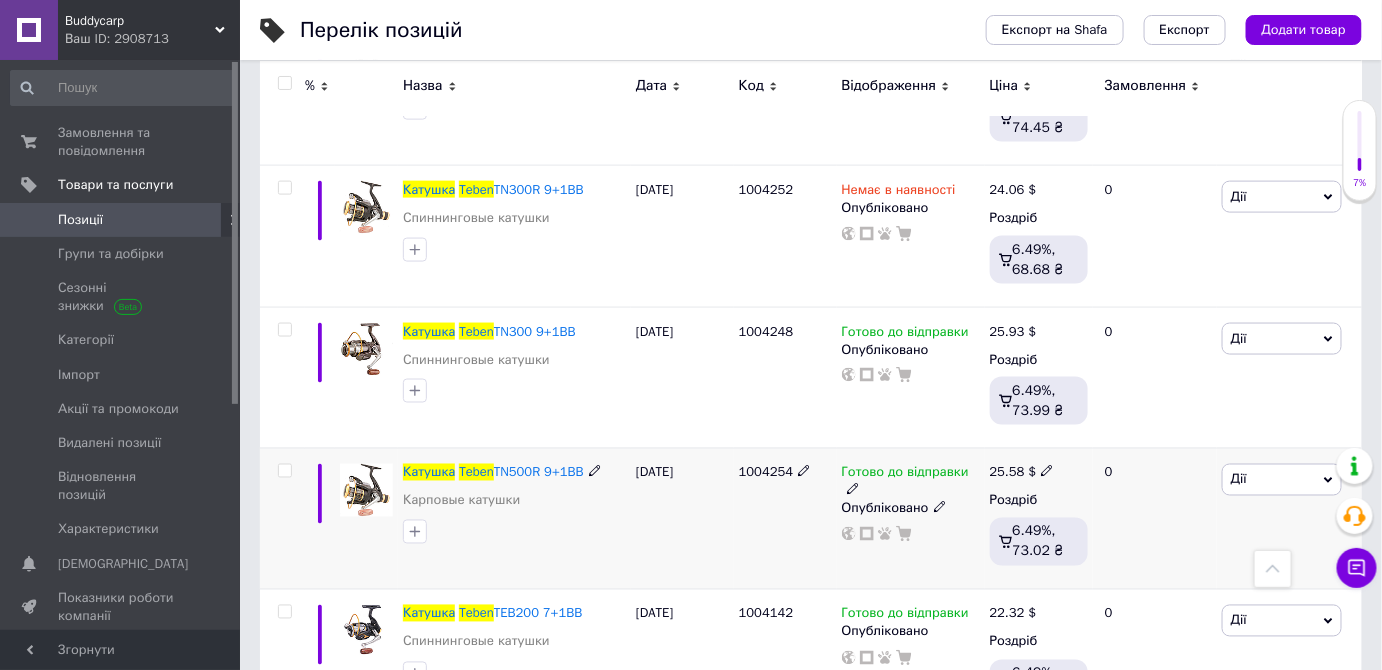 scroll, scrollTop: 909, scrollLeft: 0, axis: vertical 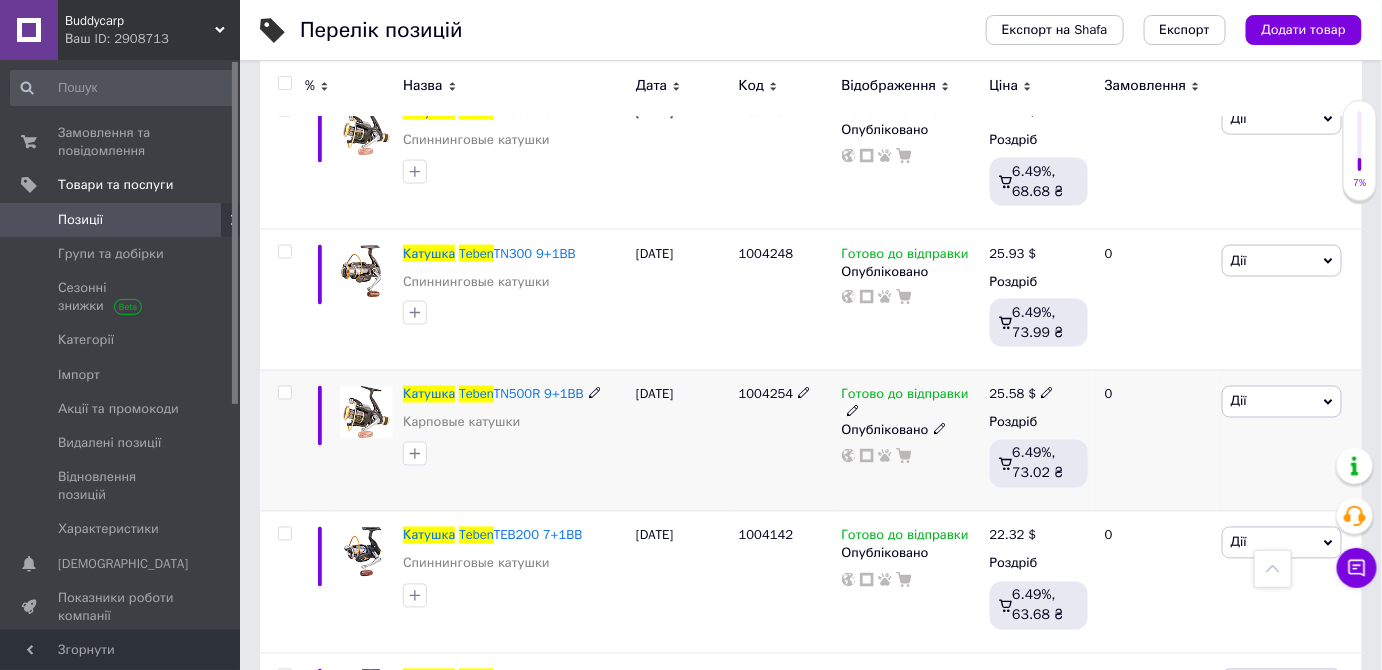click 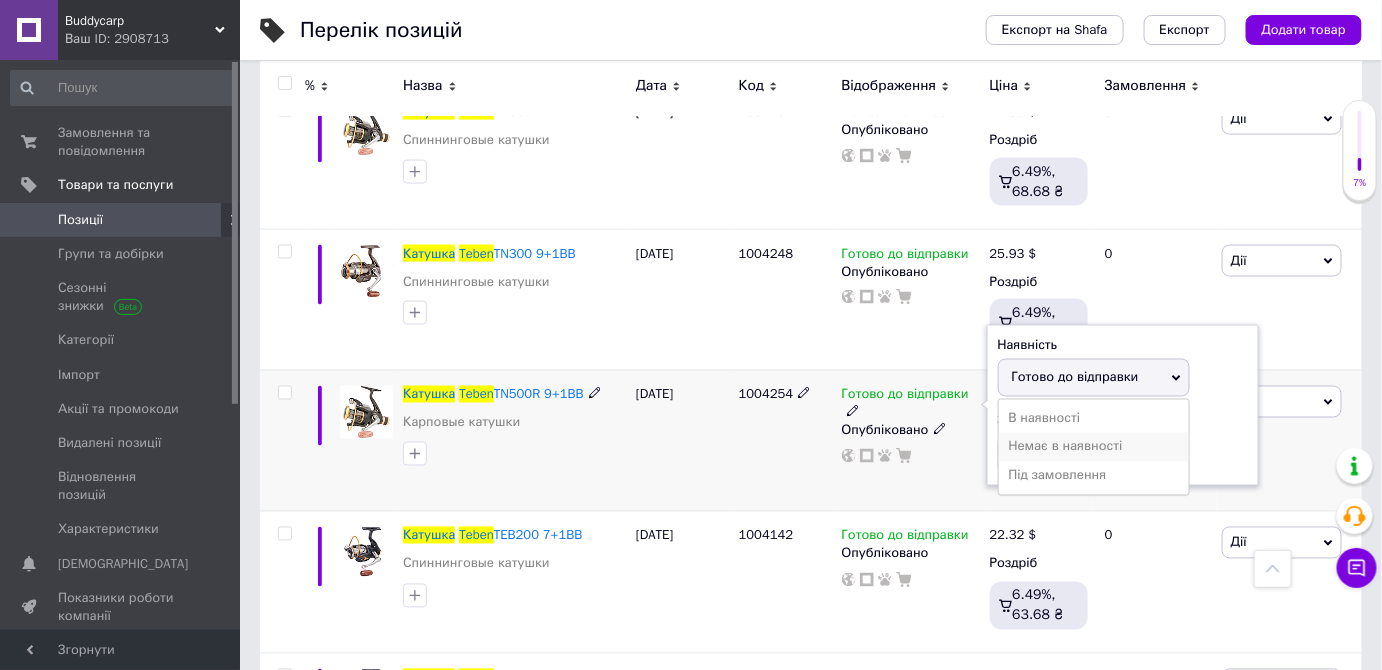 click on "Немає в наявності" at bounding box center [1094, 447] 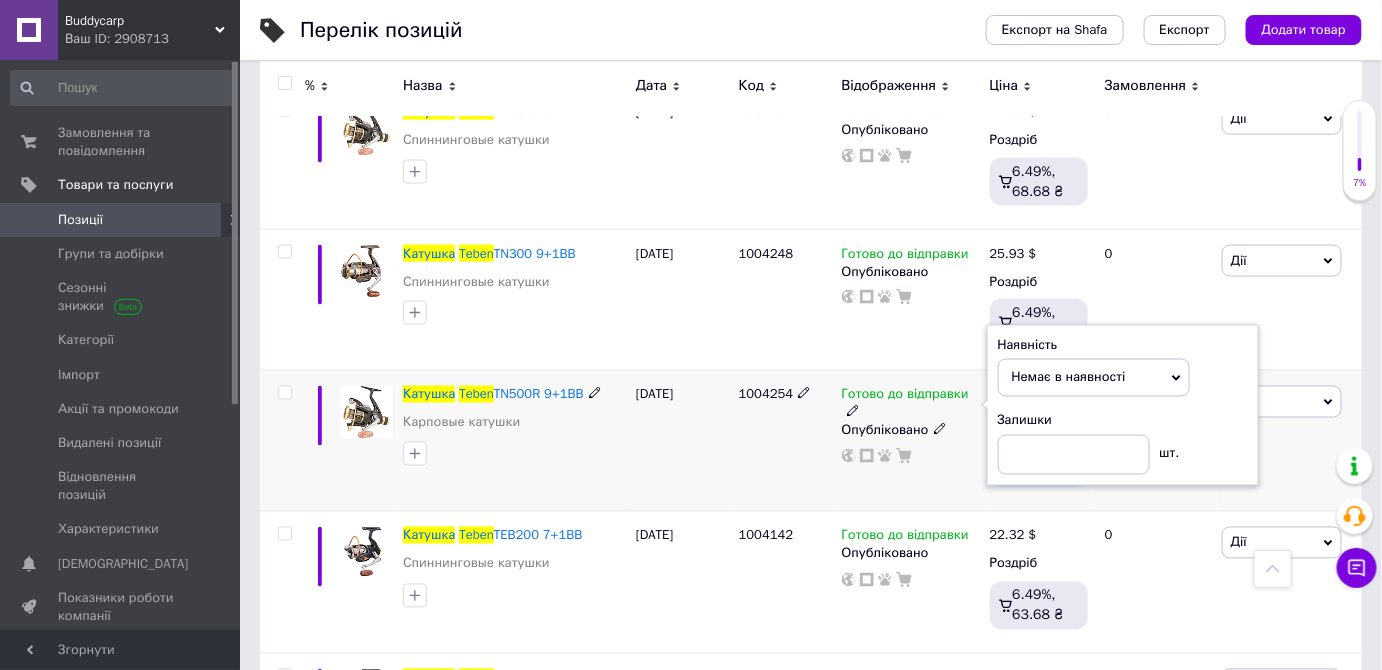 click on "[DATE]" at bounding box center (682, 440) 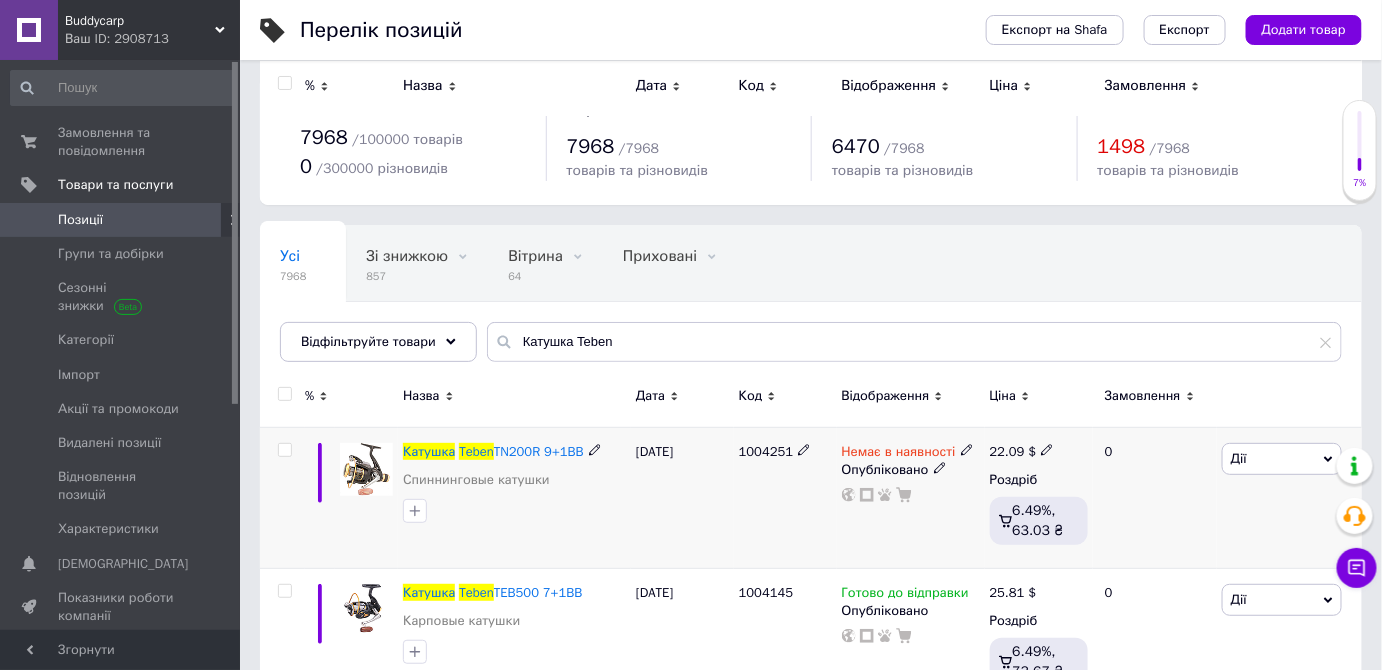 scroll, scrollTop: 0, scrollLeft: 0, axis: both 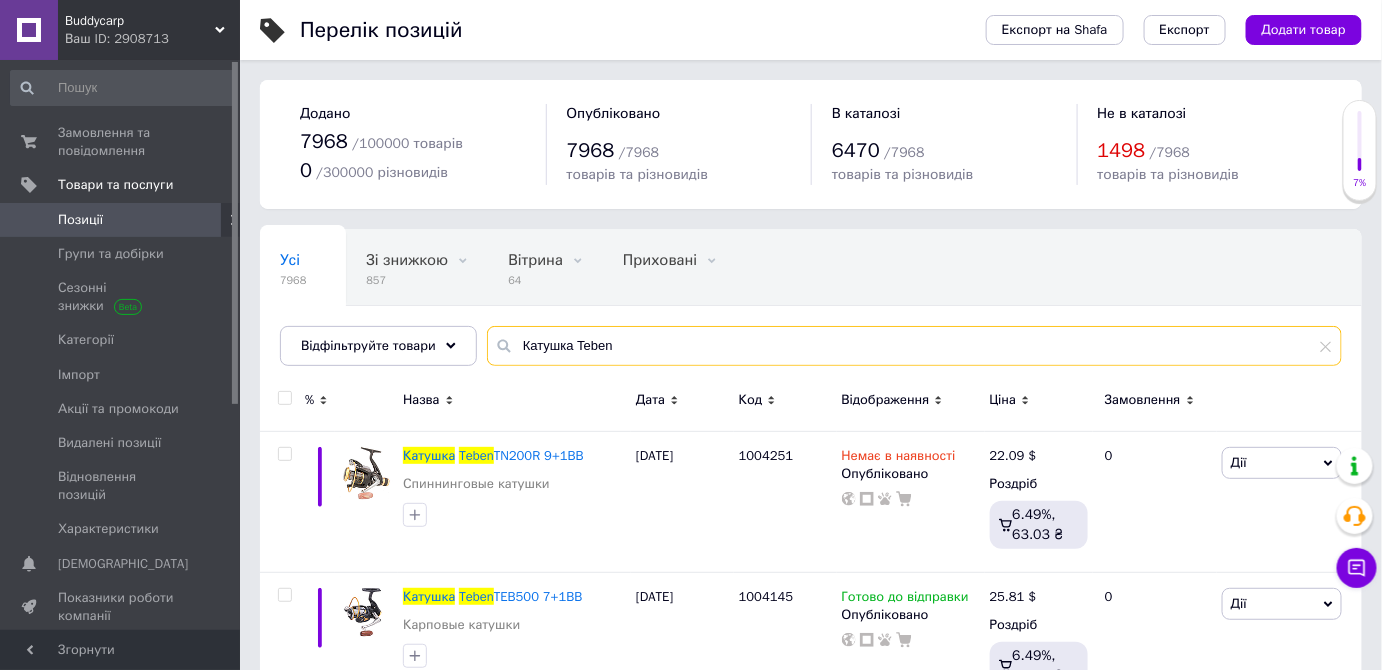 drag, startPoint x: 513, startPoint y: 342, endPoint x: 623, endPoint y: 357, distance: 111.01801 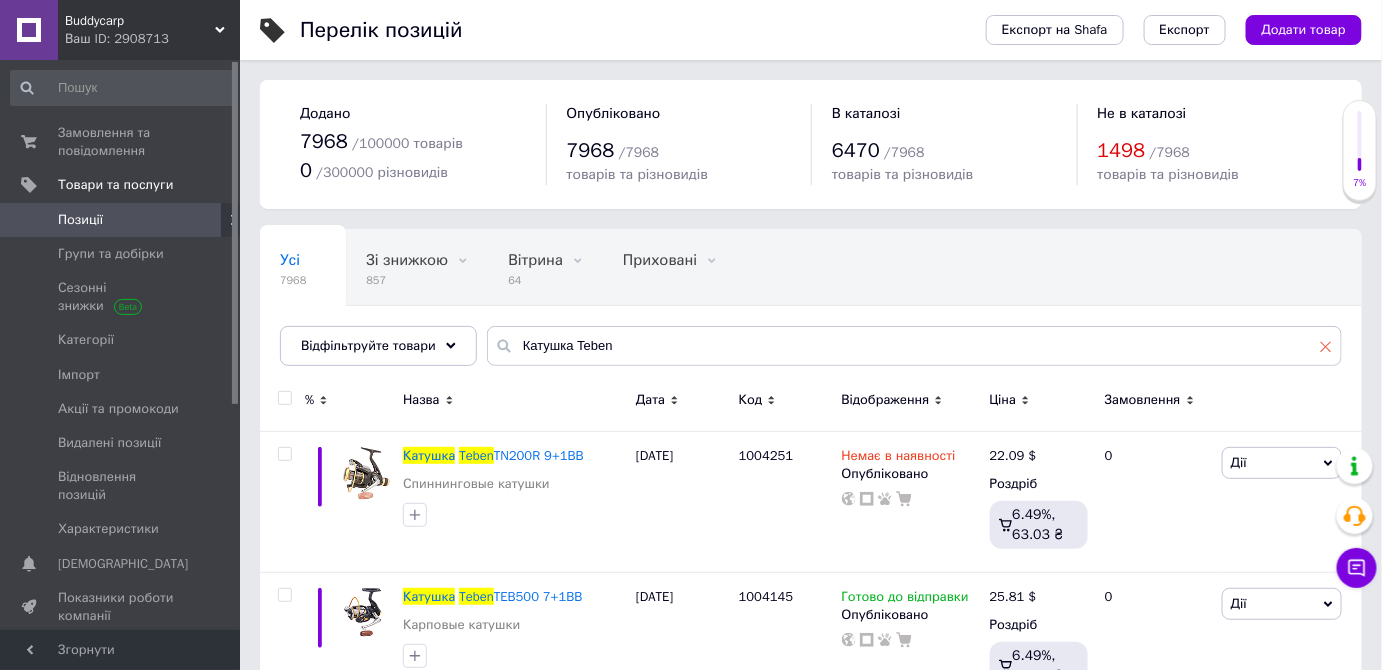 click at bounding box center (1326, 346) 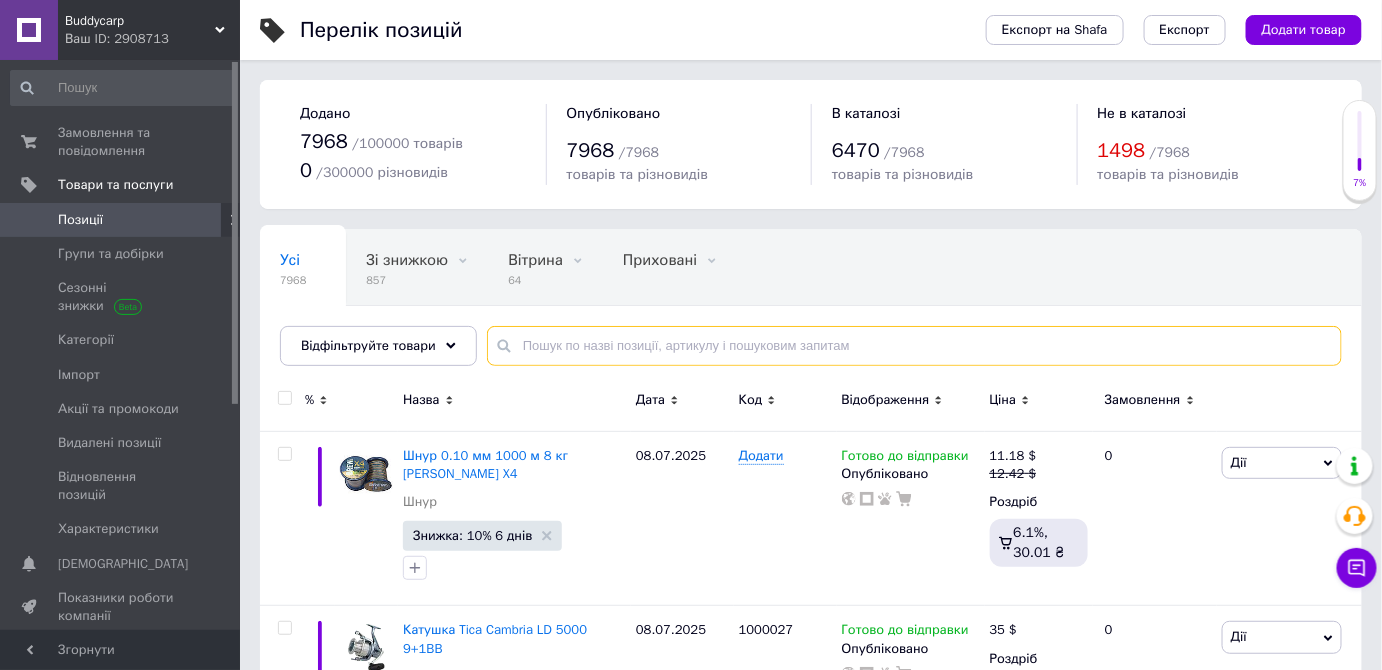 paste on "1039060" 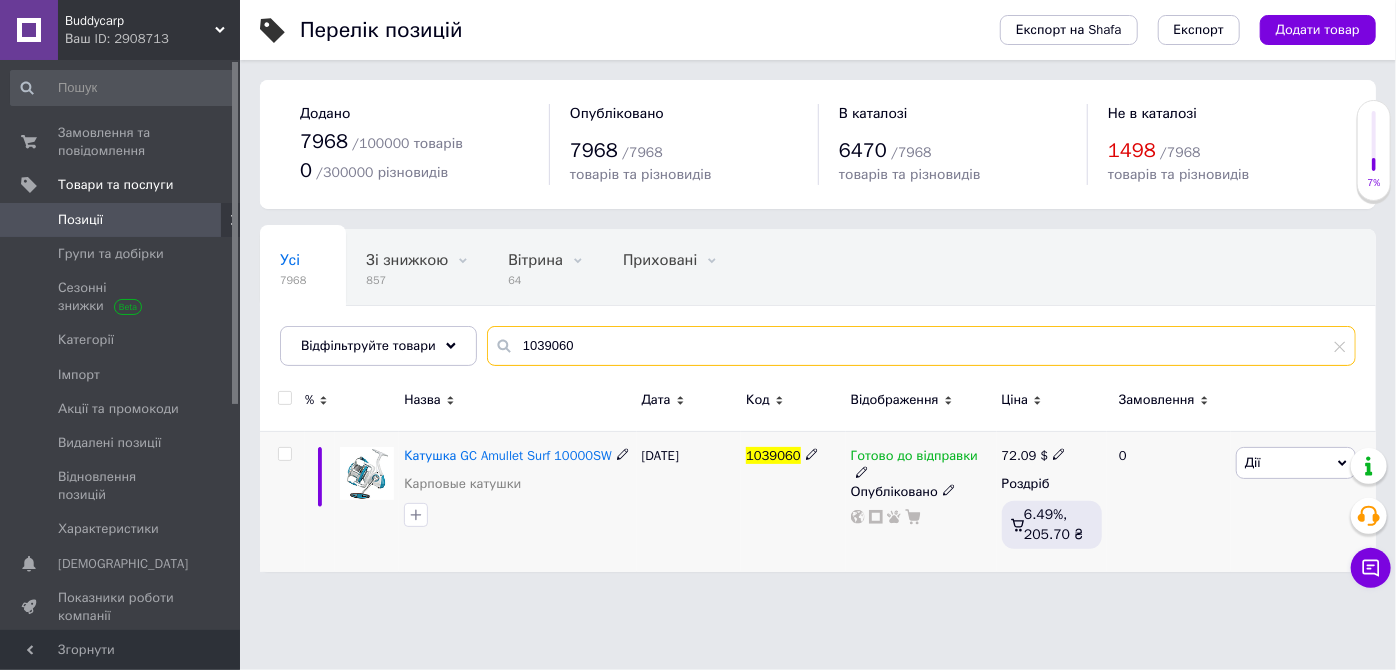 type on "1039060" 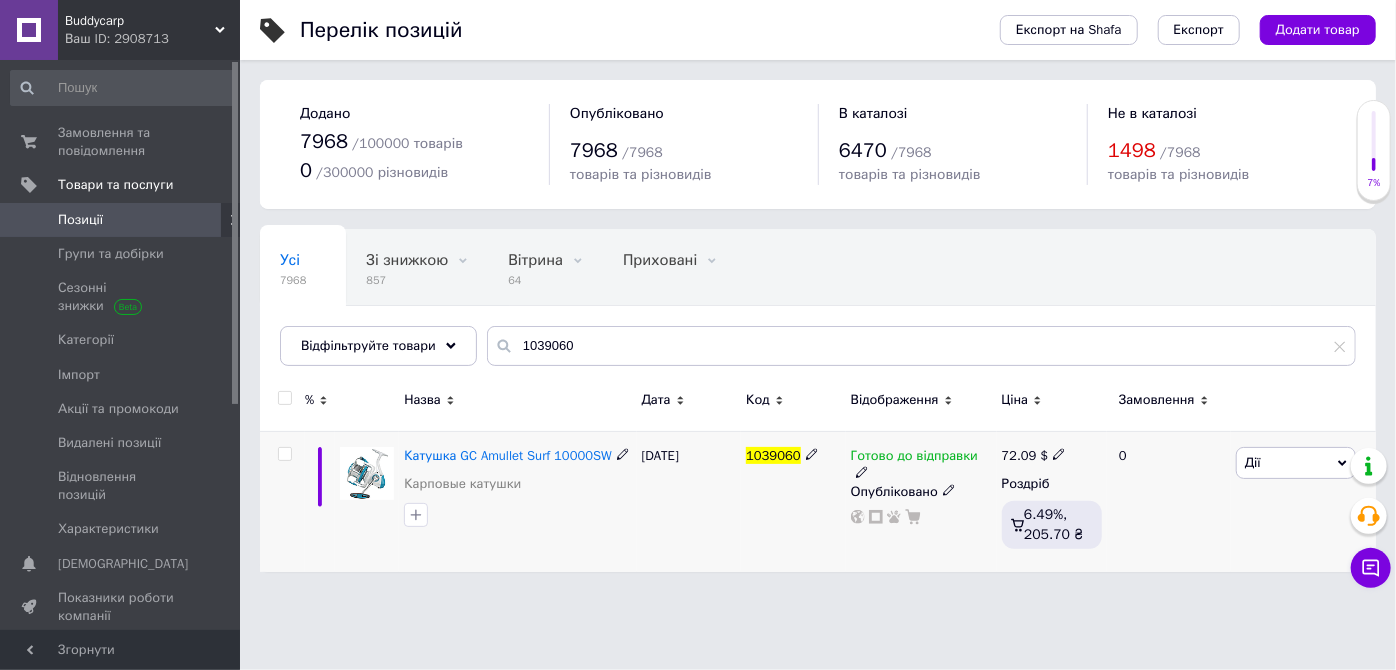 click 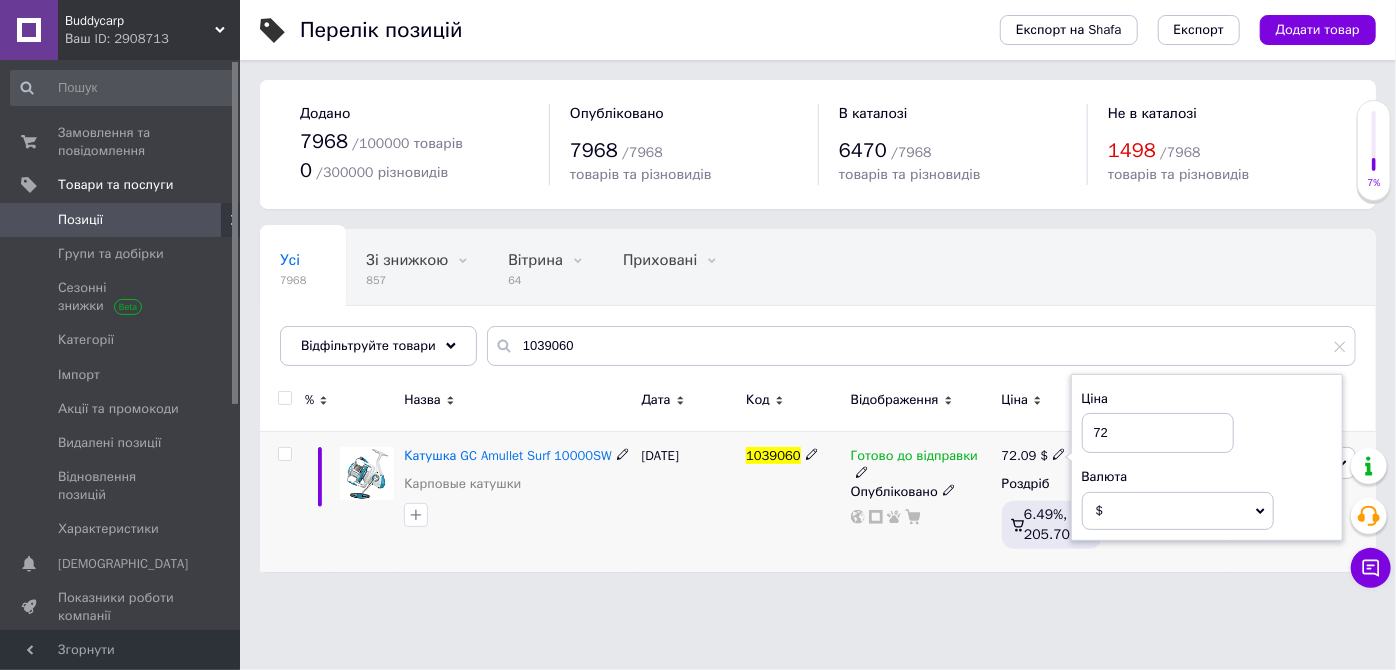 type on "7" 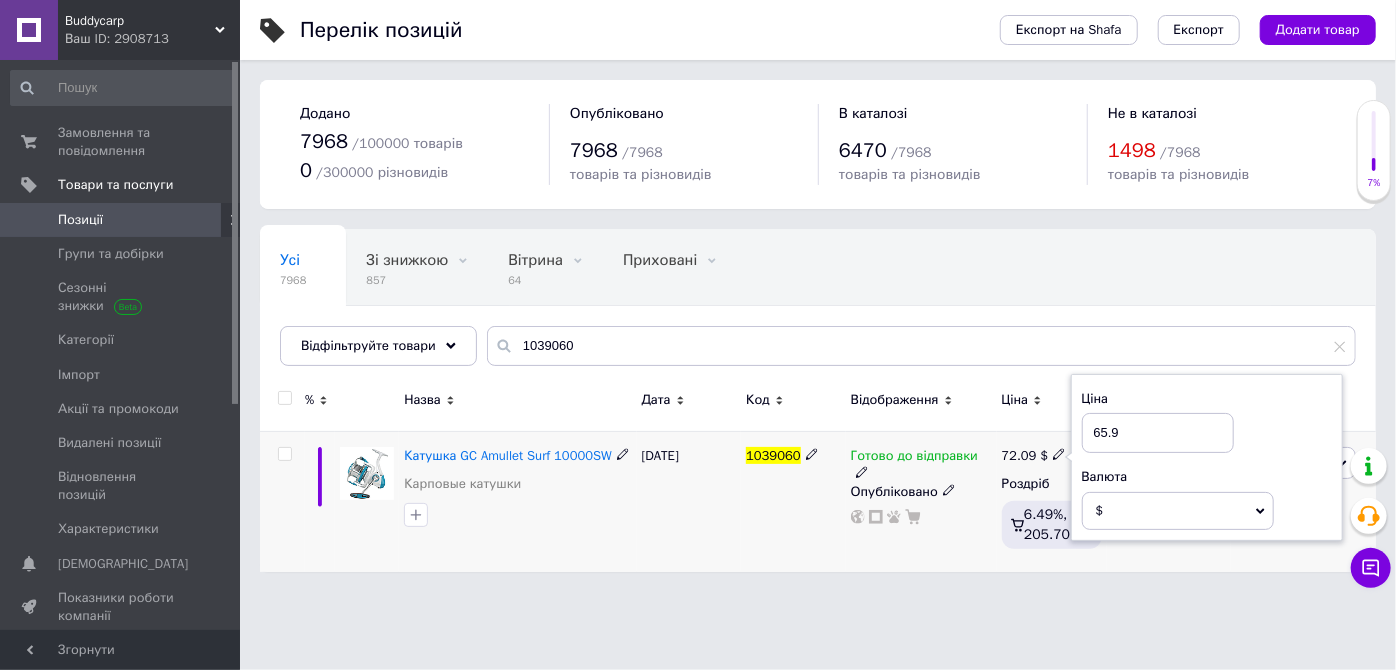 type on "65.9" 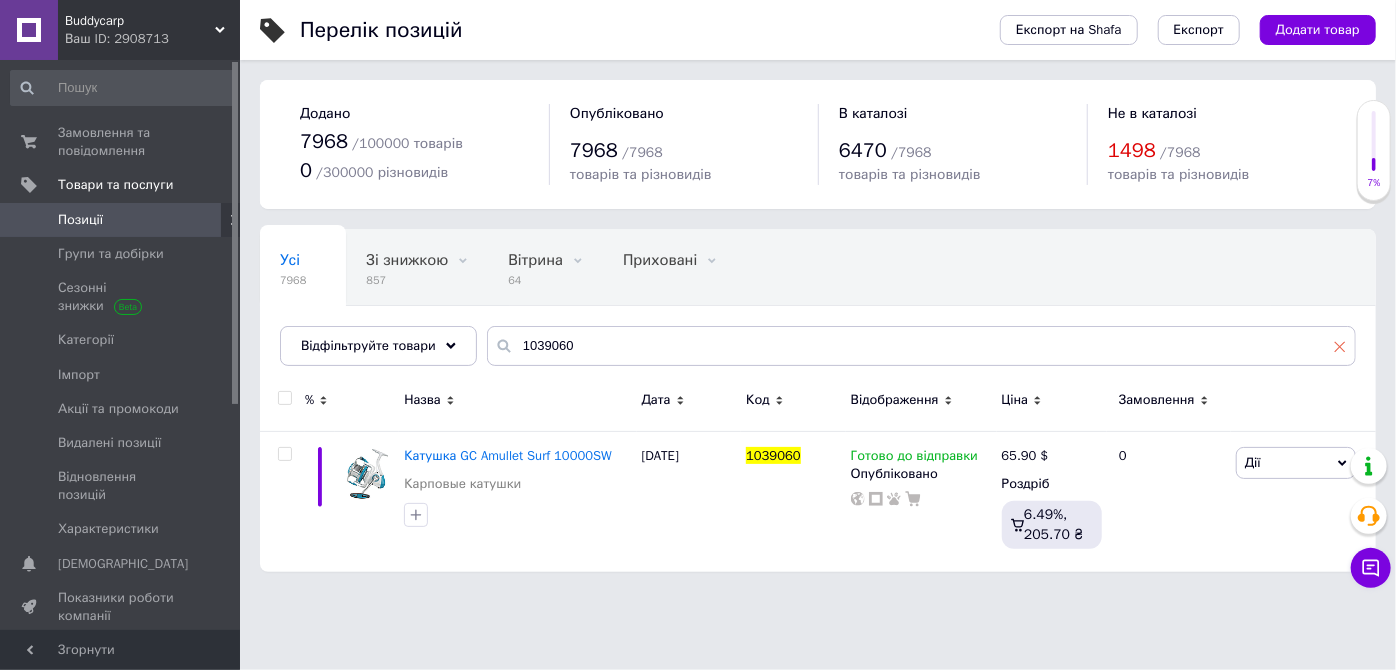 click 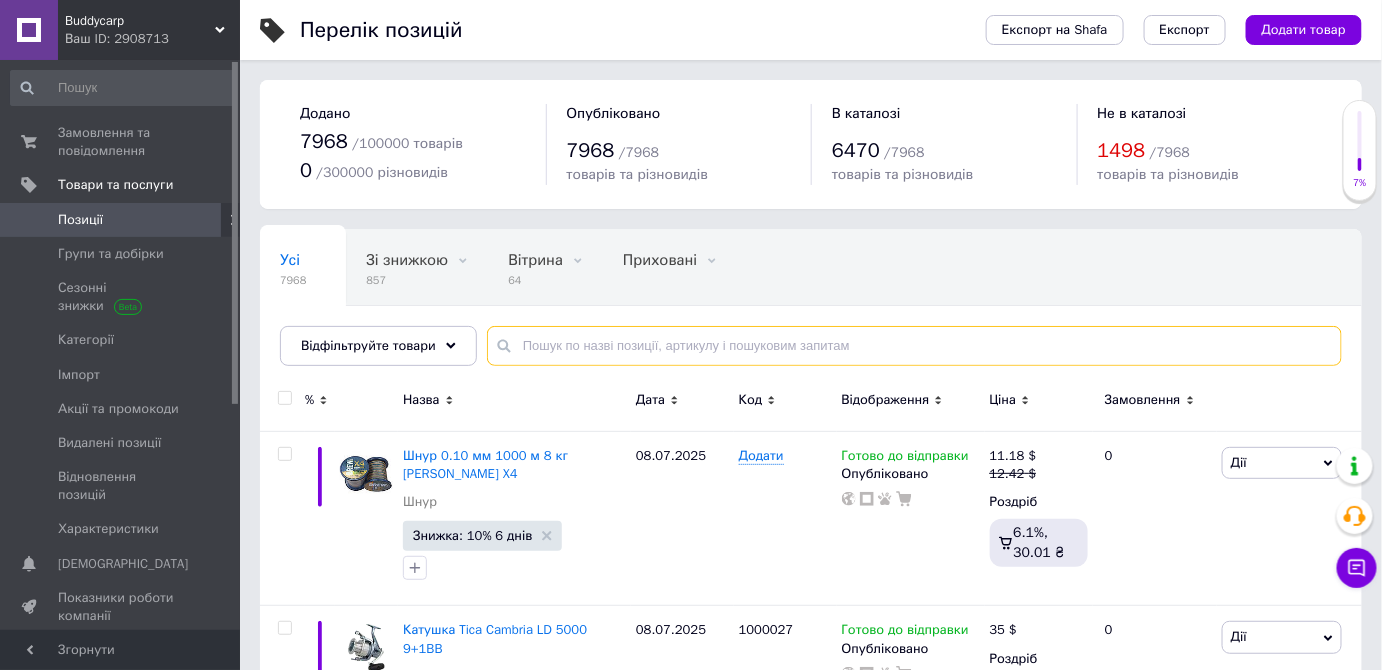 paste on "[PERSON_NAME] спиннинговая [PERSON_NAME]" 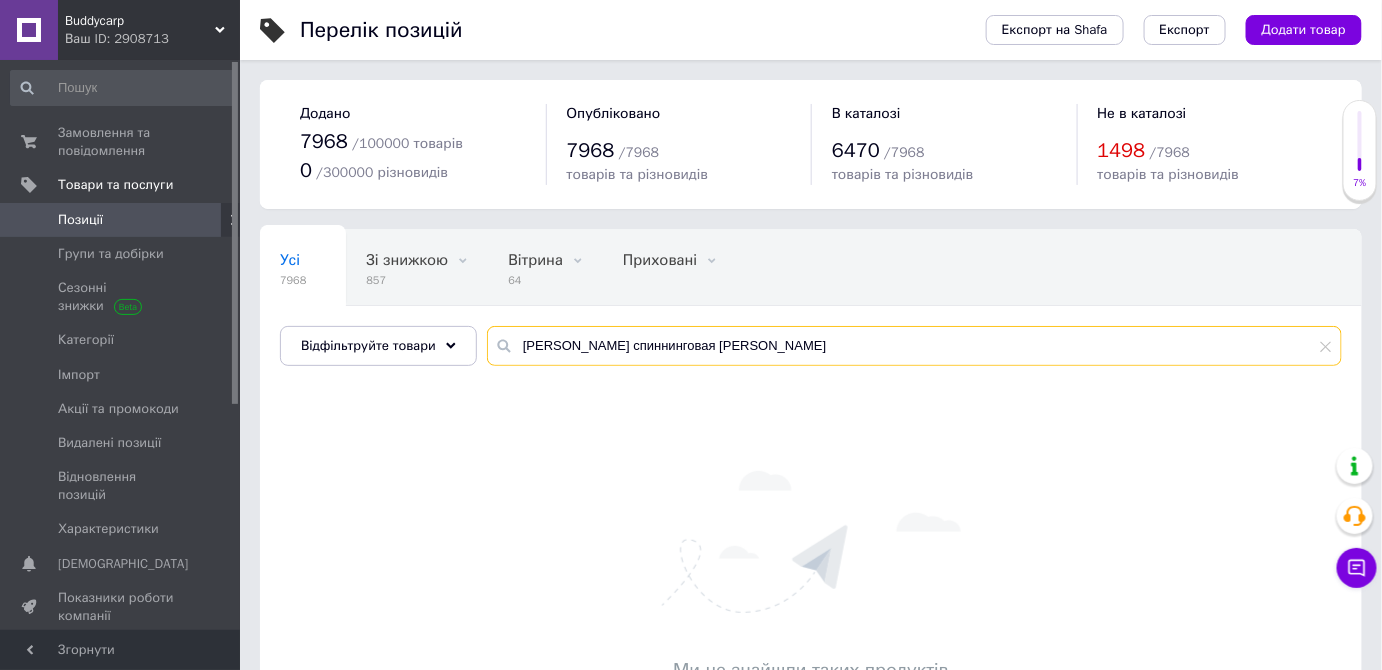 type on "[PERSON_NAME] спиннинговая [PERSON_NAME]" 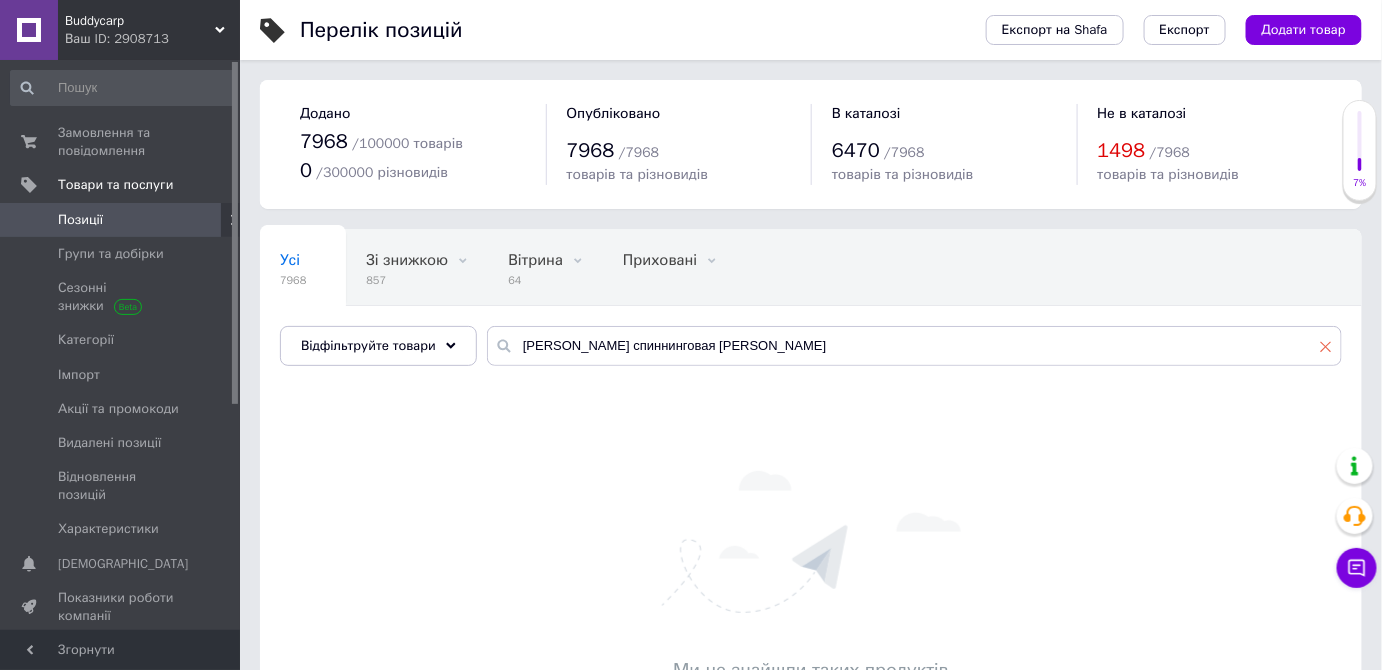 click 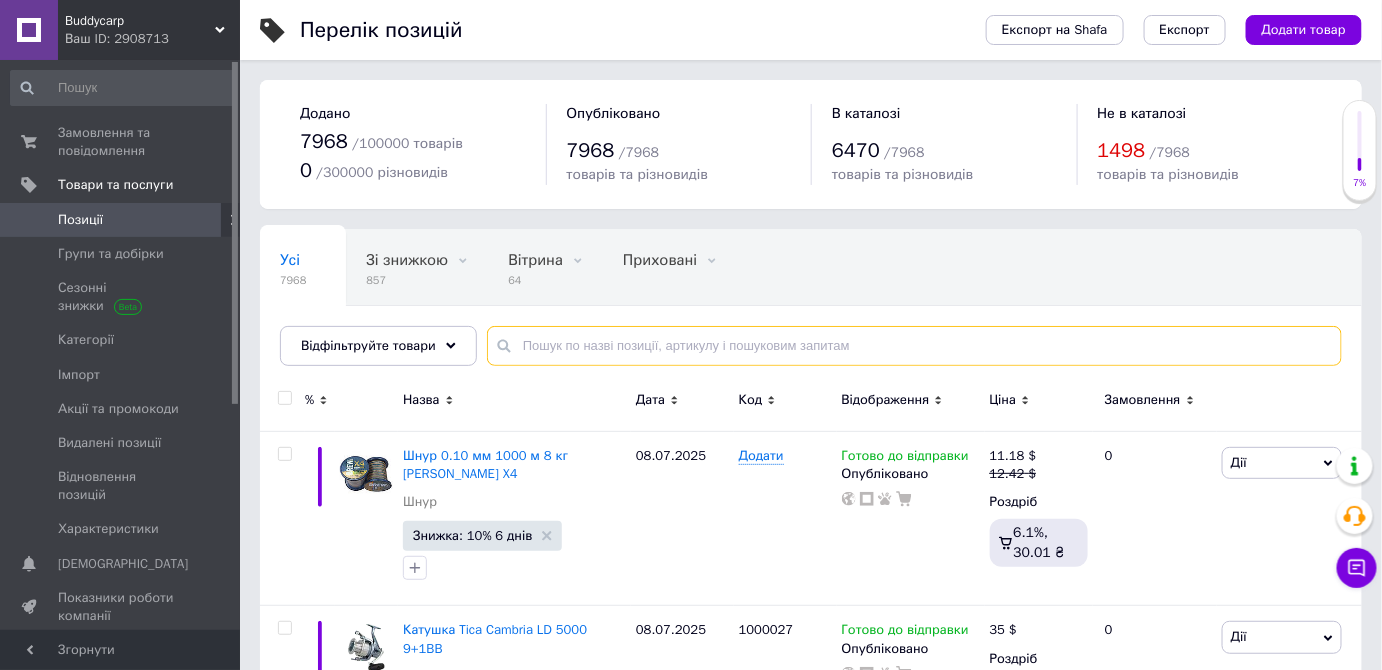 paste on "1000731" 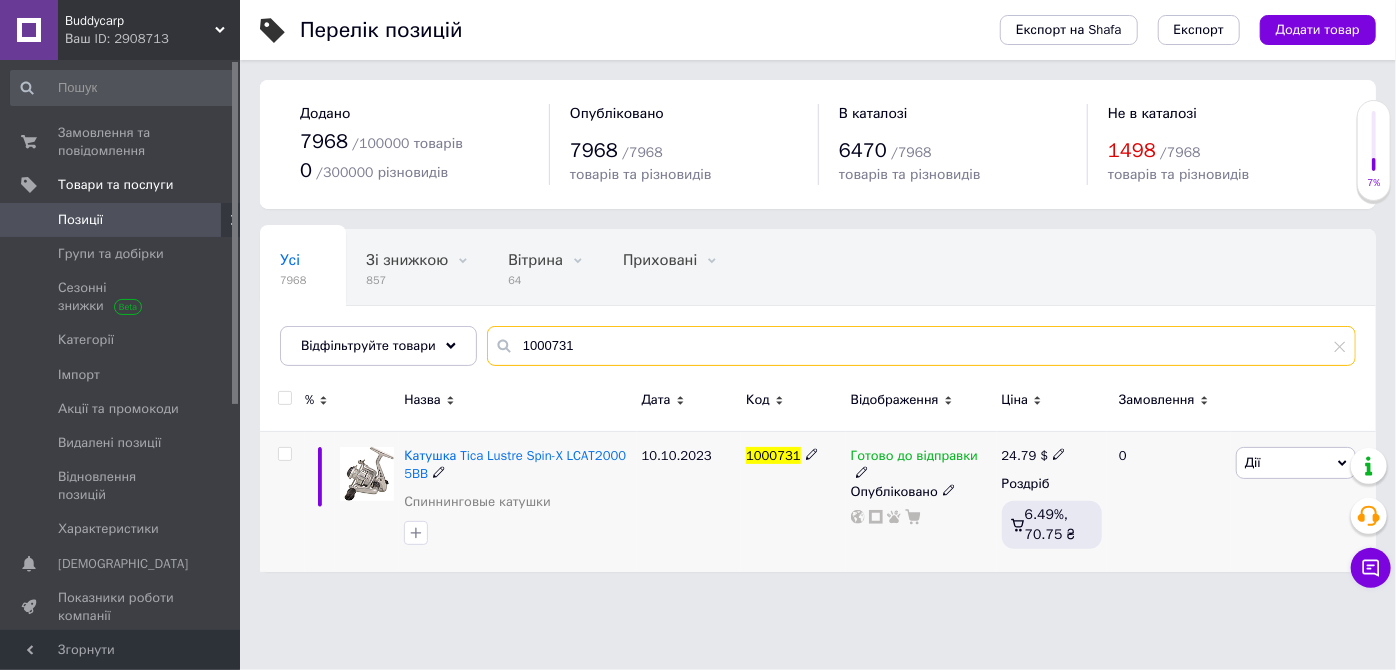 type on "1000731" 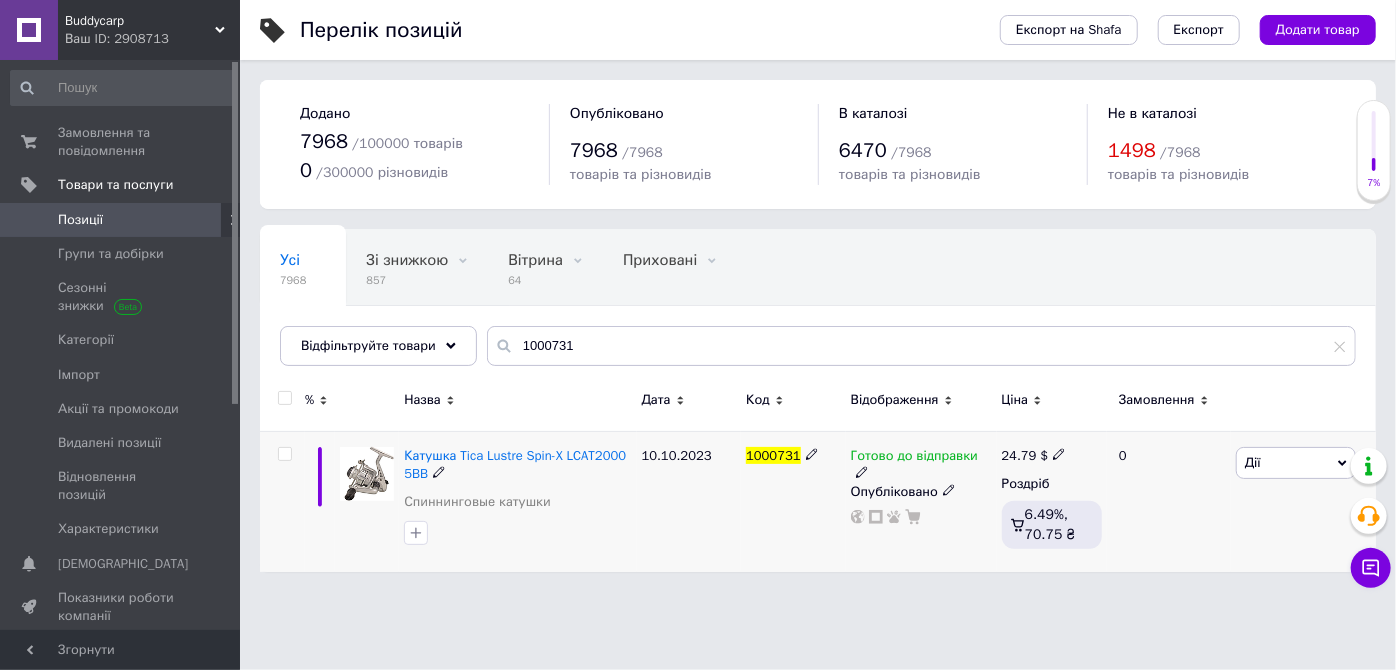 click 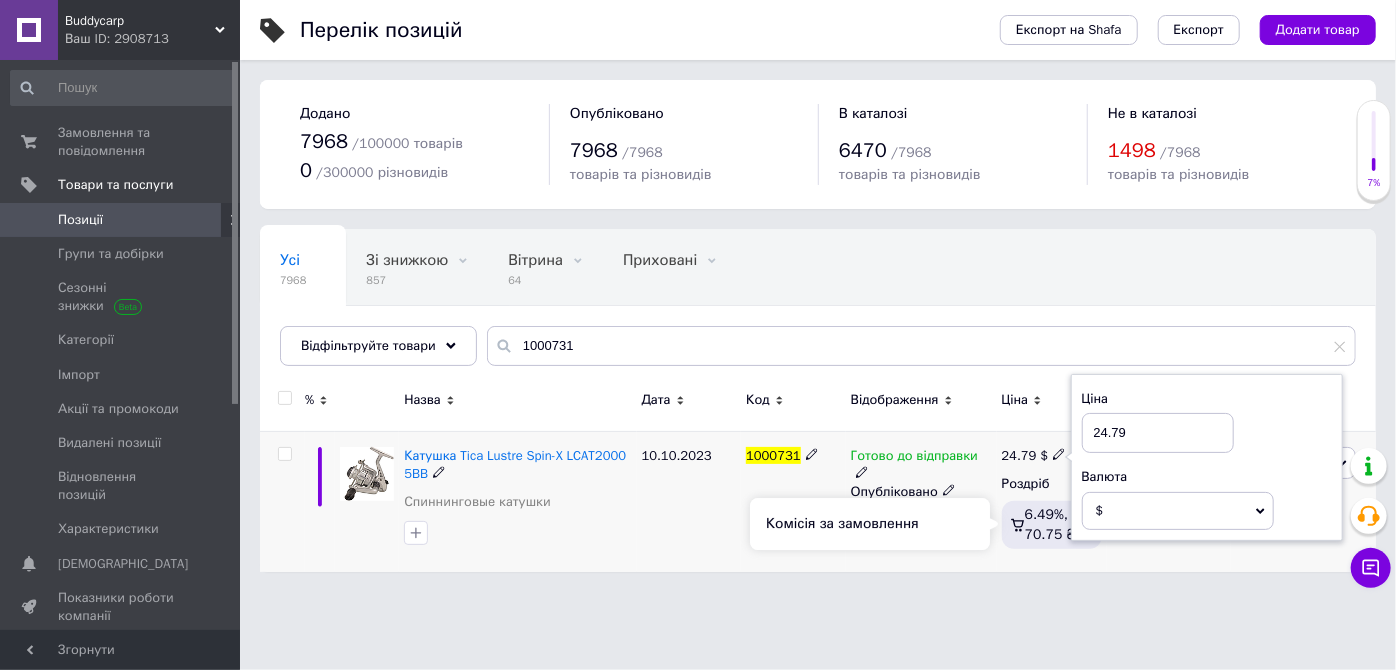 click on "Комісія за замовлення" at bounding box center [870, 524] 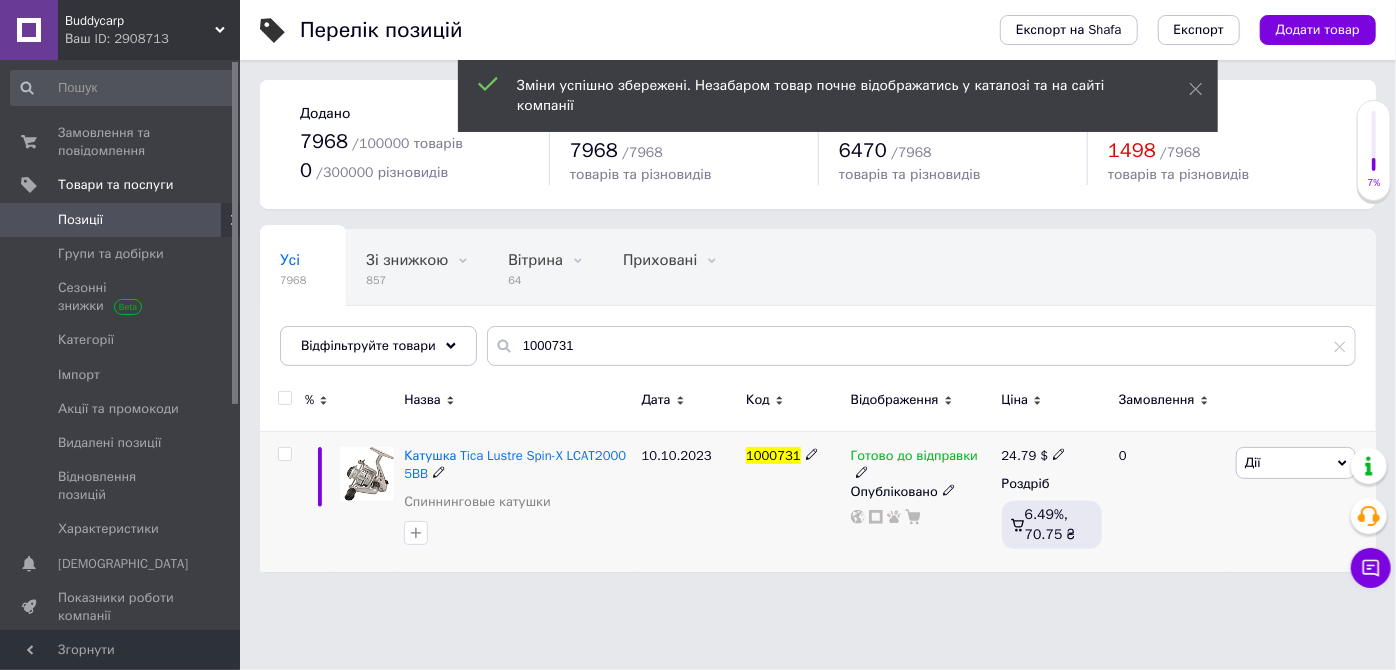click 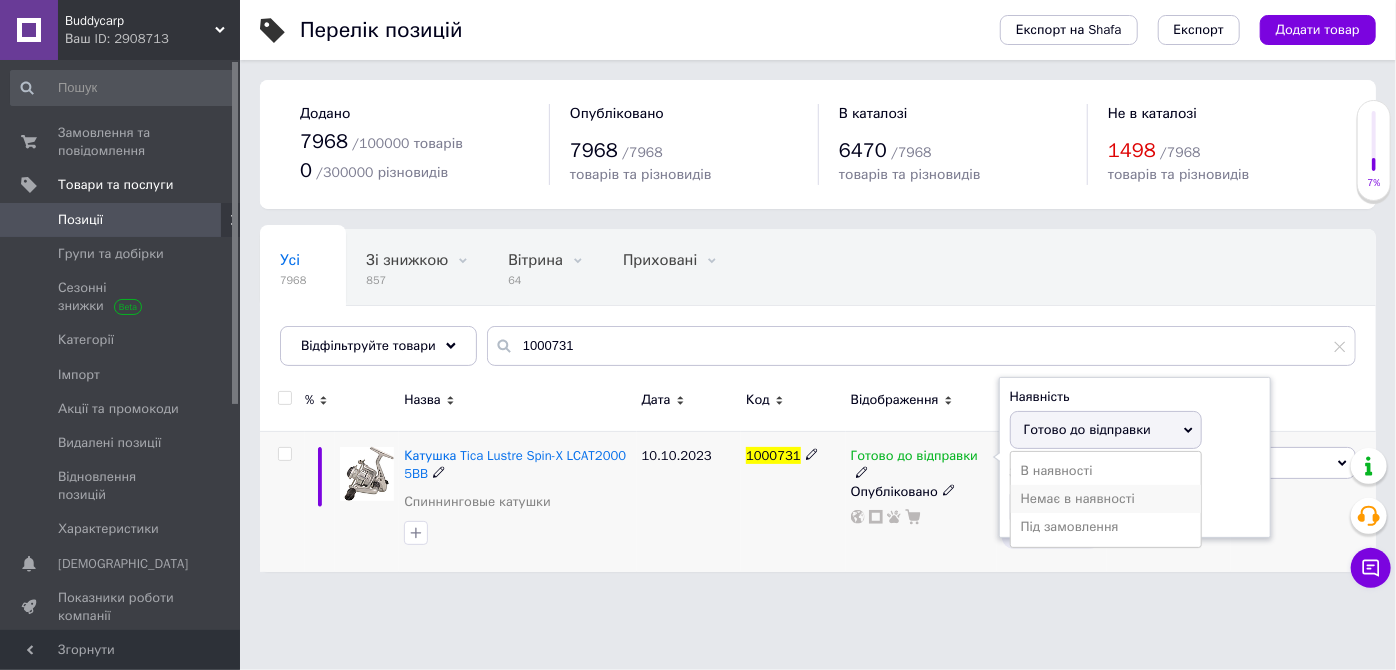 click on "Немає в наявності" at bounding box center [1106, 499] 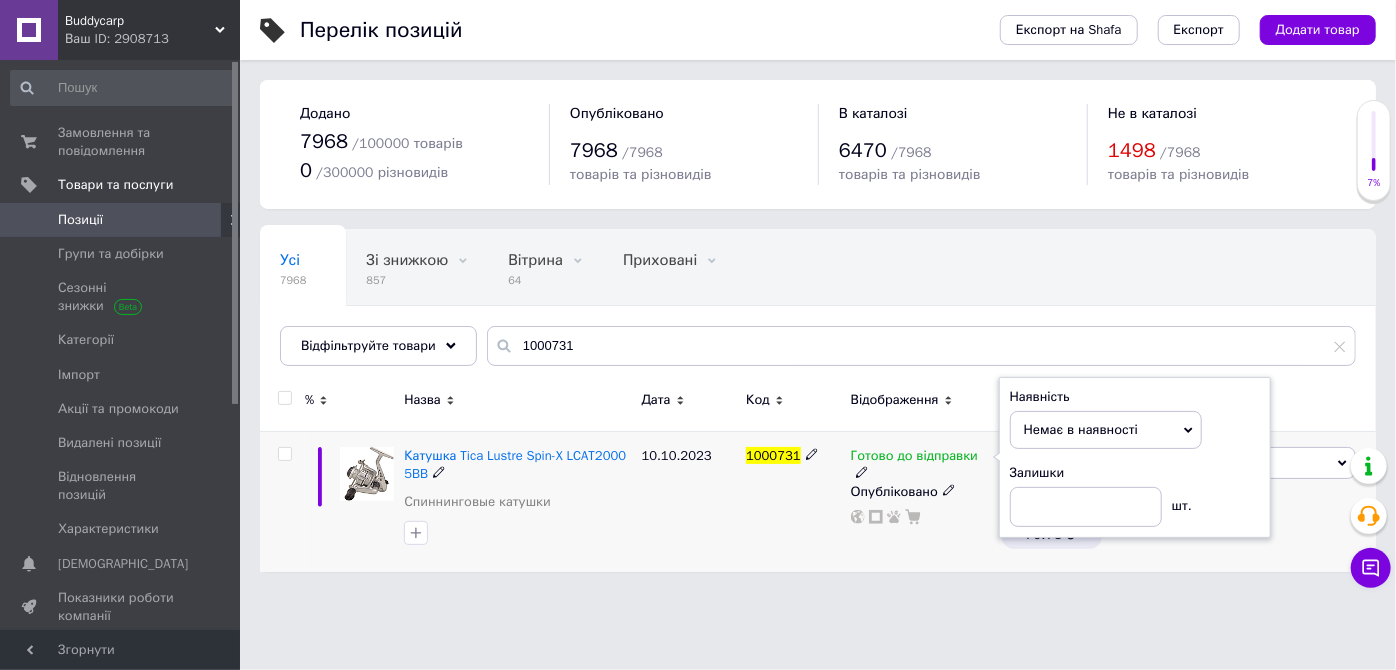 click on "1000731" at bounding box center (793, 501) 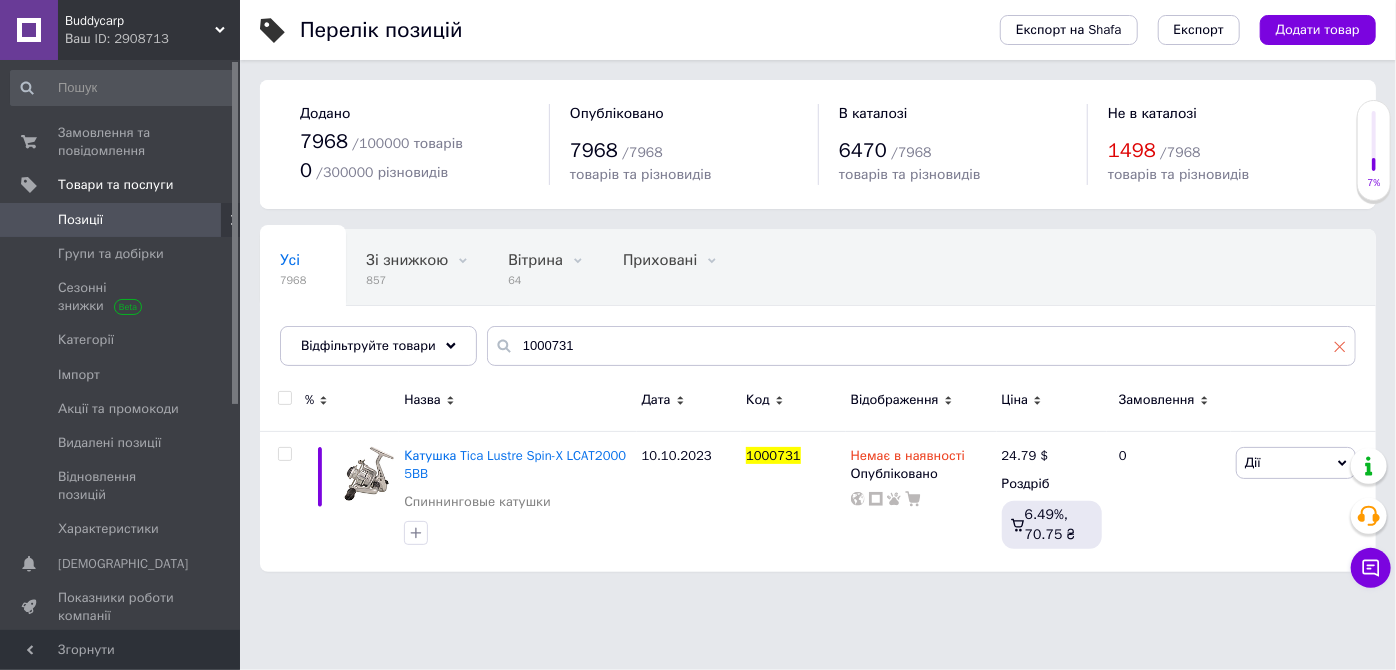 click 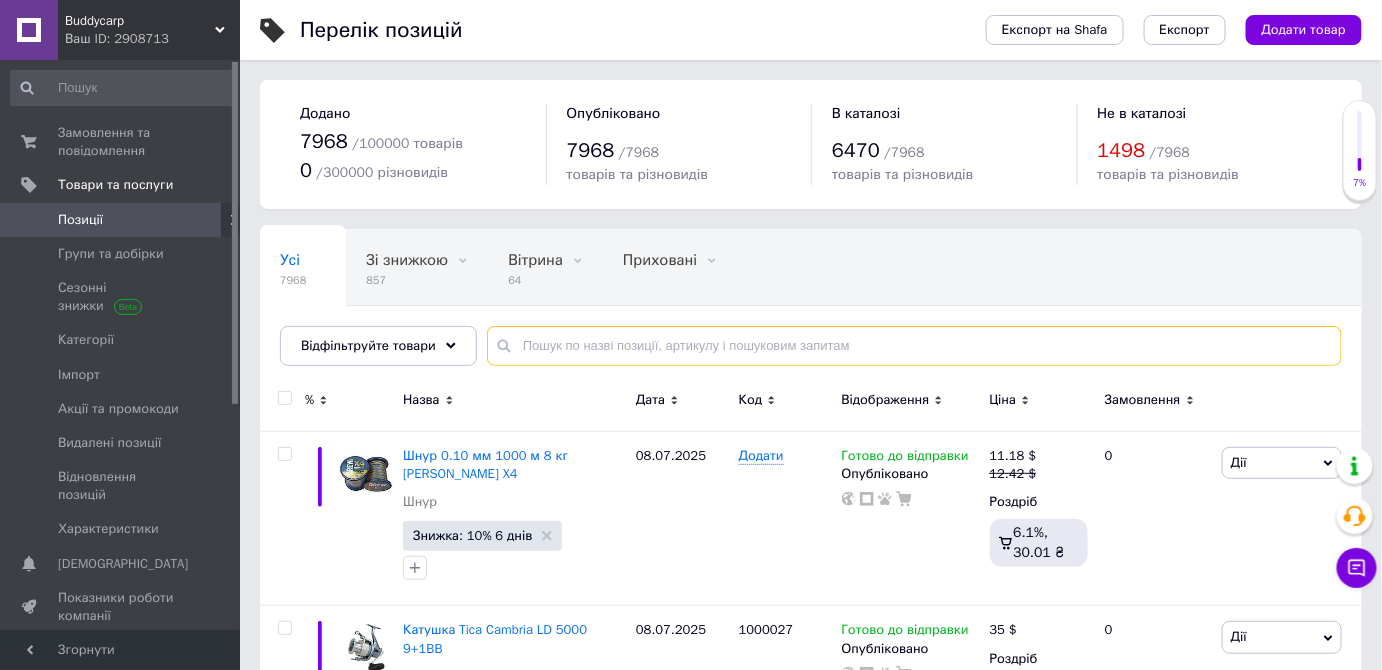 paste on "1000732" 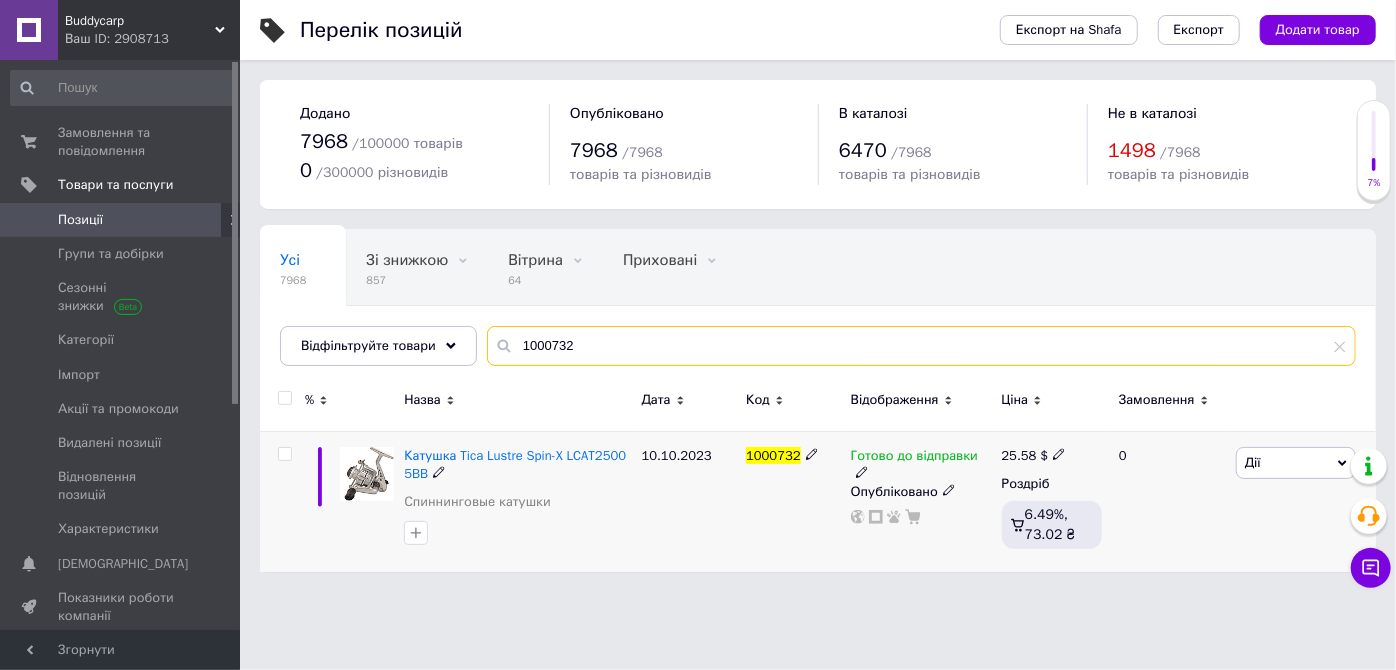 type on "1000732" 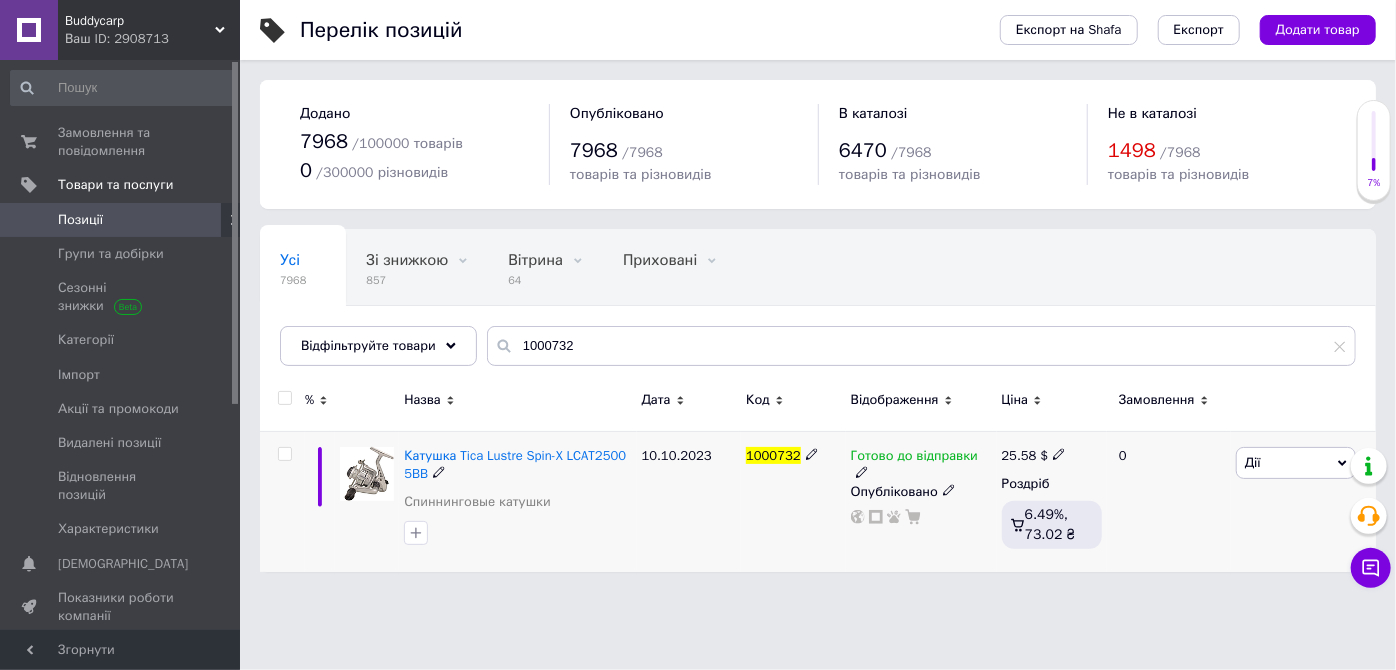 click 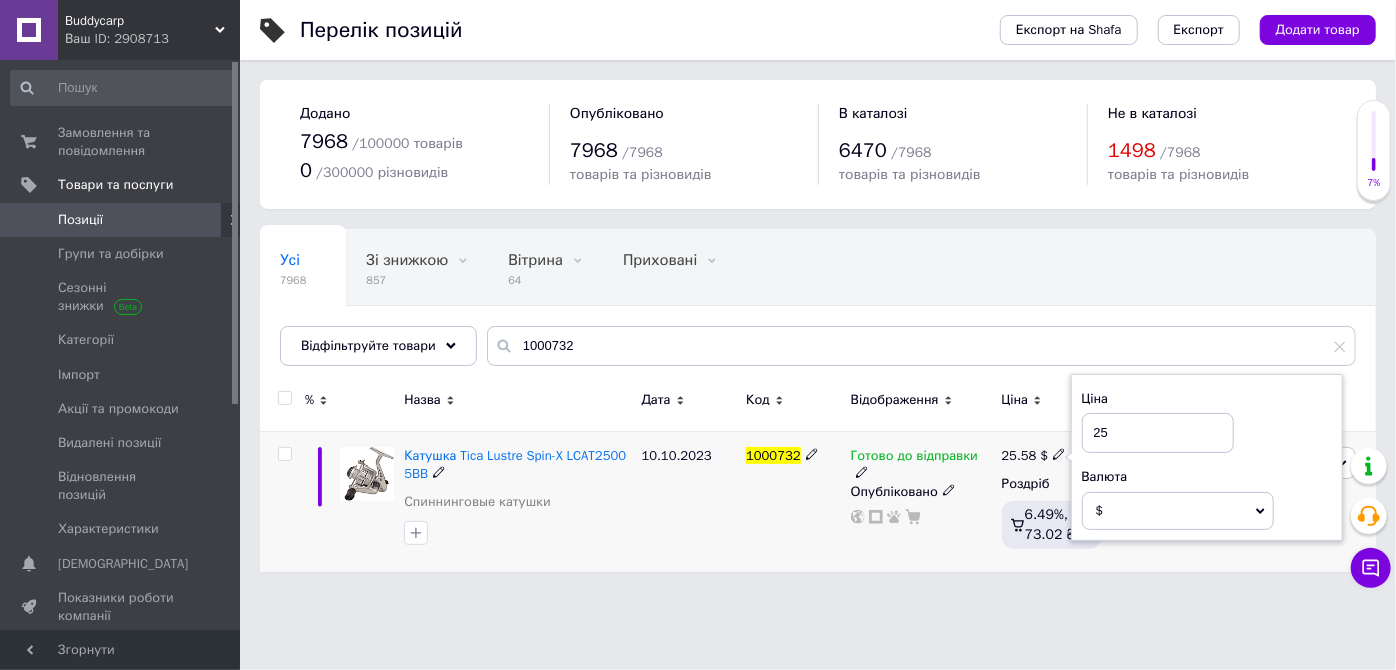 type on "2" 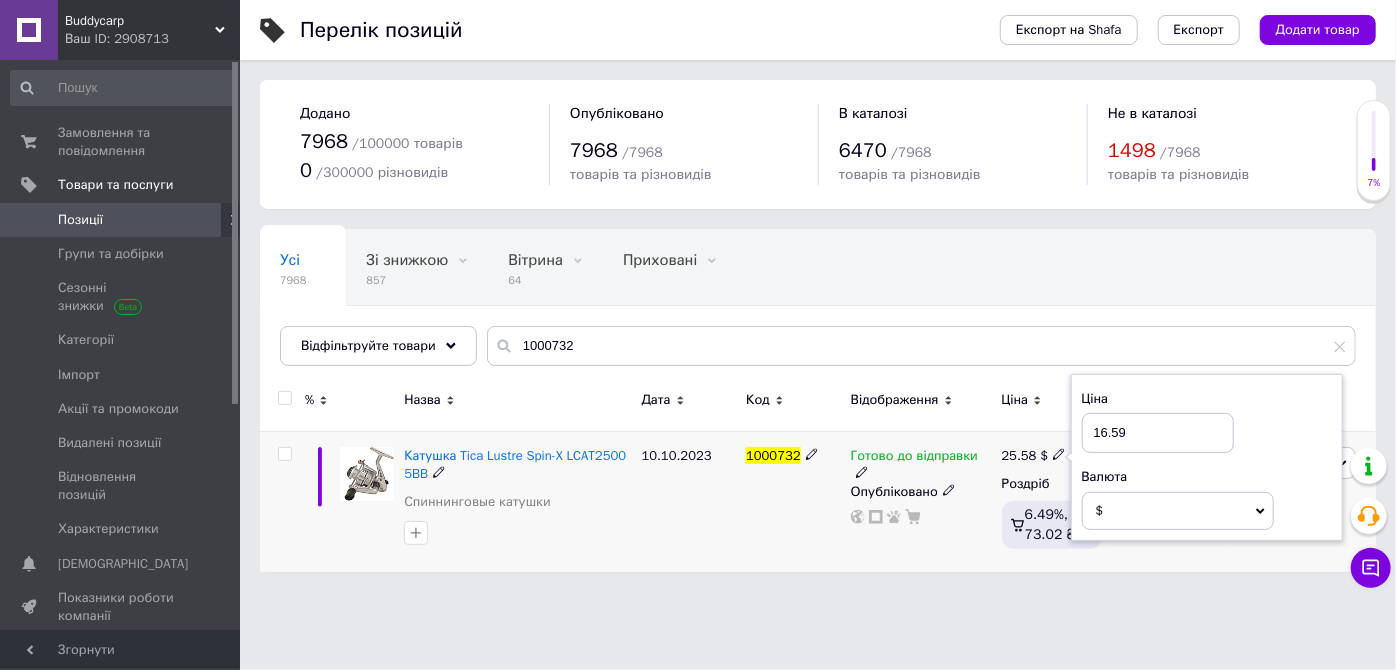 type on "16.59" 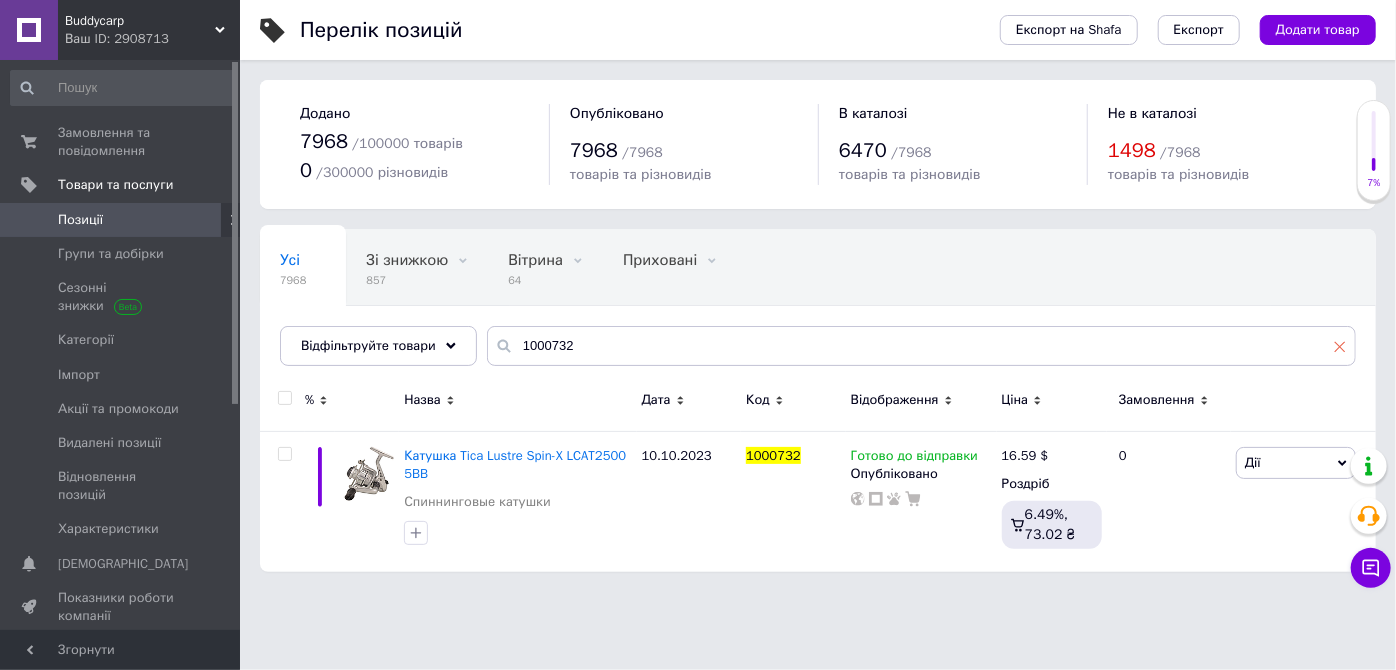 click at bounding box center (1340, 346) 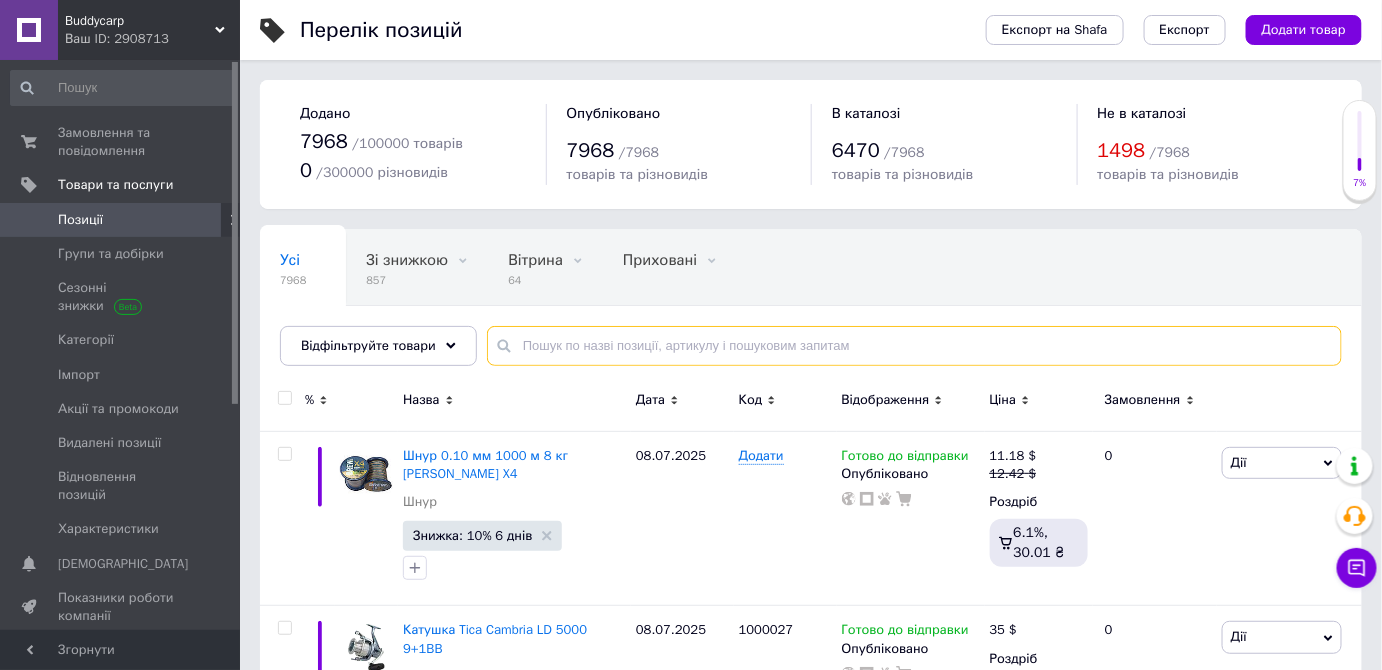 paste on "1000733" 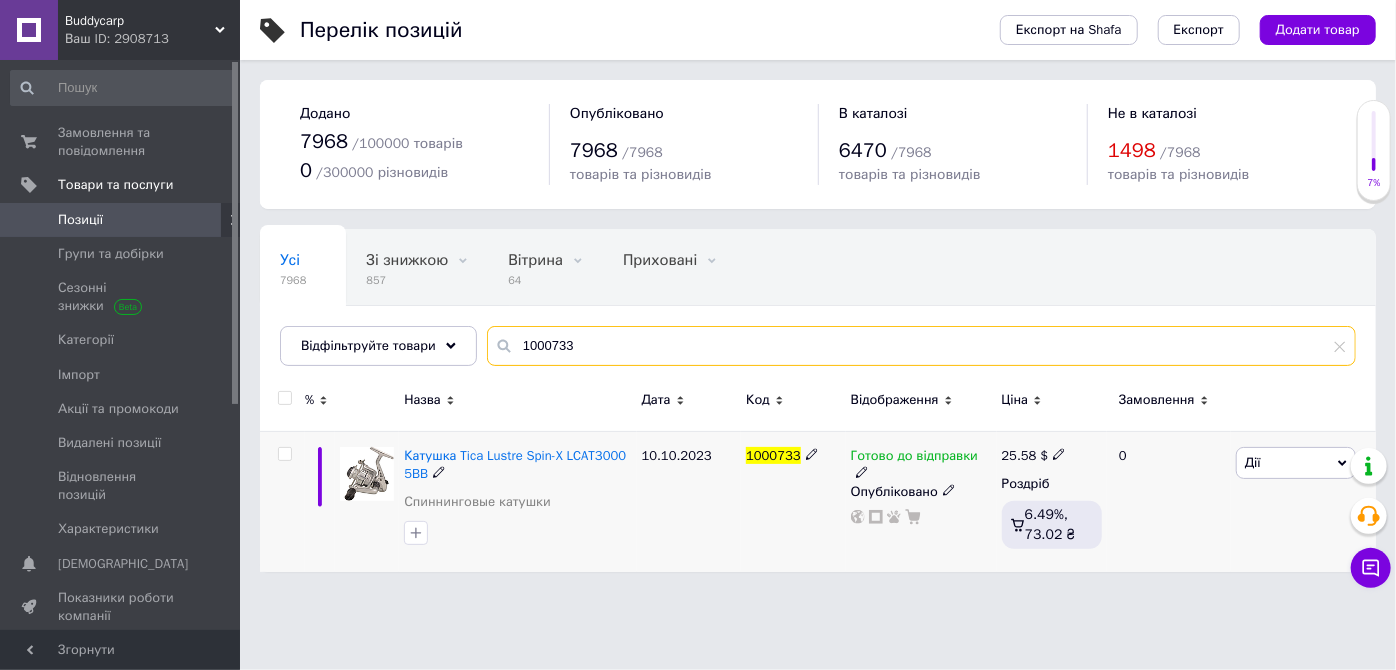 type on "1000733" 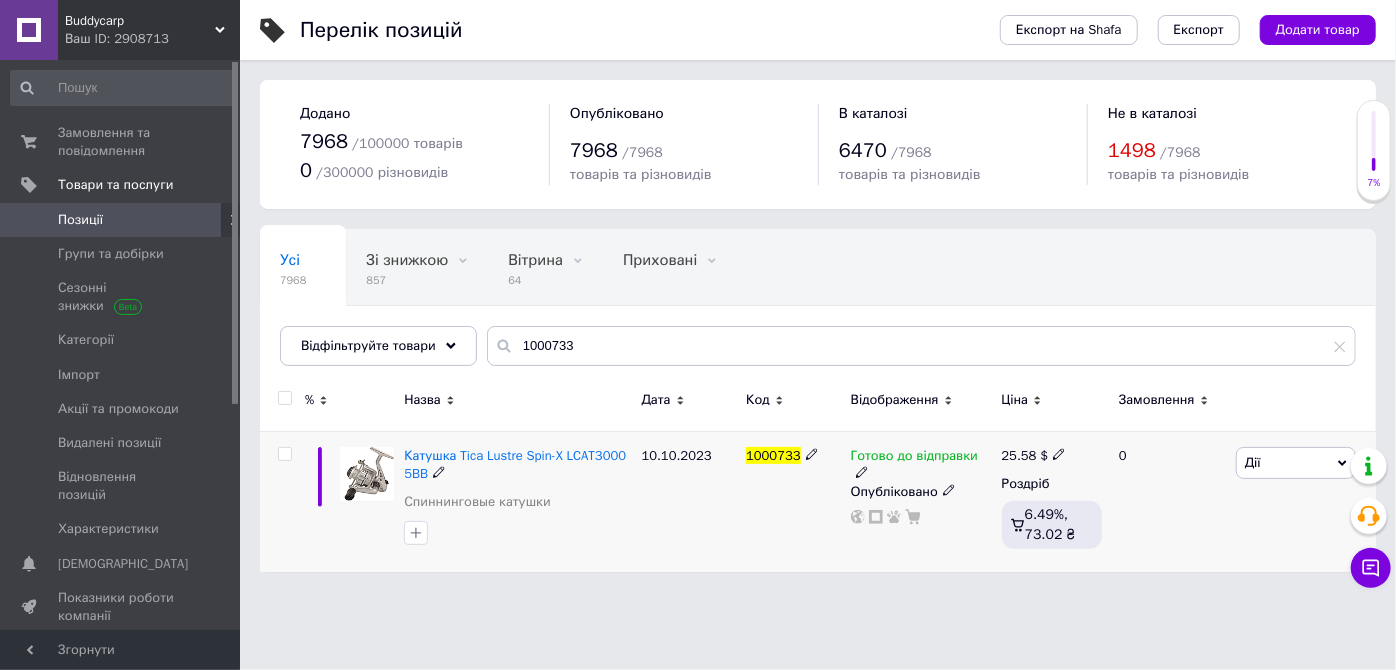 click 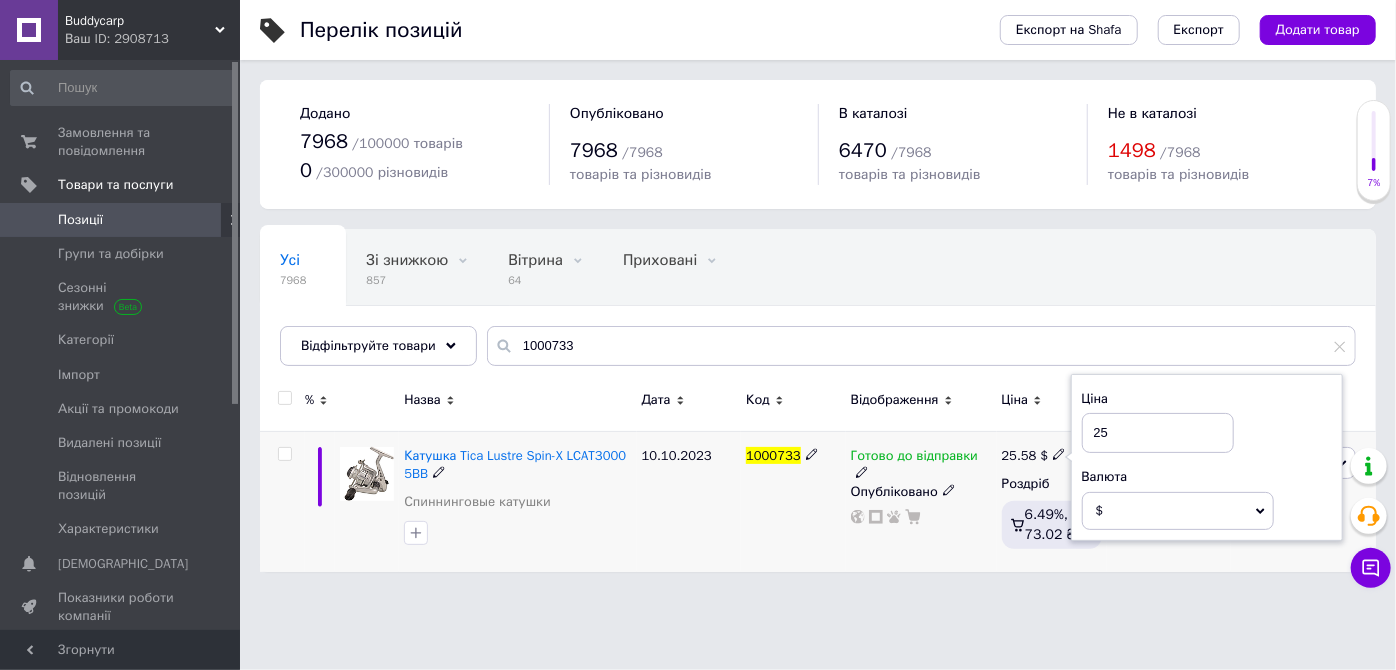 type on "2" 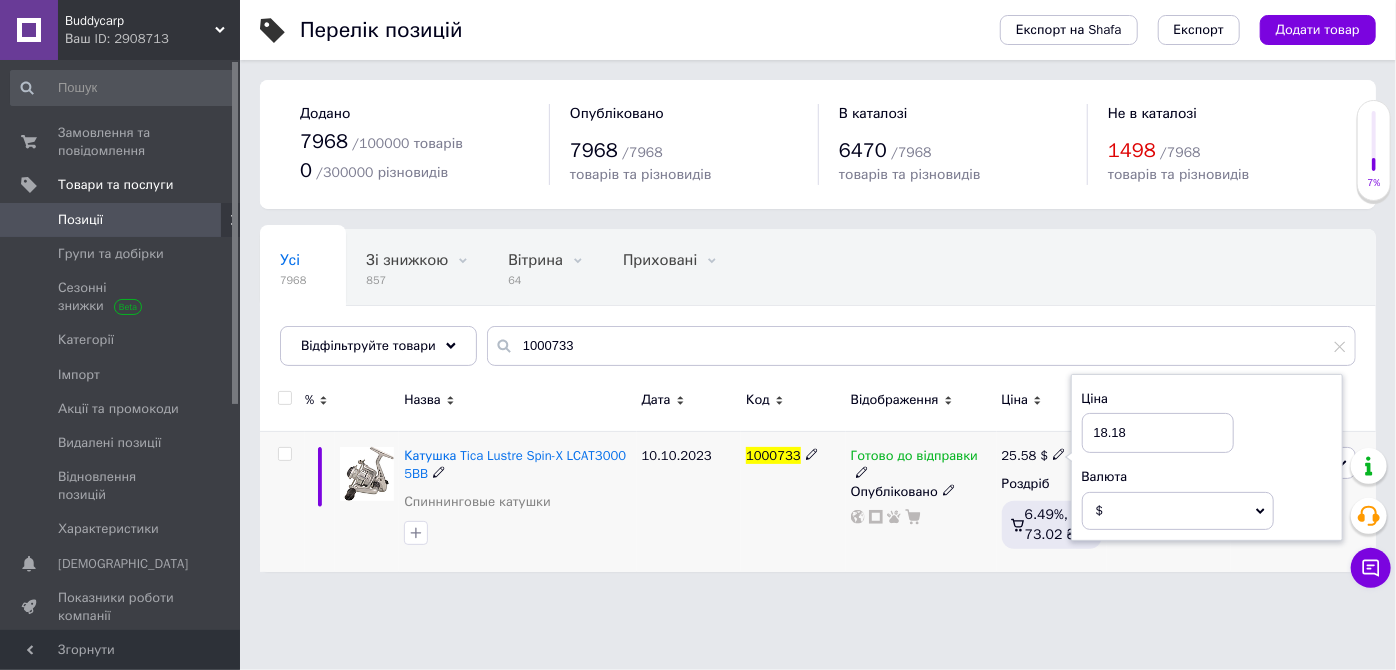 type on "18.18" 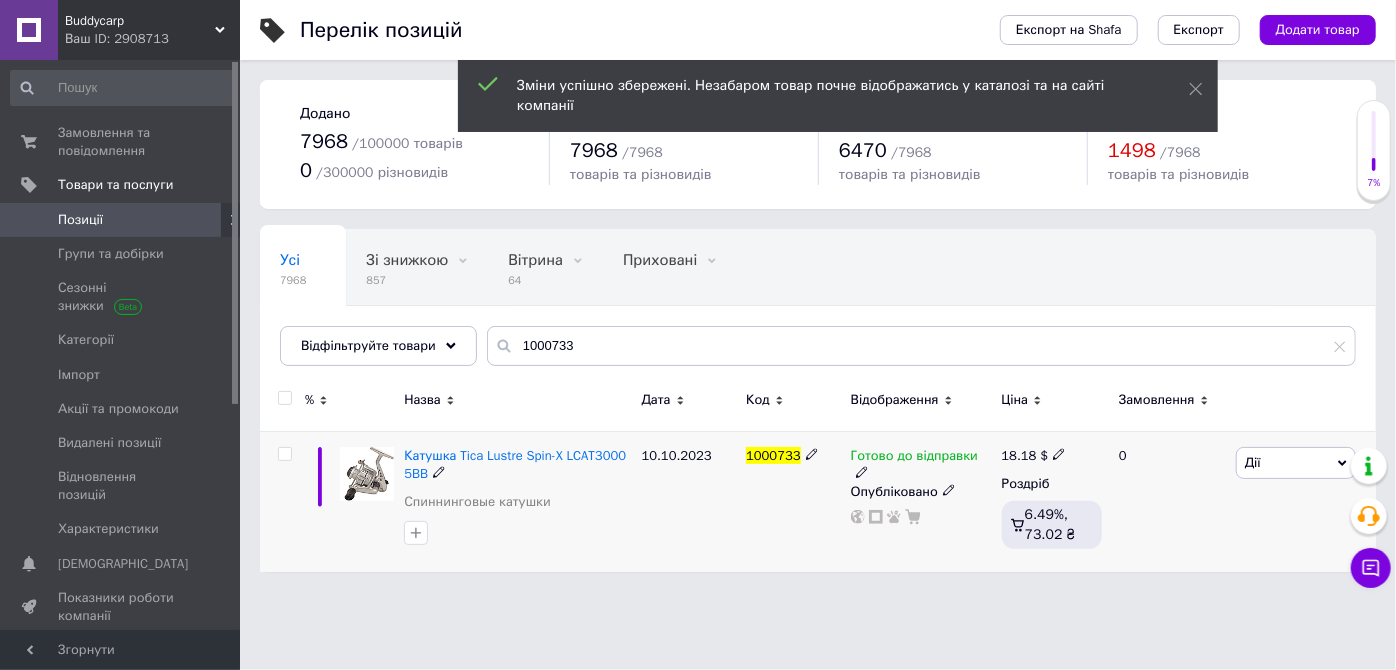 click on "10.10.2023" at bounding box center [689, 501] 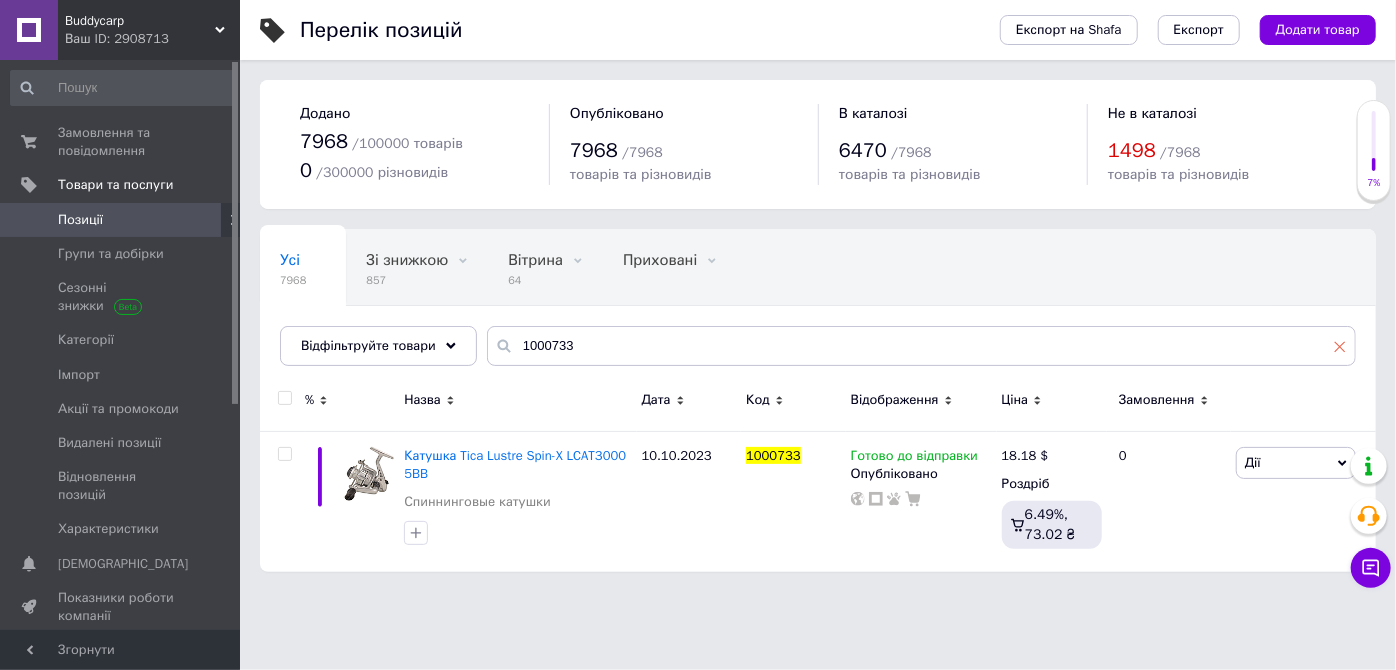 click 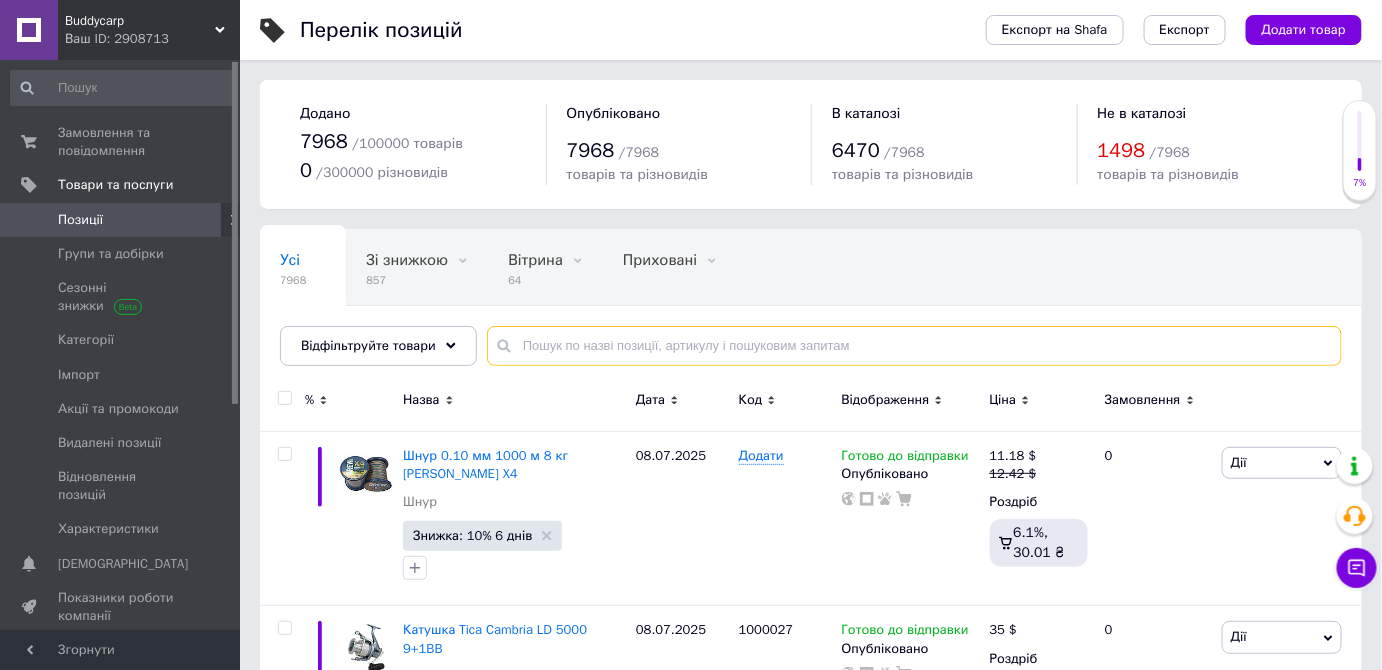 paste on "[PERSON_NAME] спиннинговая [PERSON_NAME]" 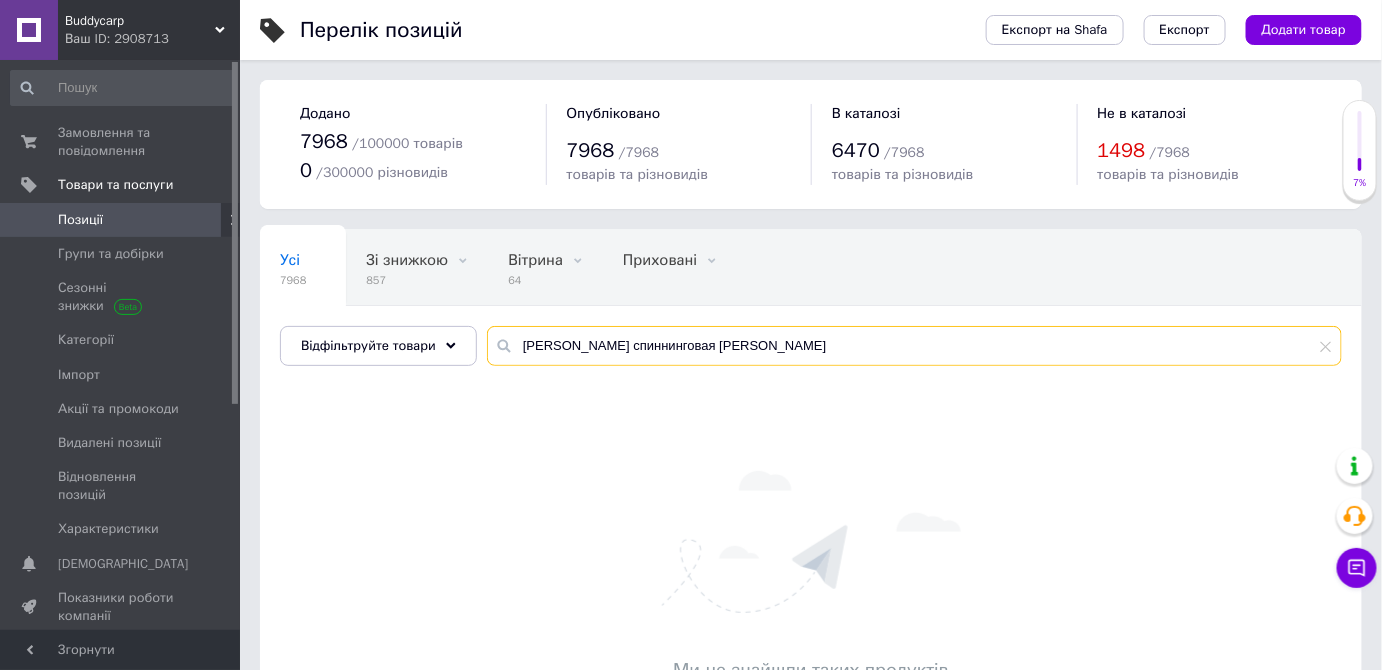 click on "[PERSON_NAME] спиннинговая [PERSON_NAME]" at bounding box center [914, 346] 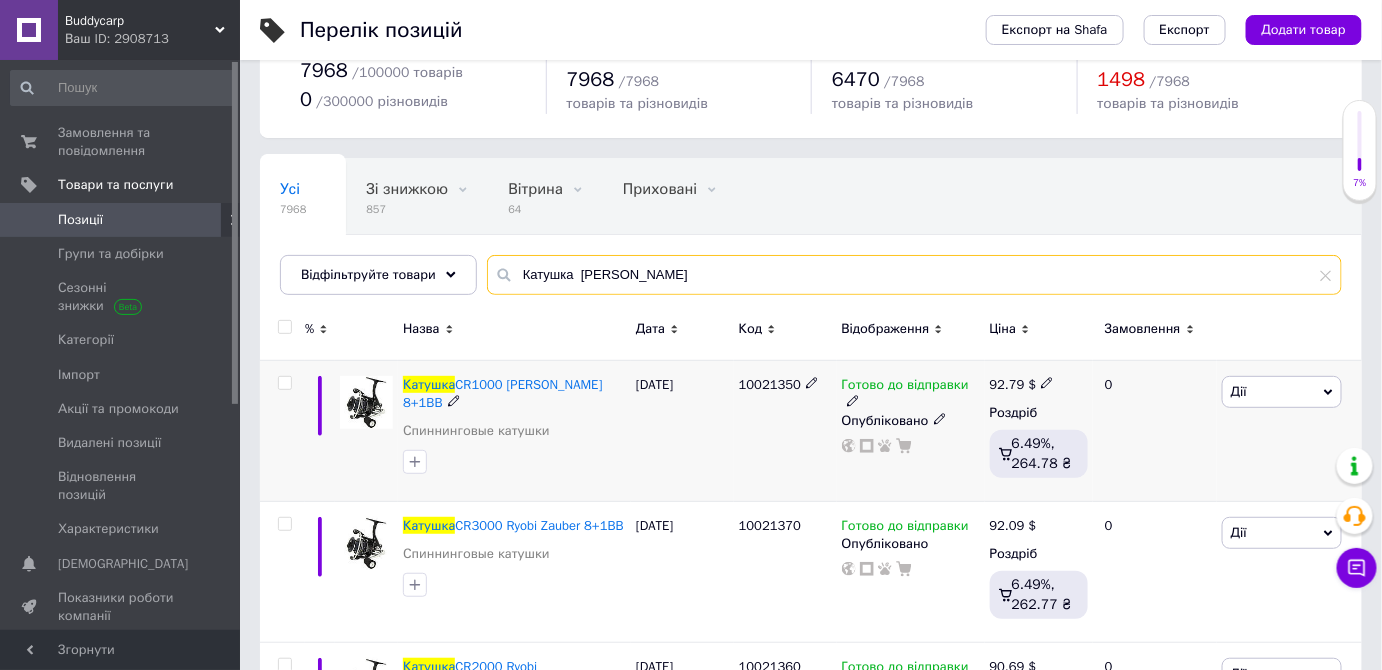 scroll, scrollTop: 181, scrollLeft: 0, axis: vertical 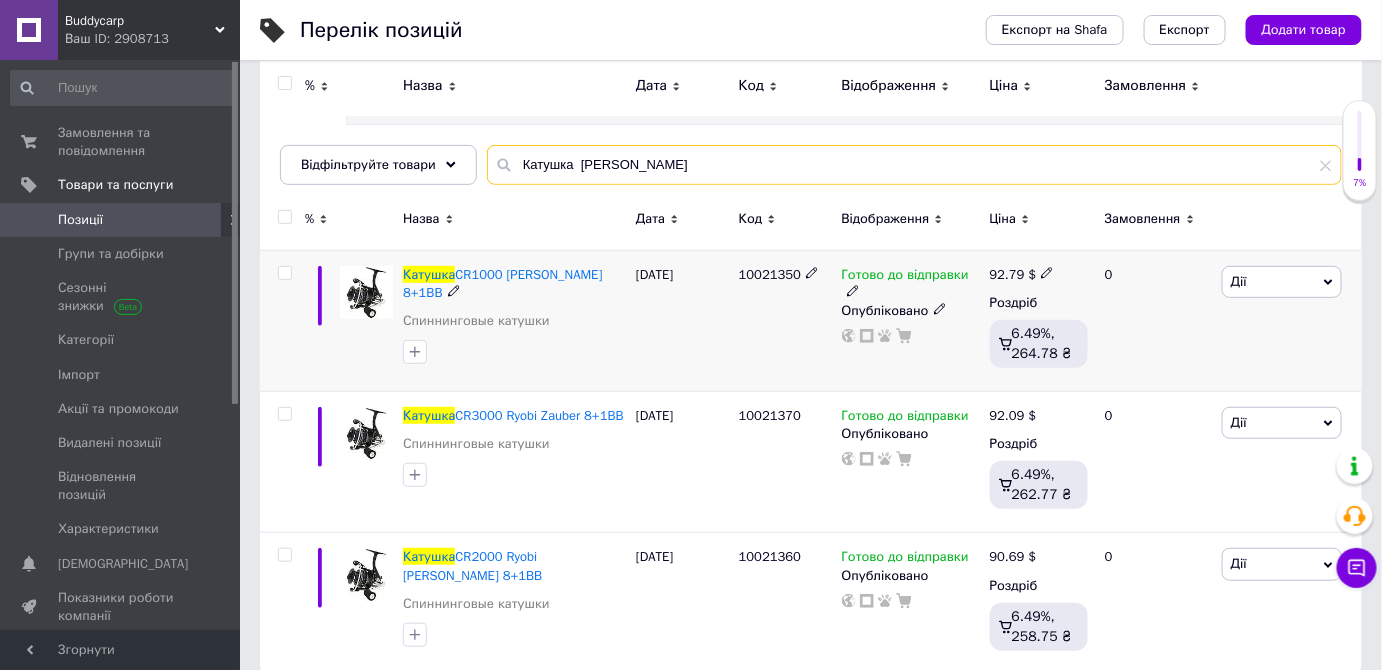 type on "Катушка  [PERSON_NAME]" 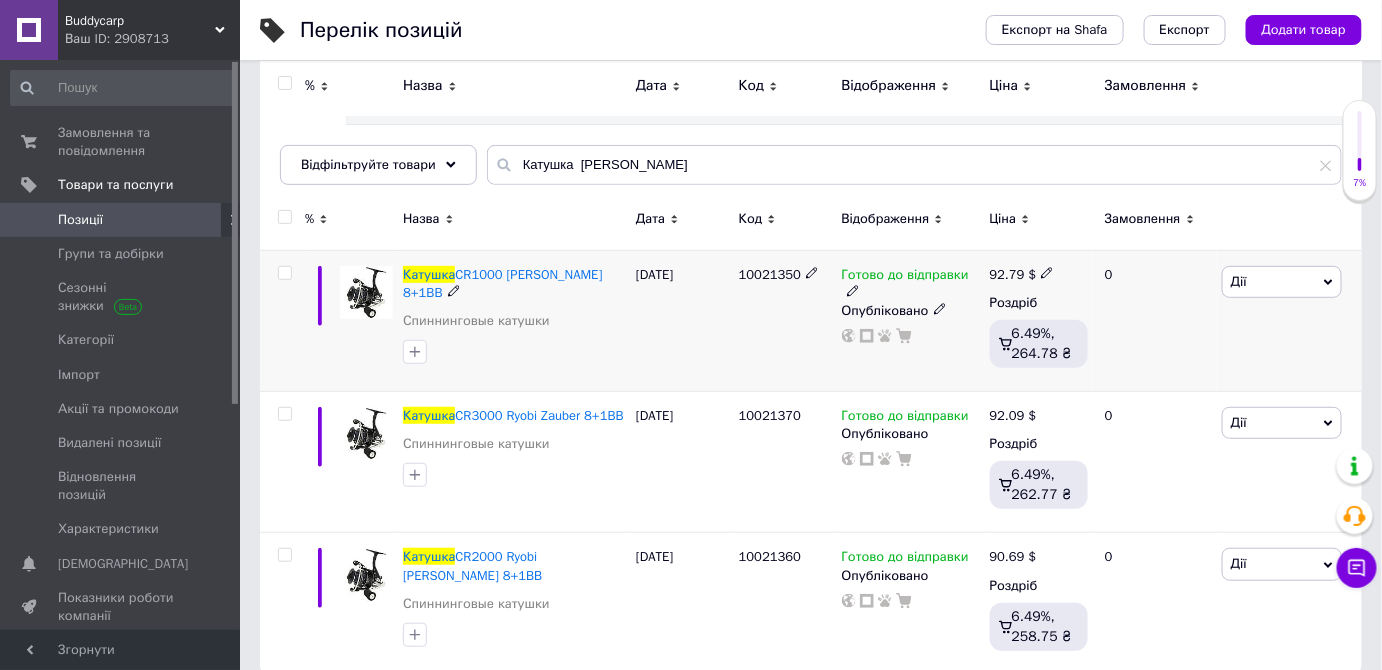 click 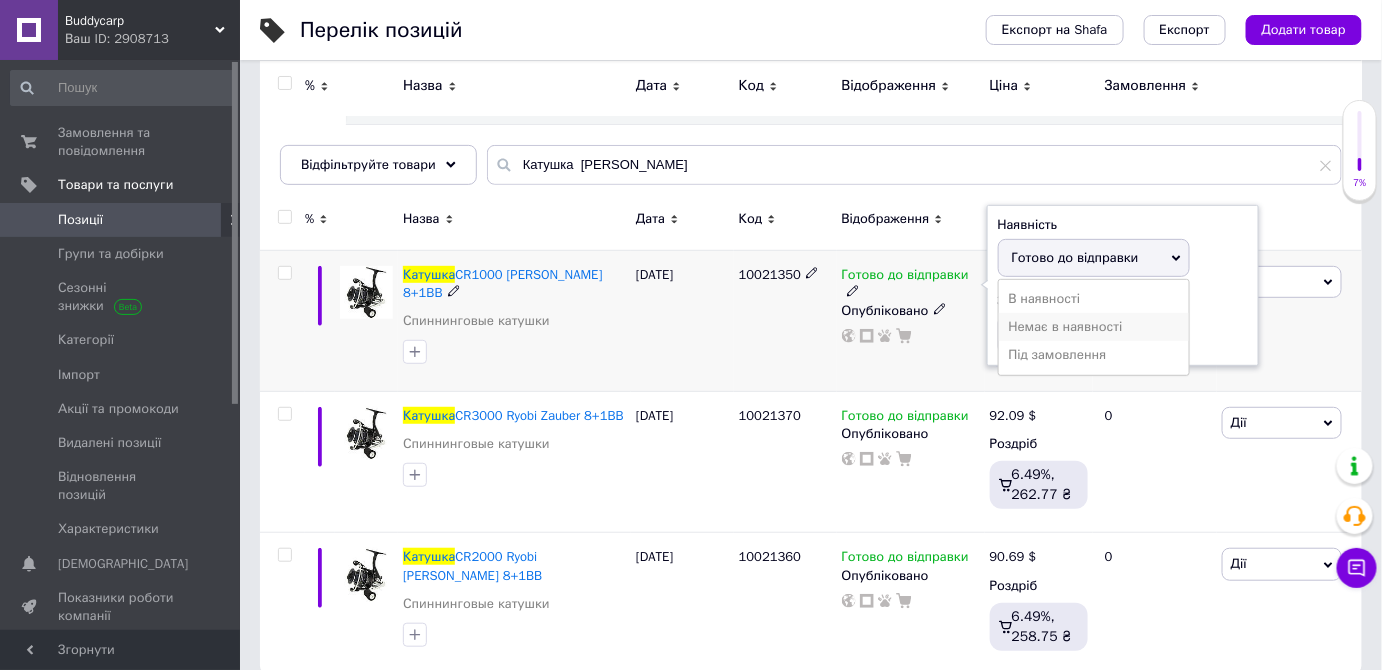 click on "Немає в наявності" at bounding box center [1094, 327] 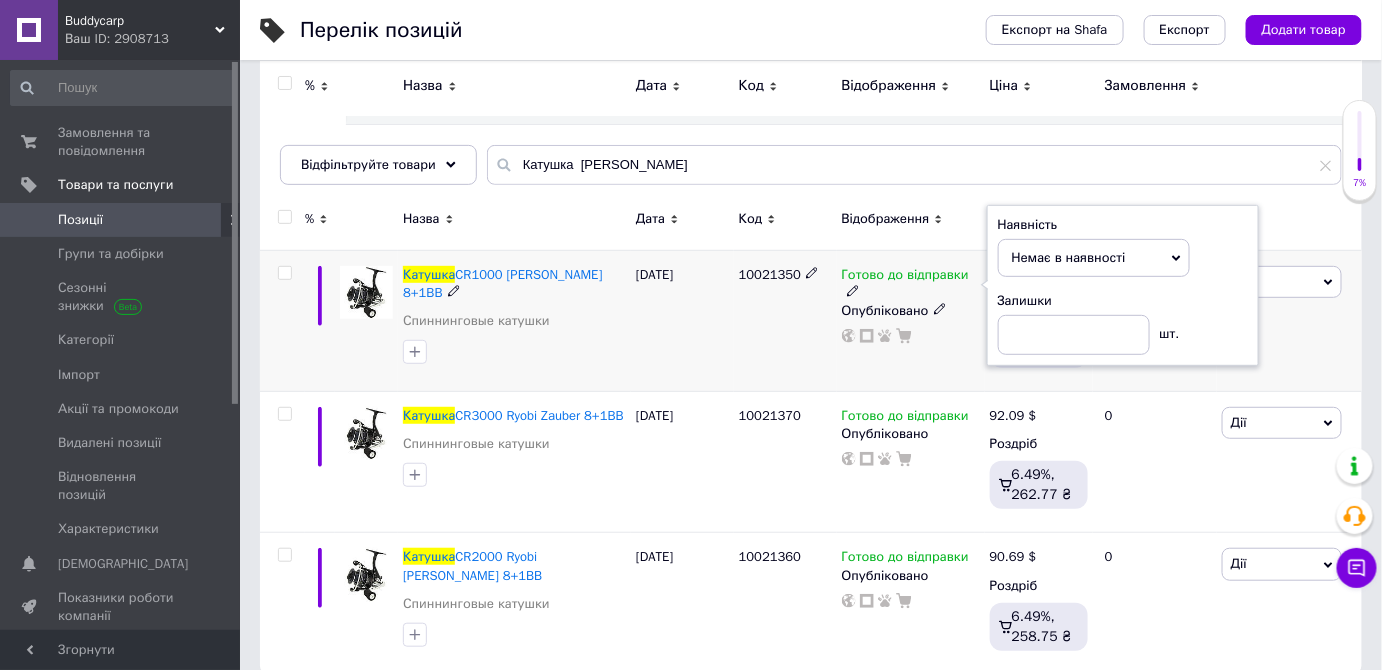 click on "10021350" at bounding box center [785, 320] 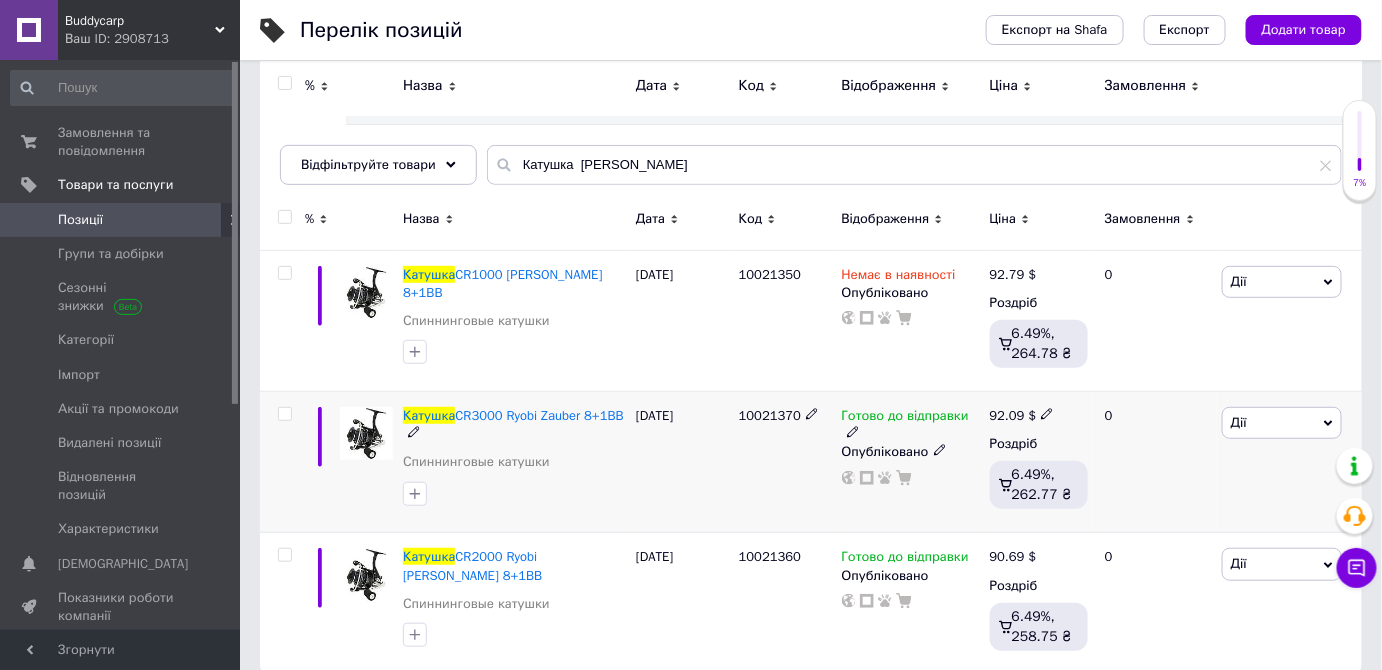 click 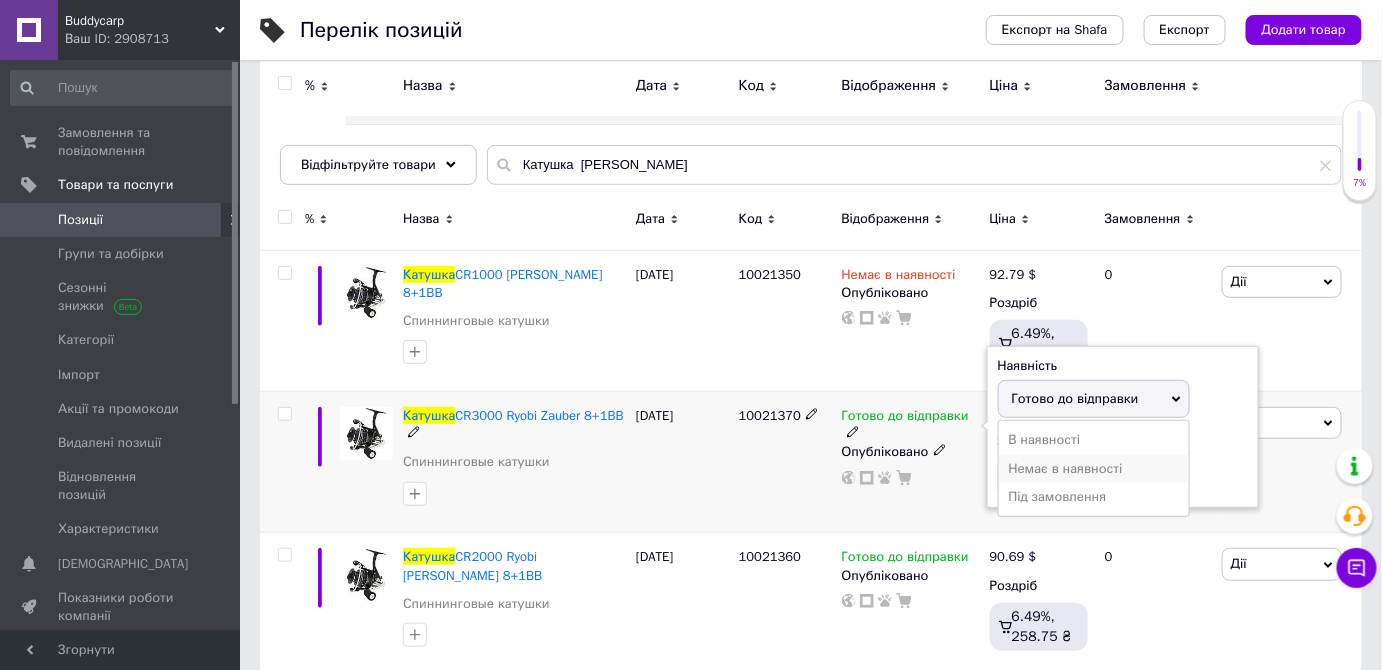 click on "Немає в наявності" at bounding box center [1094, 469] 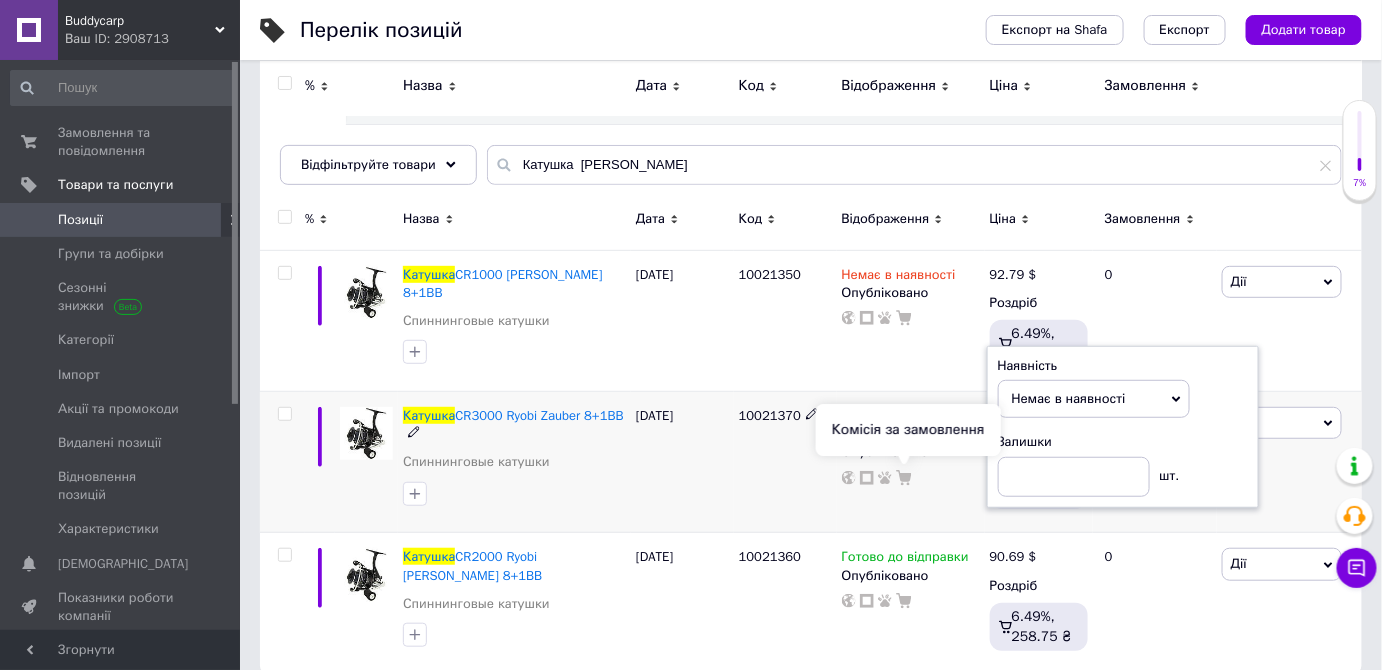 click 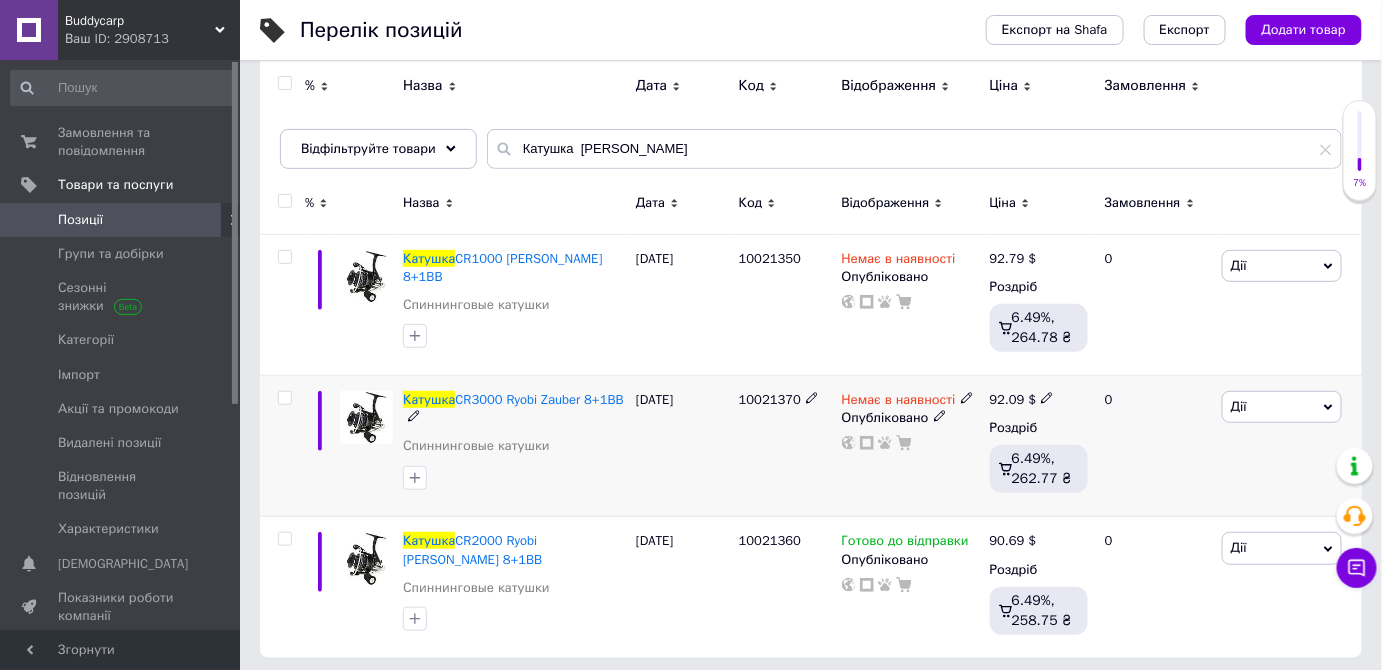 scroll, scrollTop: 202, scrollLeft: 0, axis: vertical 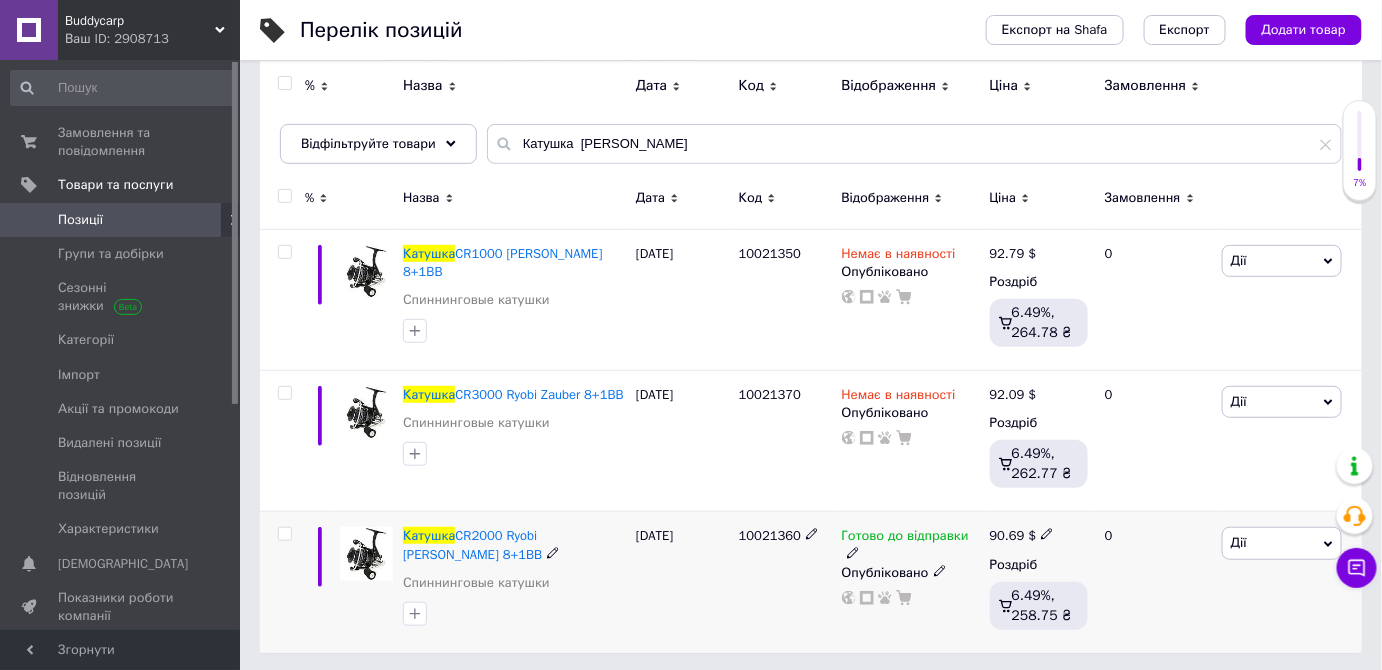 click 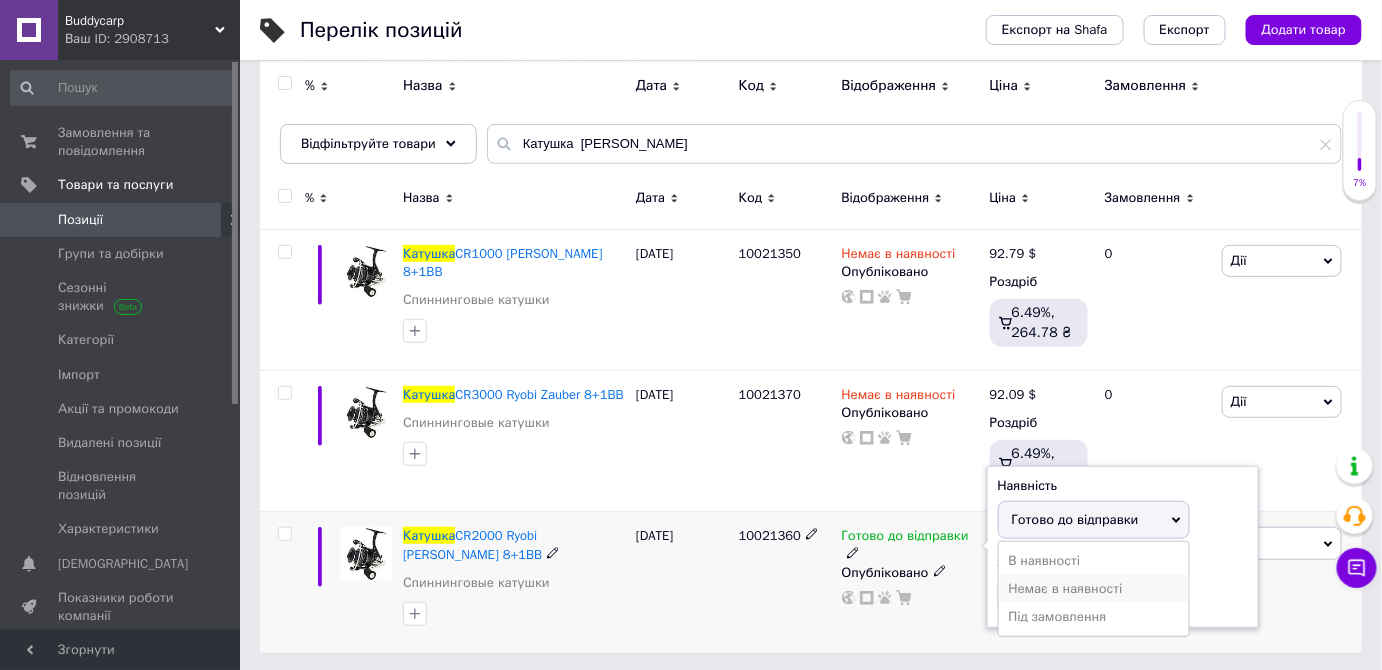 click on "Немає в наявності" at bounding box center (1094, 589) 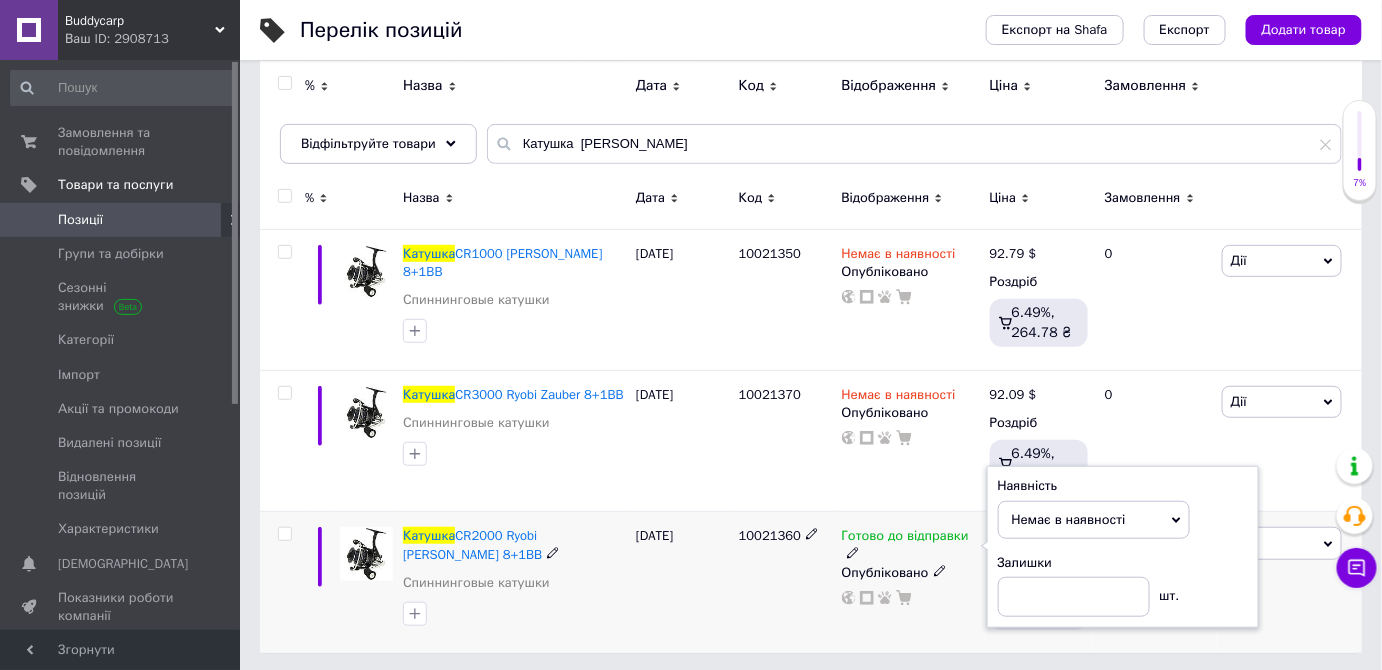click on "[DATE]" at bounding box center (682, 582) 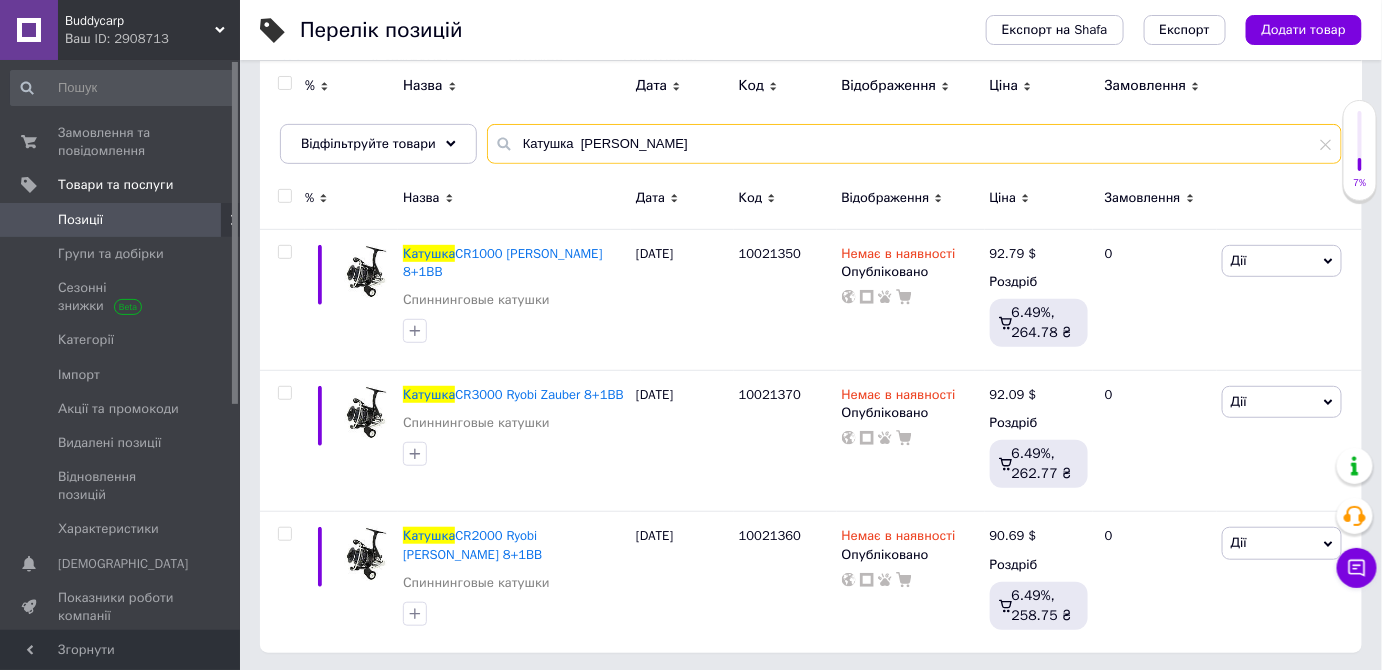 drag, startPoint x: 514, startPoint y: 130, endPoint x: 712, endPoint y: 130, distance: 198 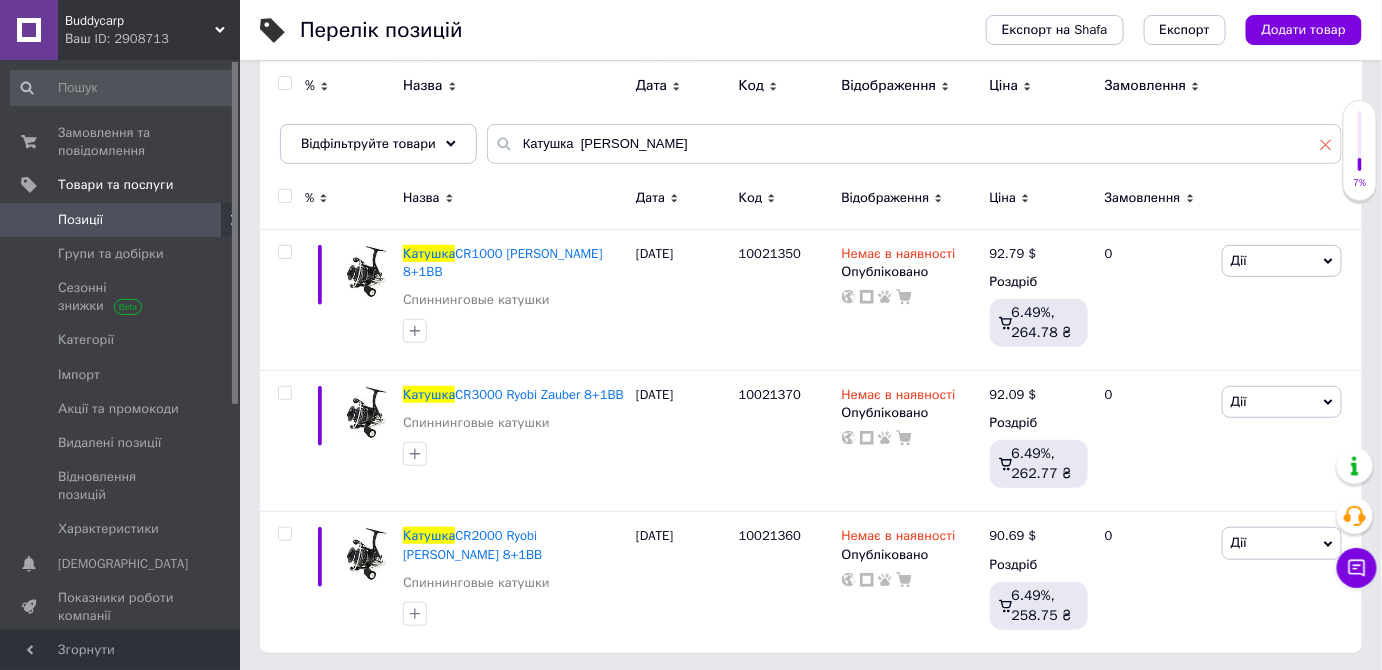 click 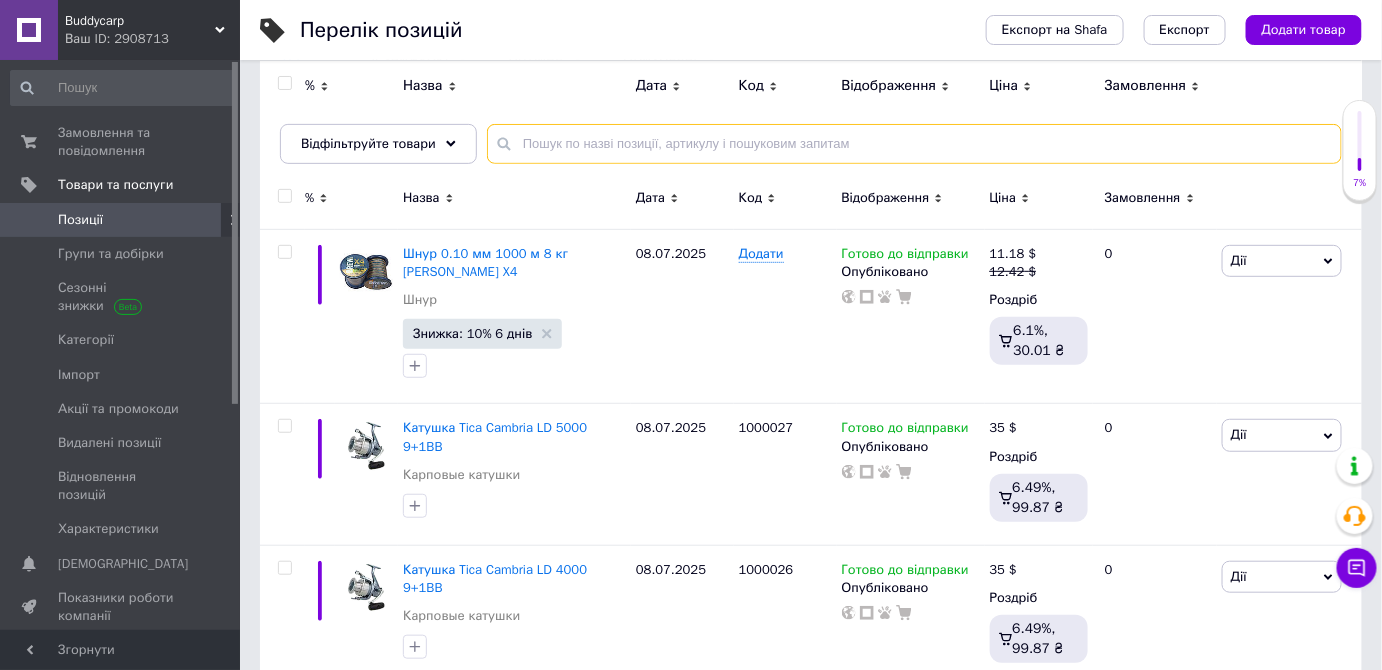paste on "1002070" 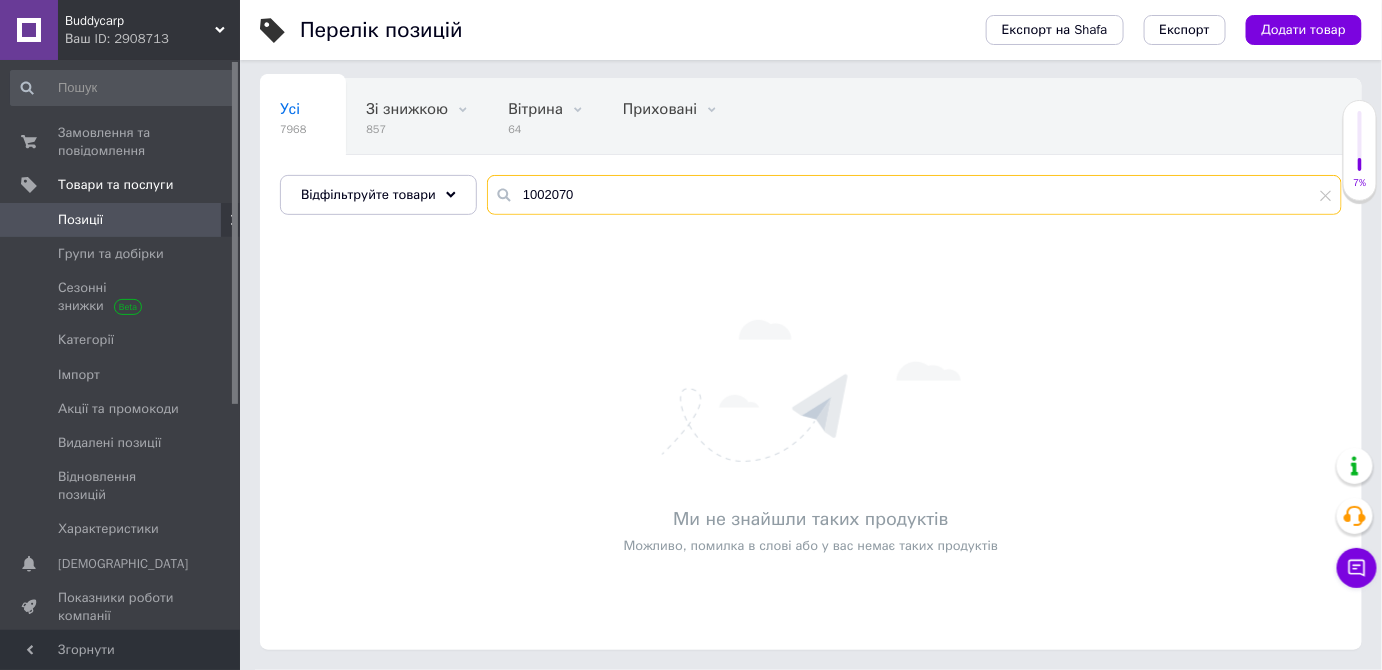 scroll, scrollTop: 149, scrollLeft: 0, axis: vertical 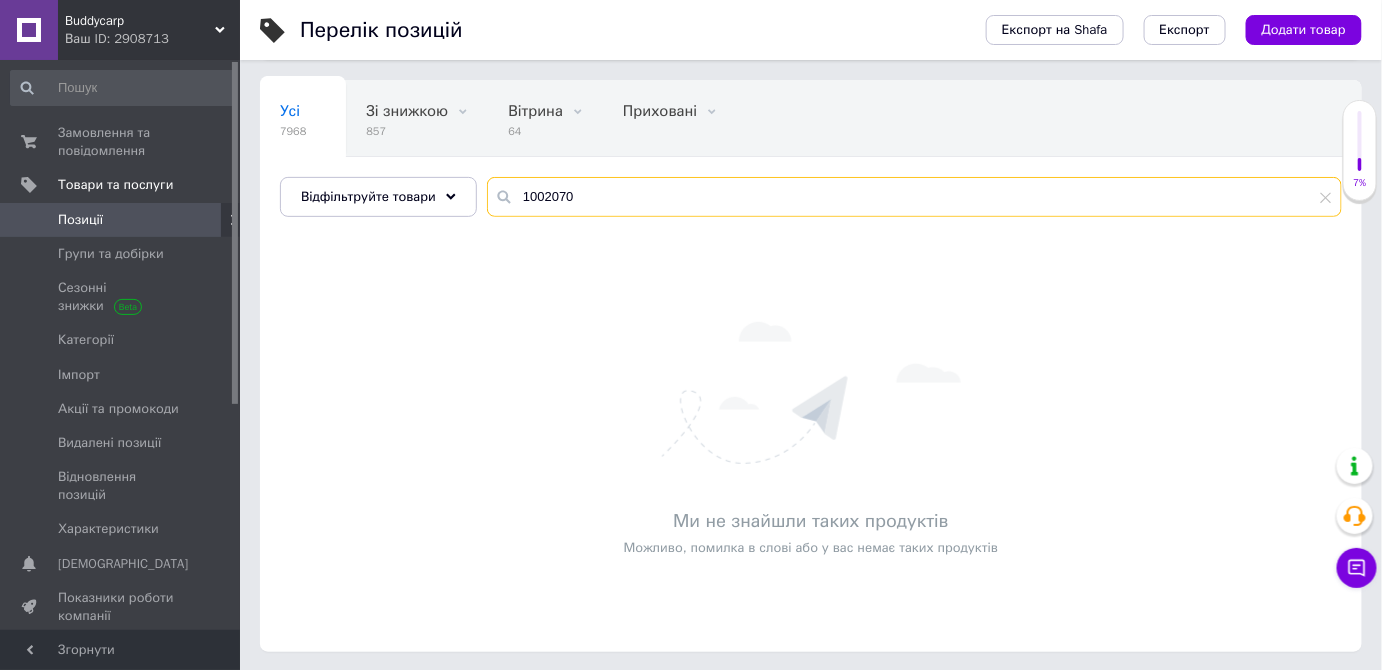 type on "1002070" 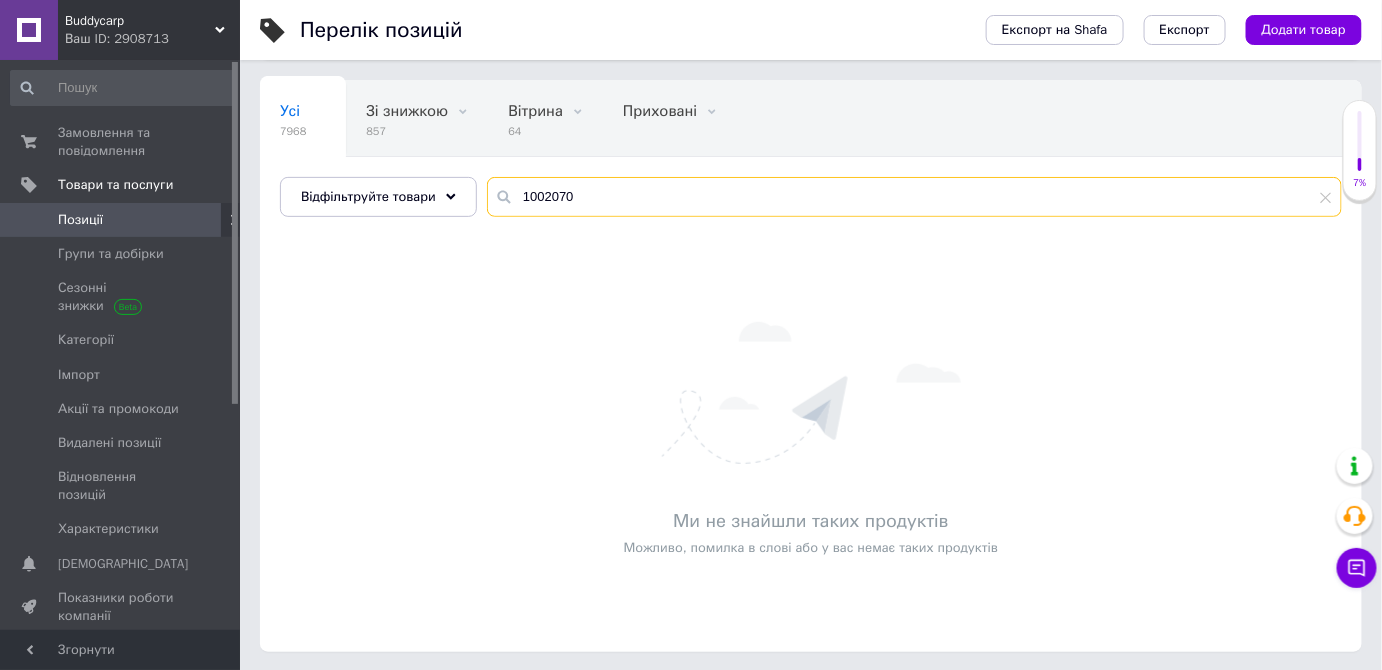 click on "1002070" at bounding box center (914, 197) 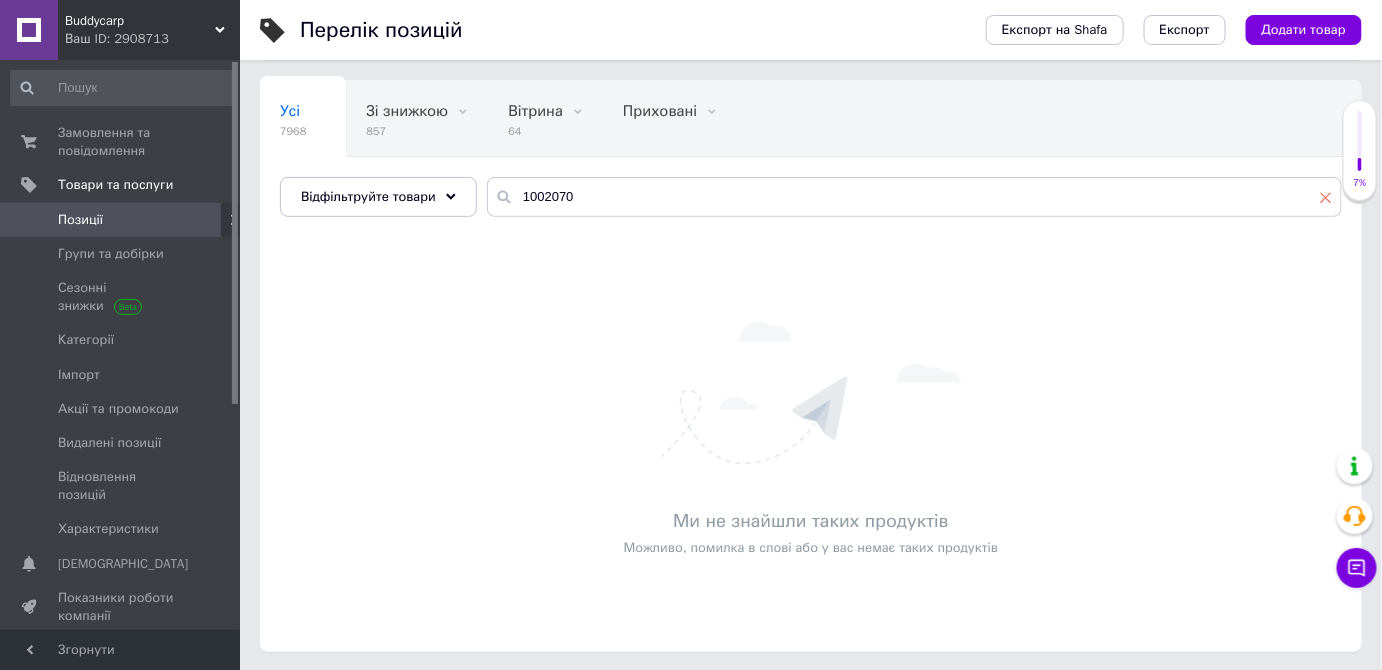 click 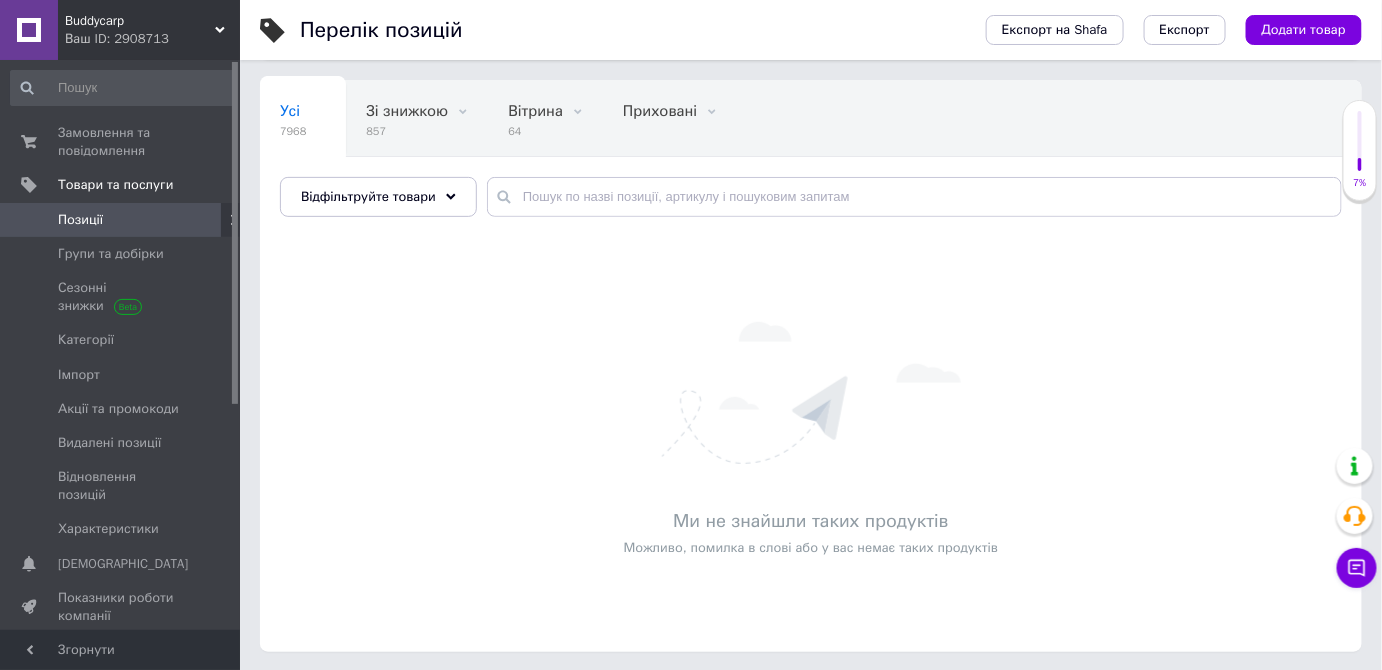 scroll, scrollTop: 0, scrollLeft: 0, axis: both 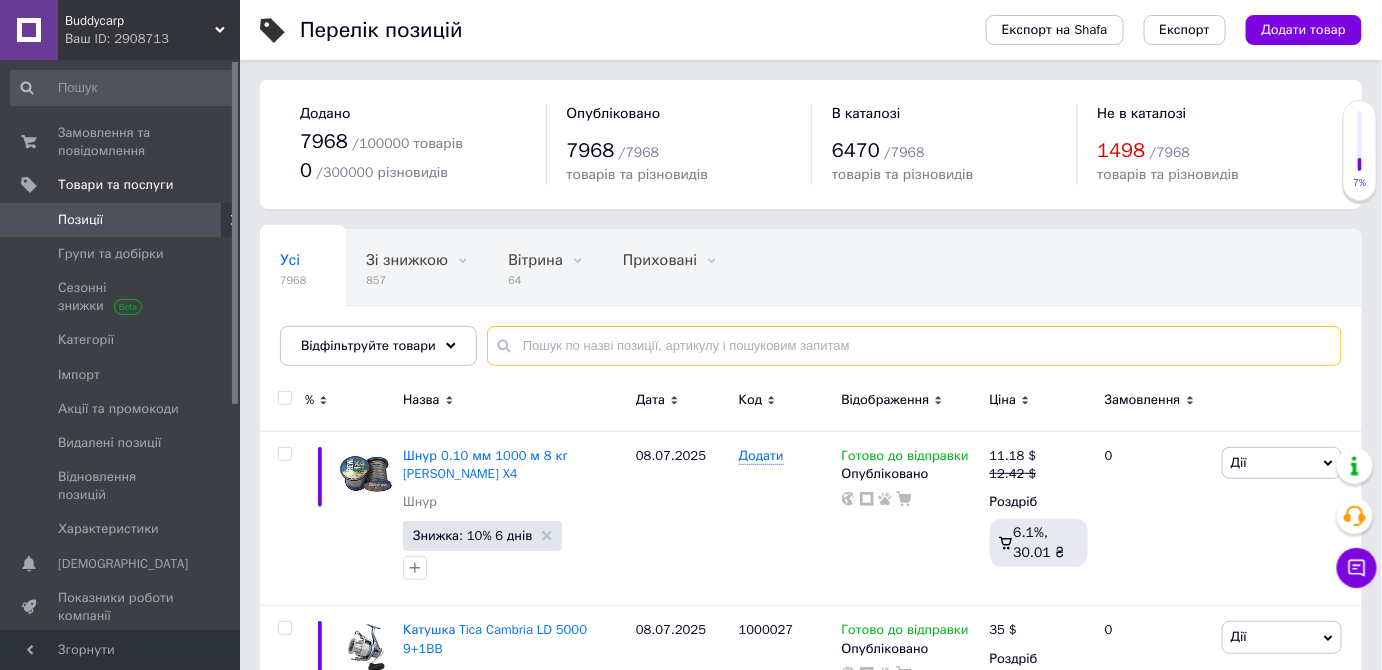 paste on "1002076" 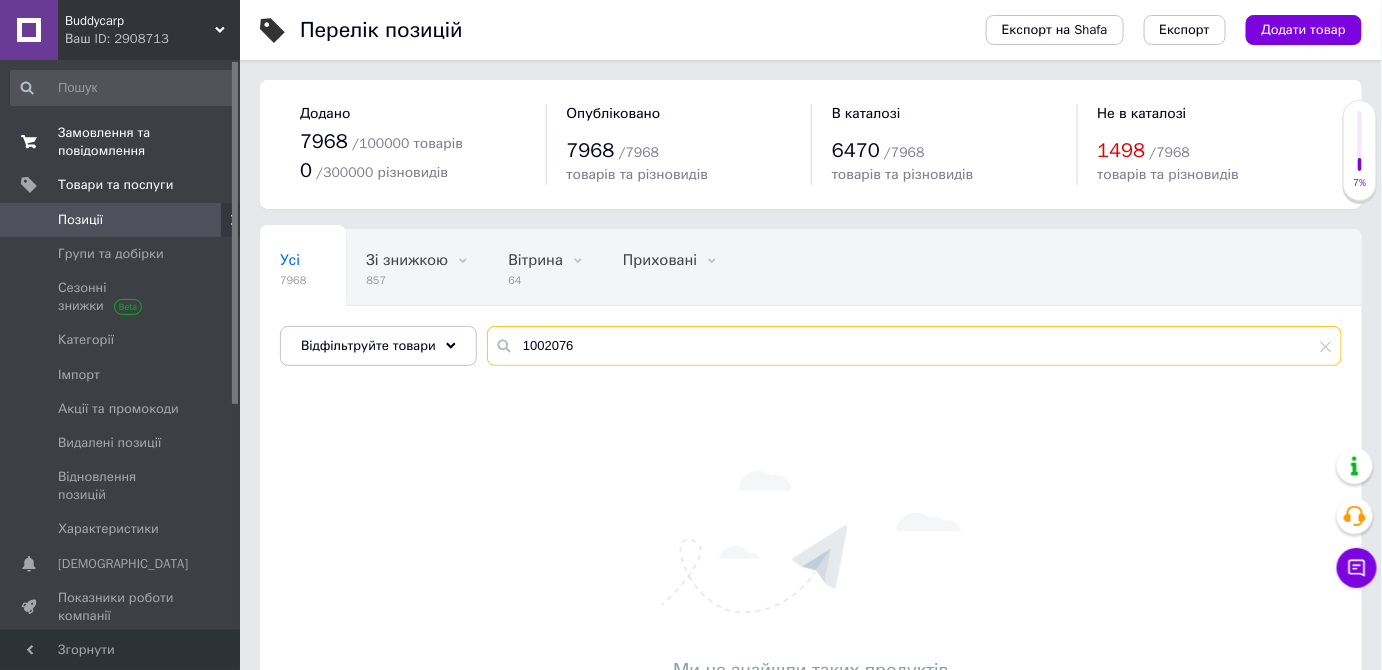 type on "1002076" 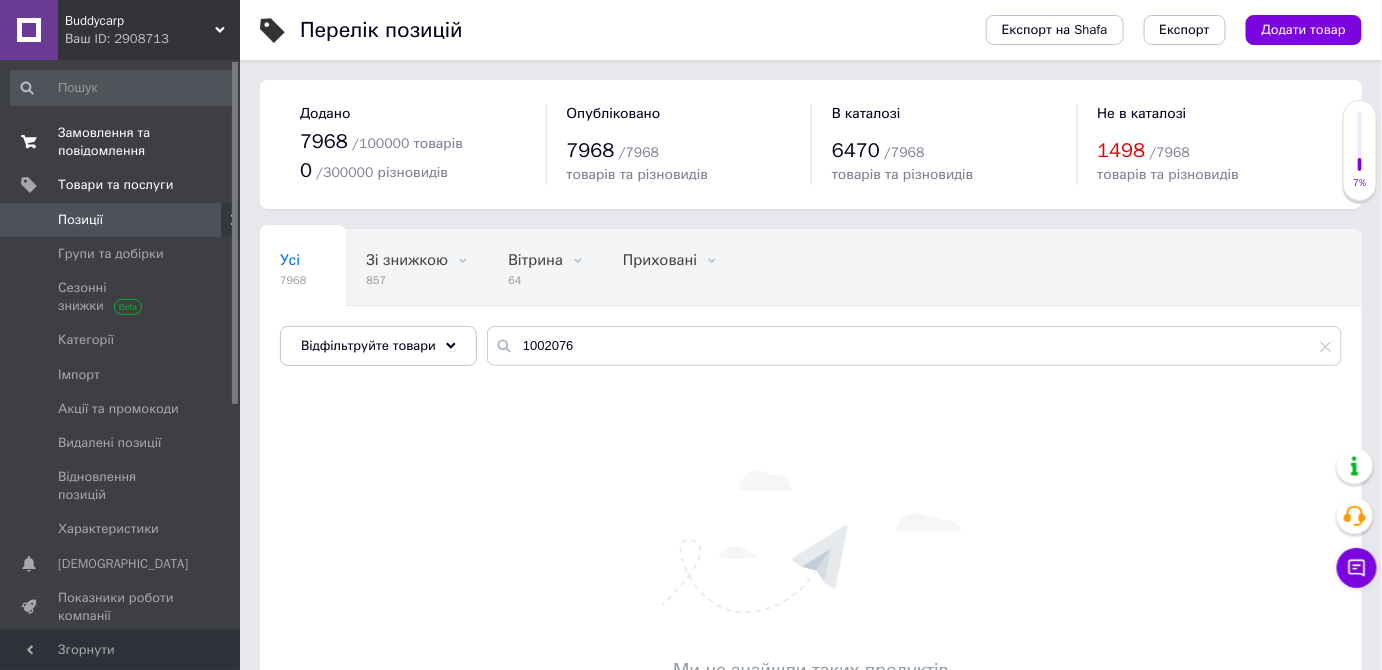 click on "Замовлення та повідомлення" at bounding box center [121, 142] 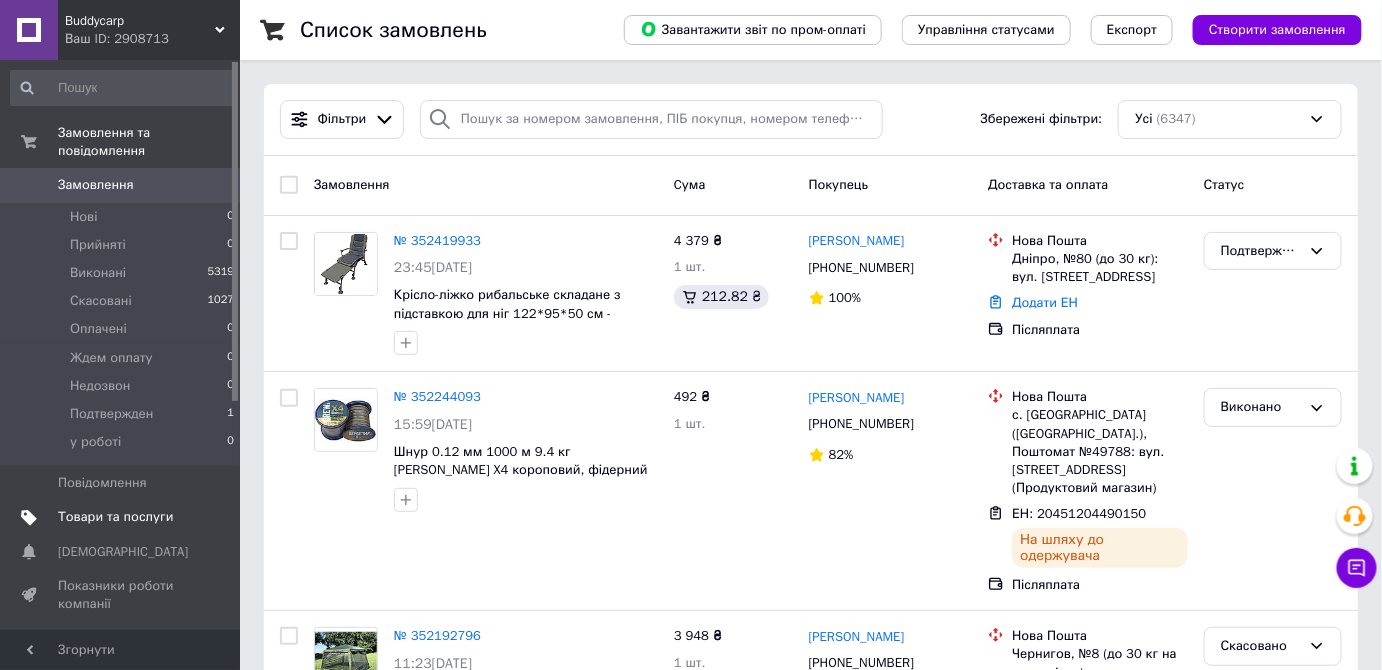 click on "Товари та послуги" at bounding box center [115, 517] 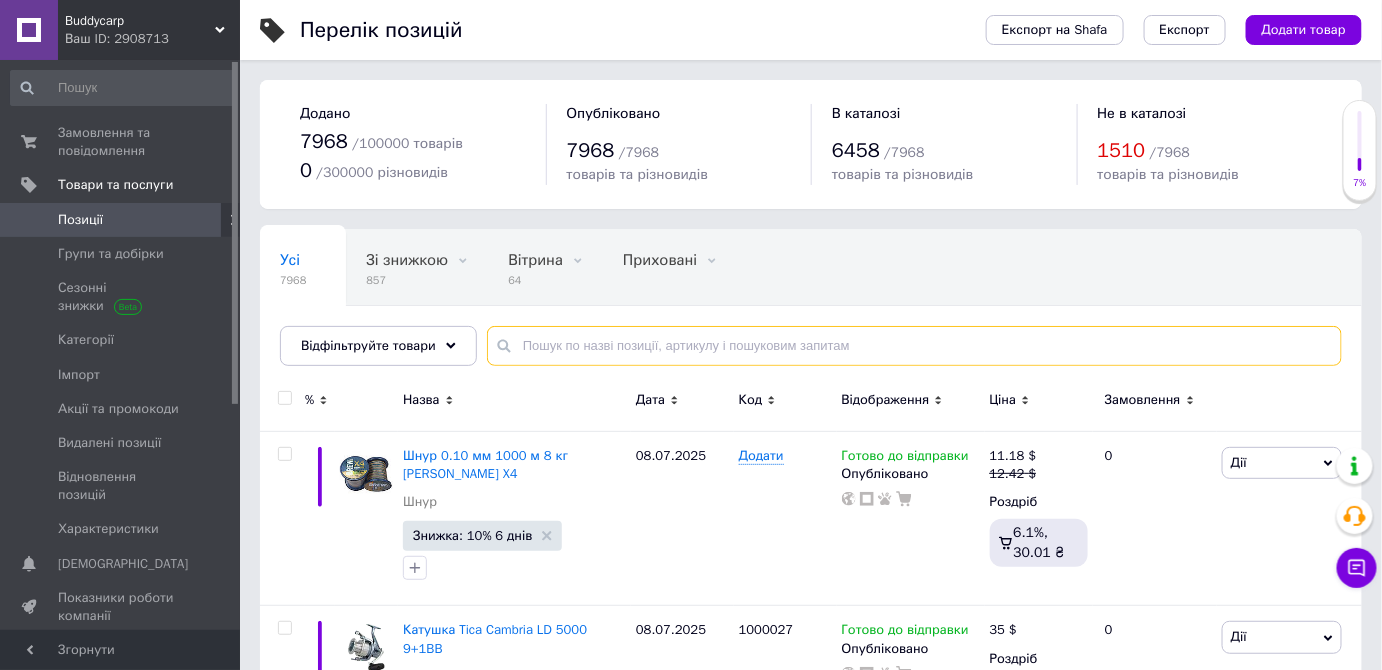 paste on "Катушка Ryobi Avanti" 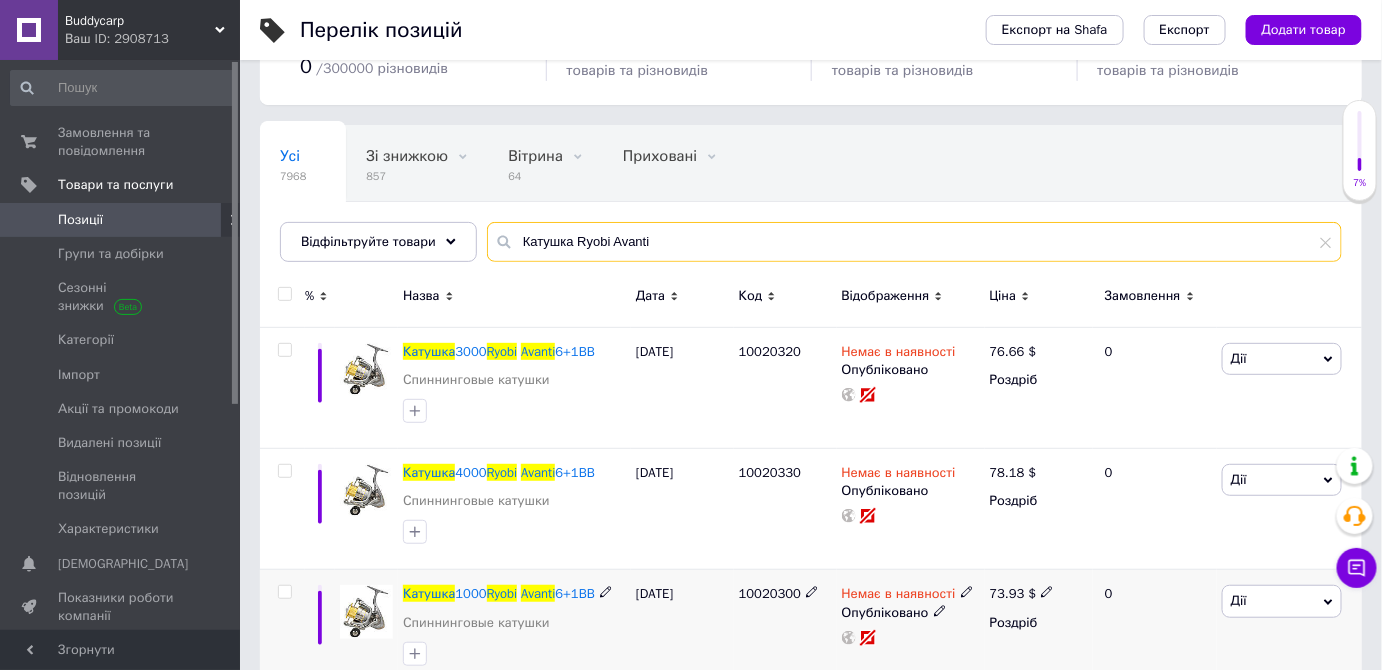 scroll, scrollTop: 263, scrollLeft: 0, axis: vertical 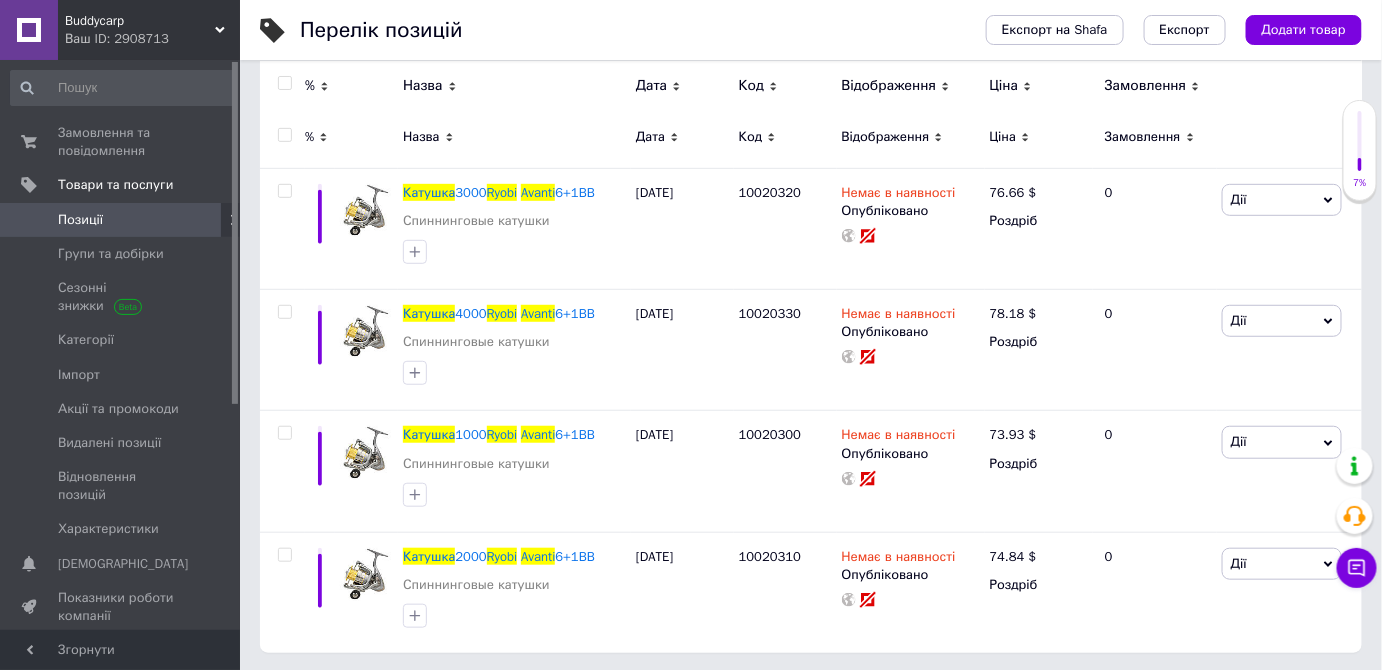 type on "Катушка Ryobi Avanti" 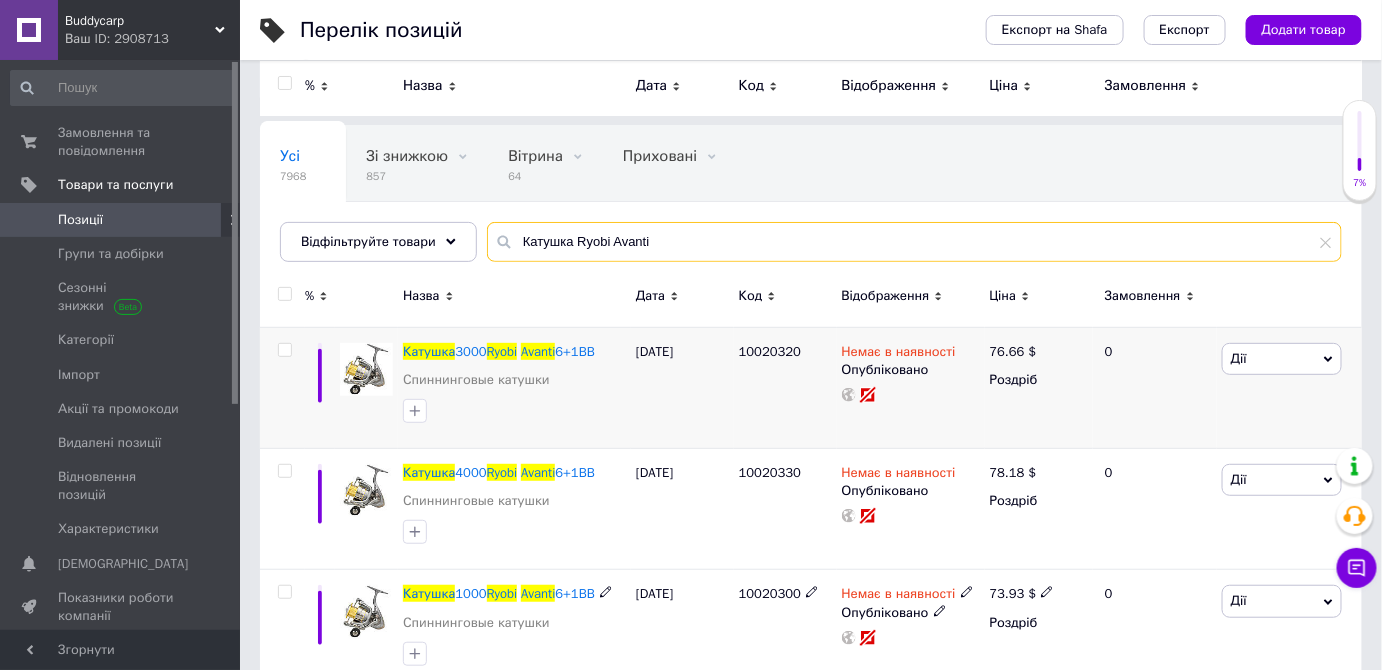 scroll, scrollTop: 0, scrollLeft: 0, axis: both 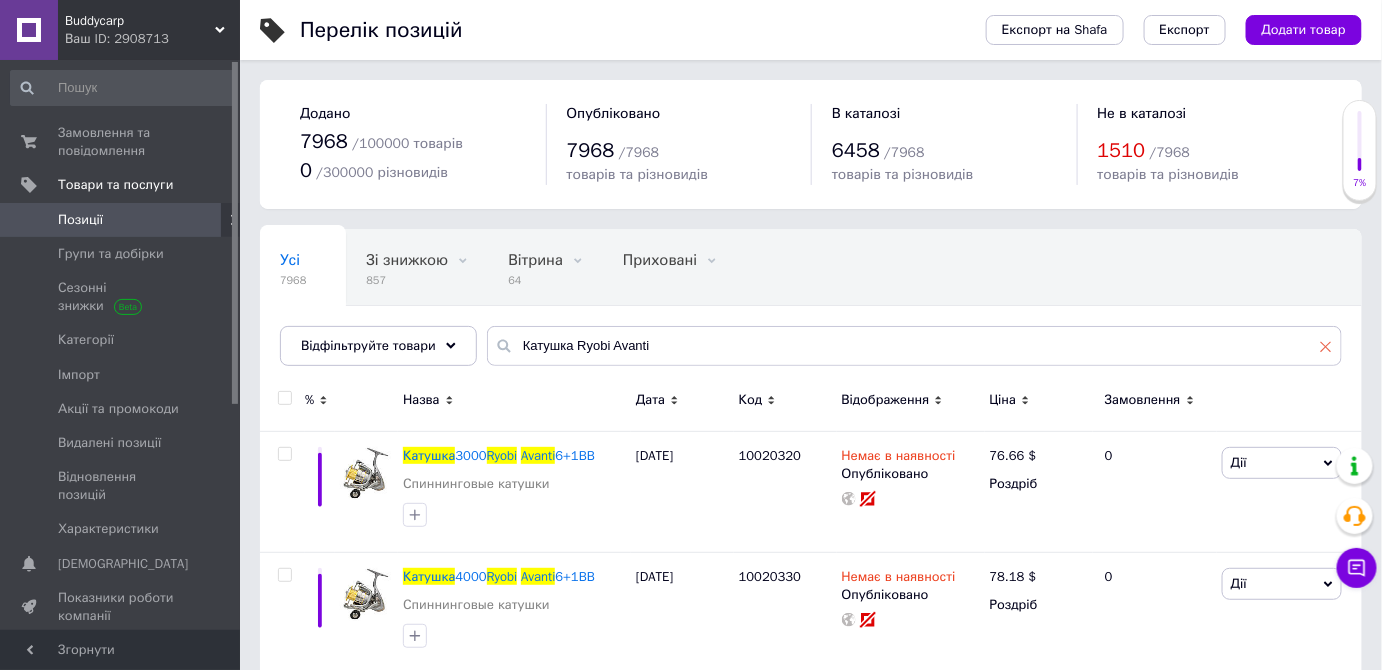 click 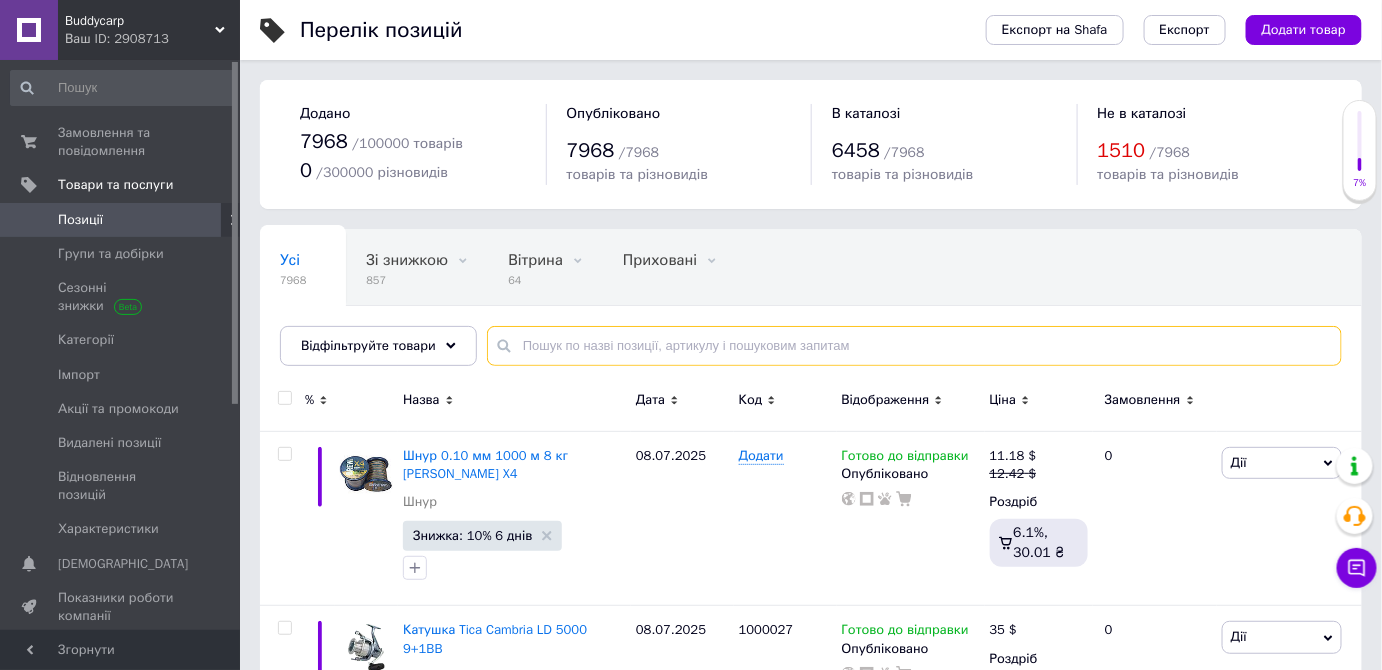 paste on "1002065" 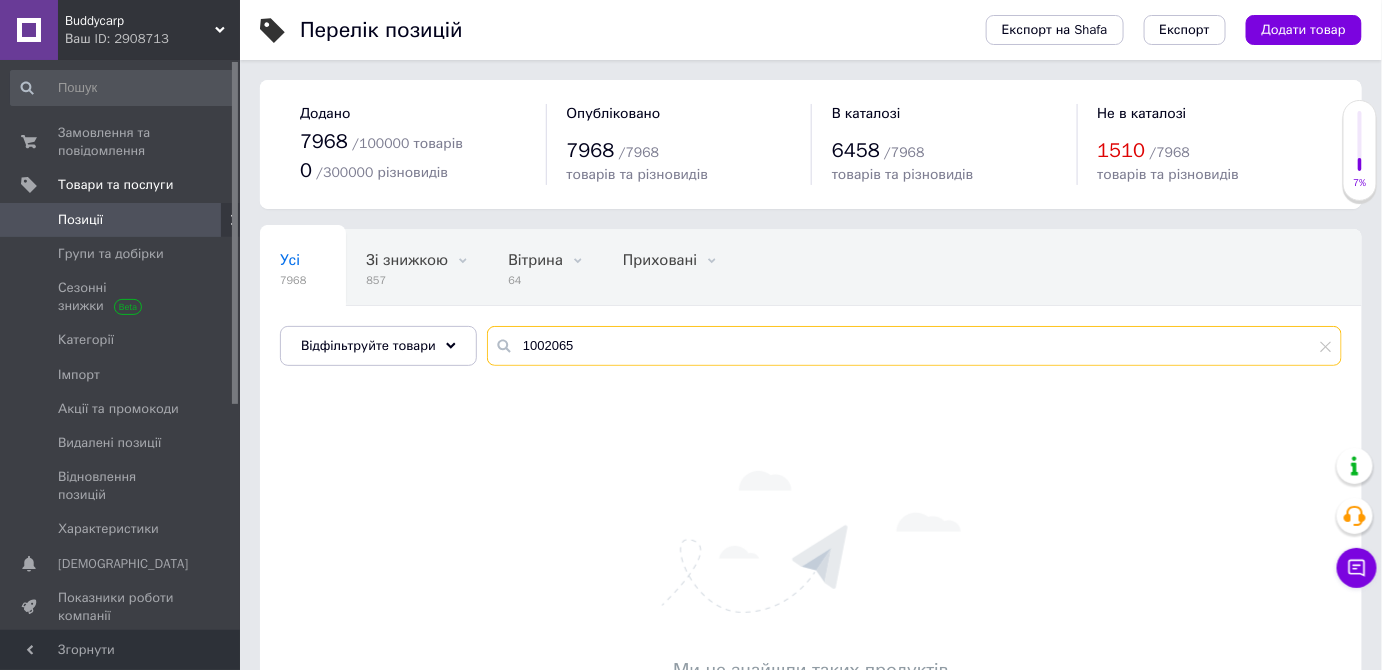type on "1002065" 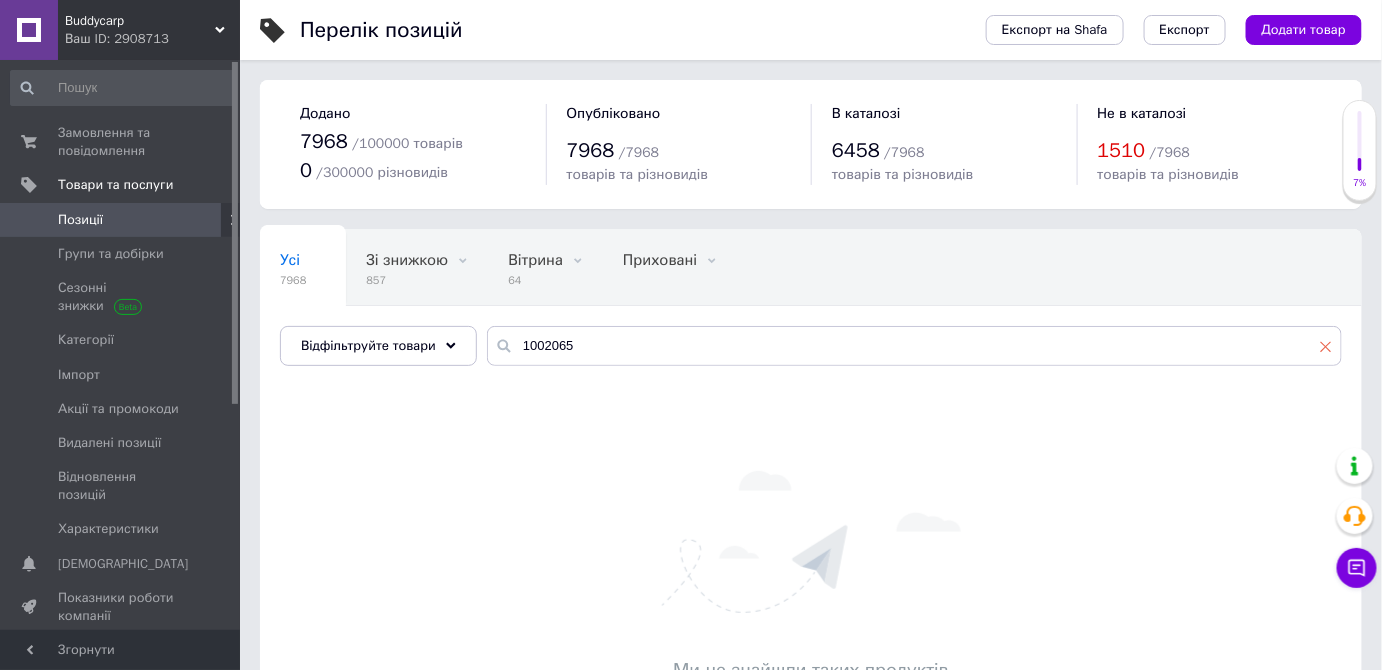 click 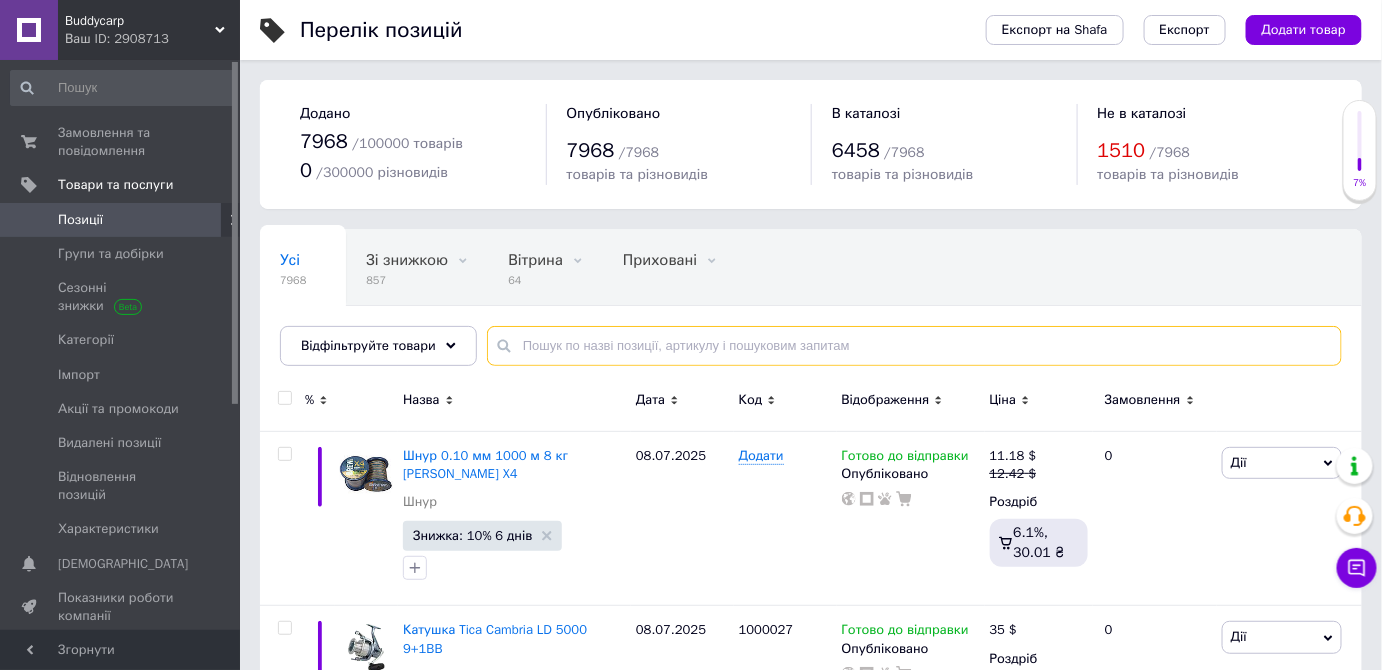 paste on "Ryobi Verum" 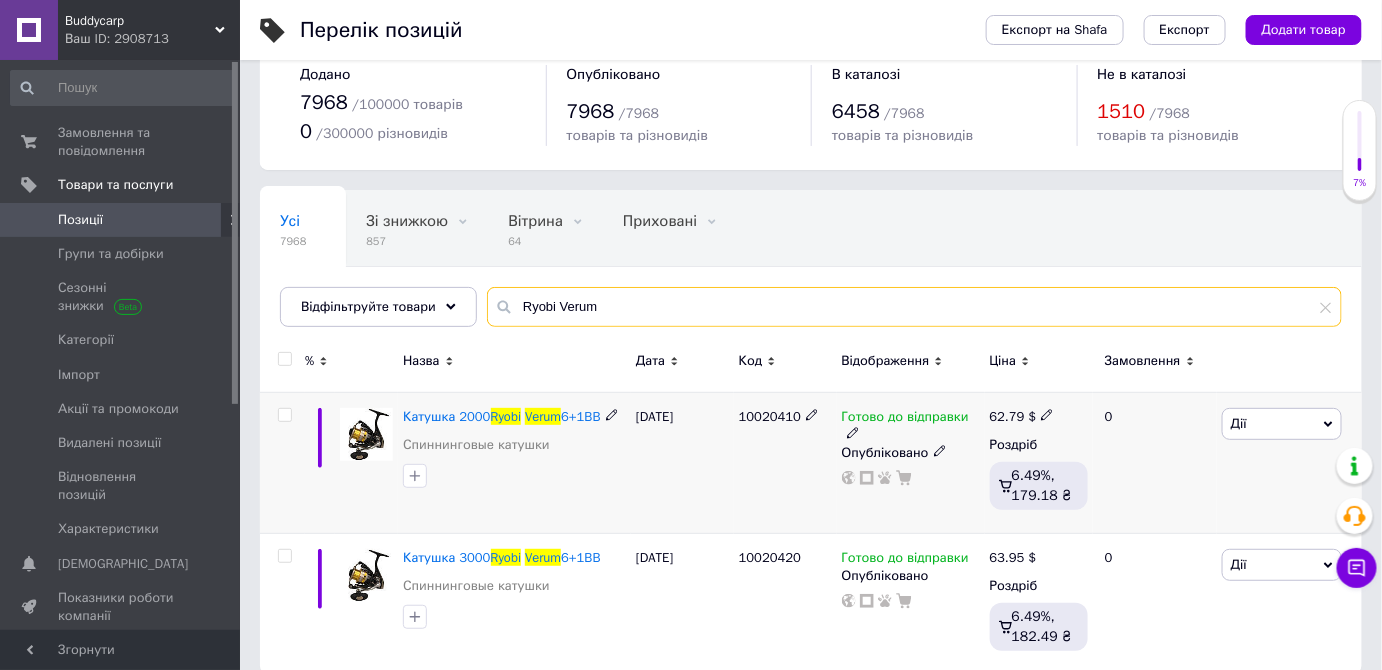 scroll, scrollTop: 61, scrollLeft: 0, axis: vertical 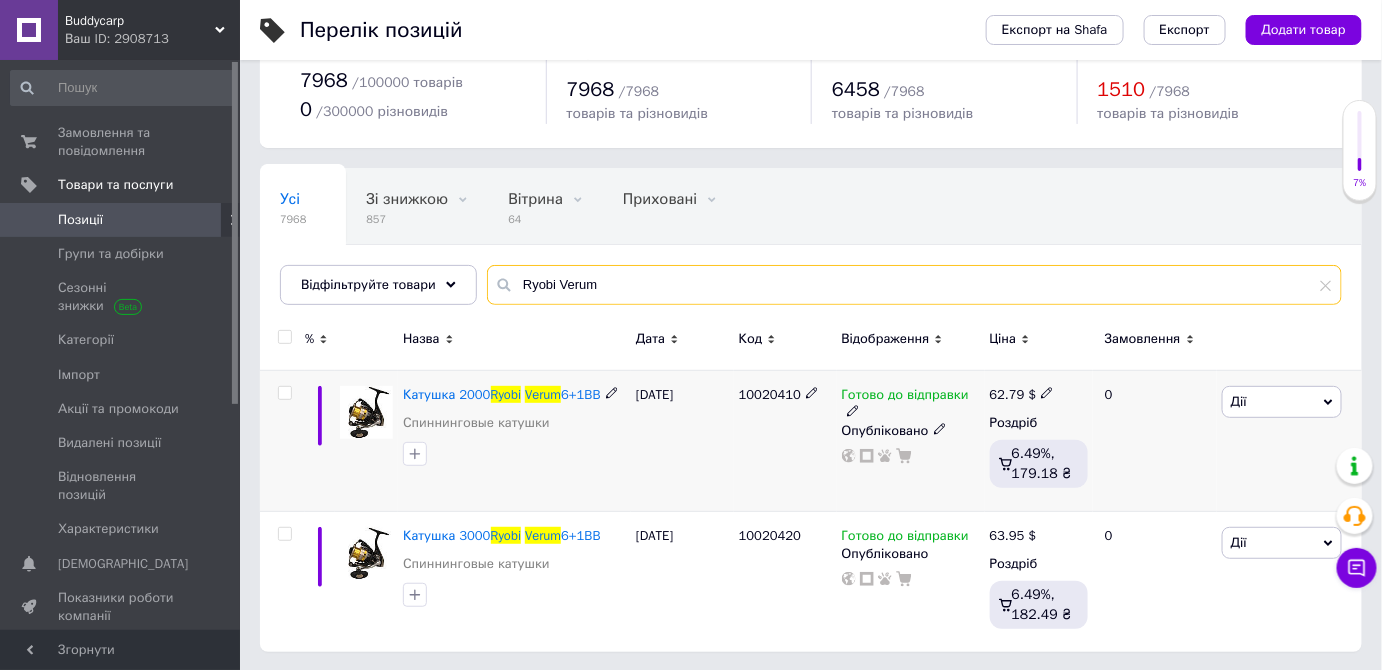 type on "Ryobi Verum" 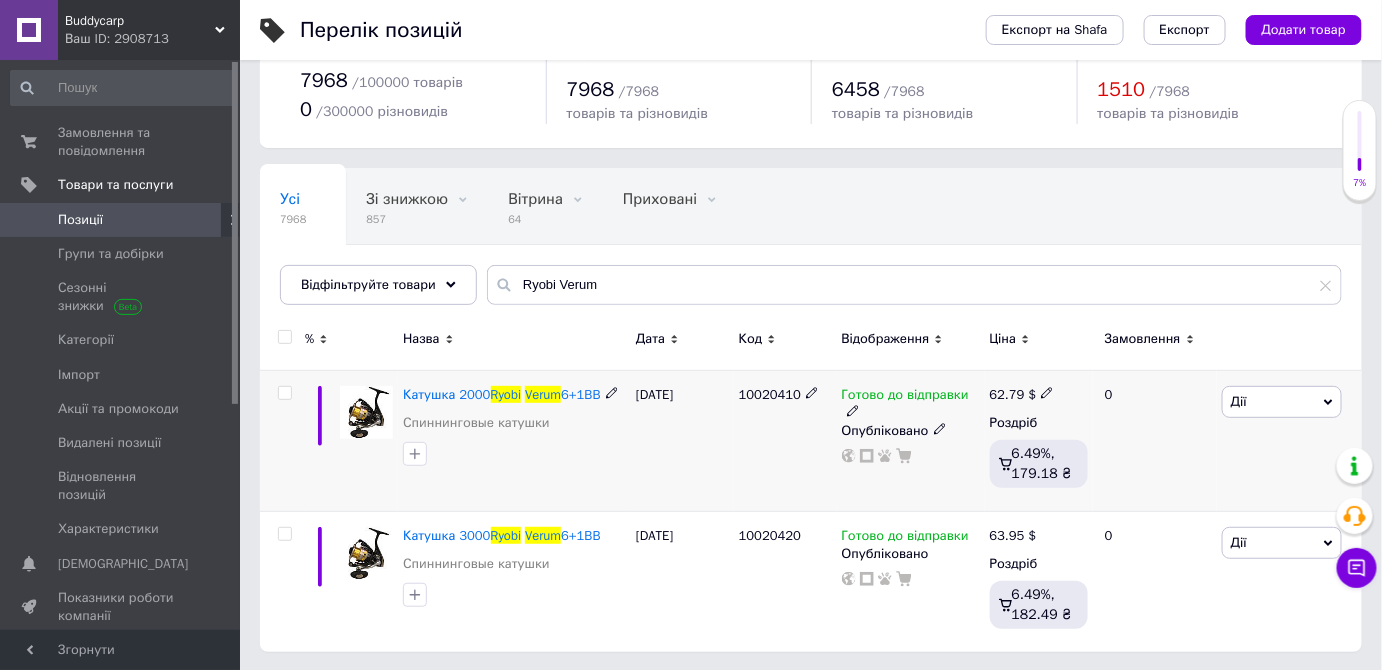 click 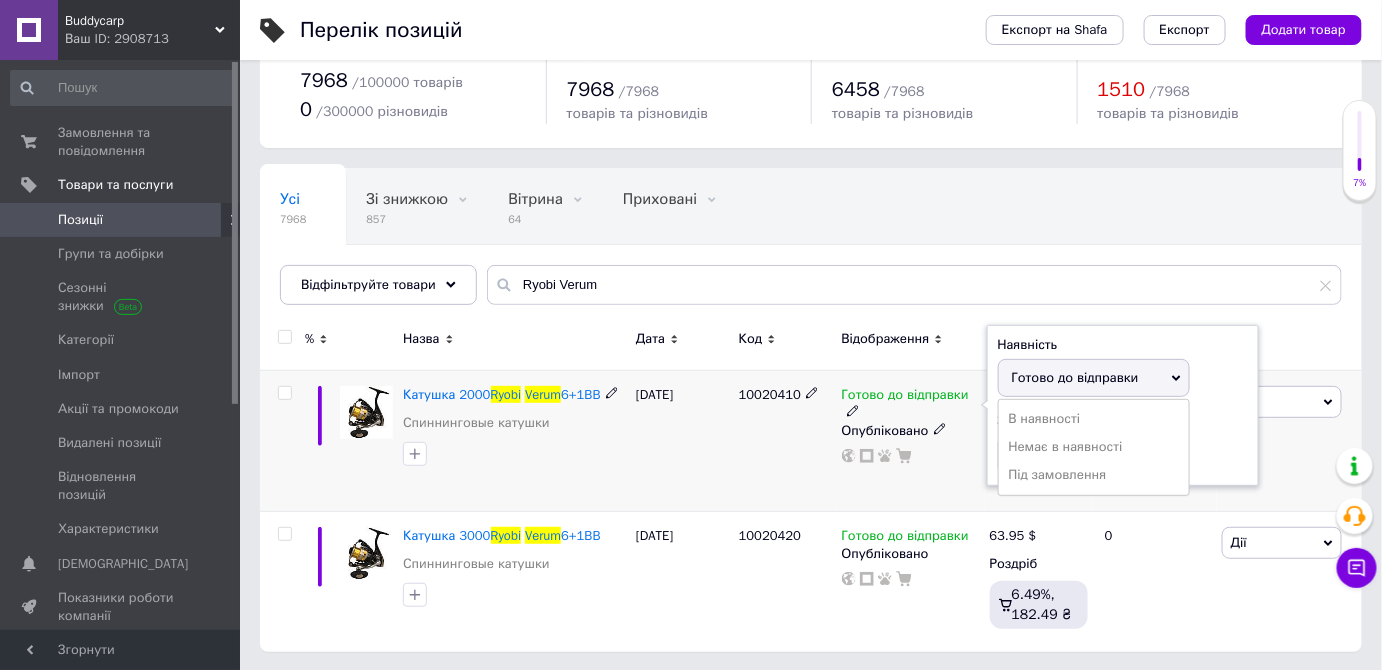 click on "Немає в наявності" at bounding box center (1094, 447) 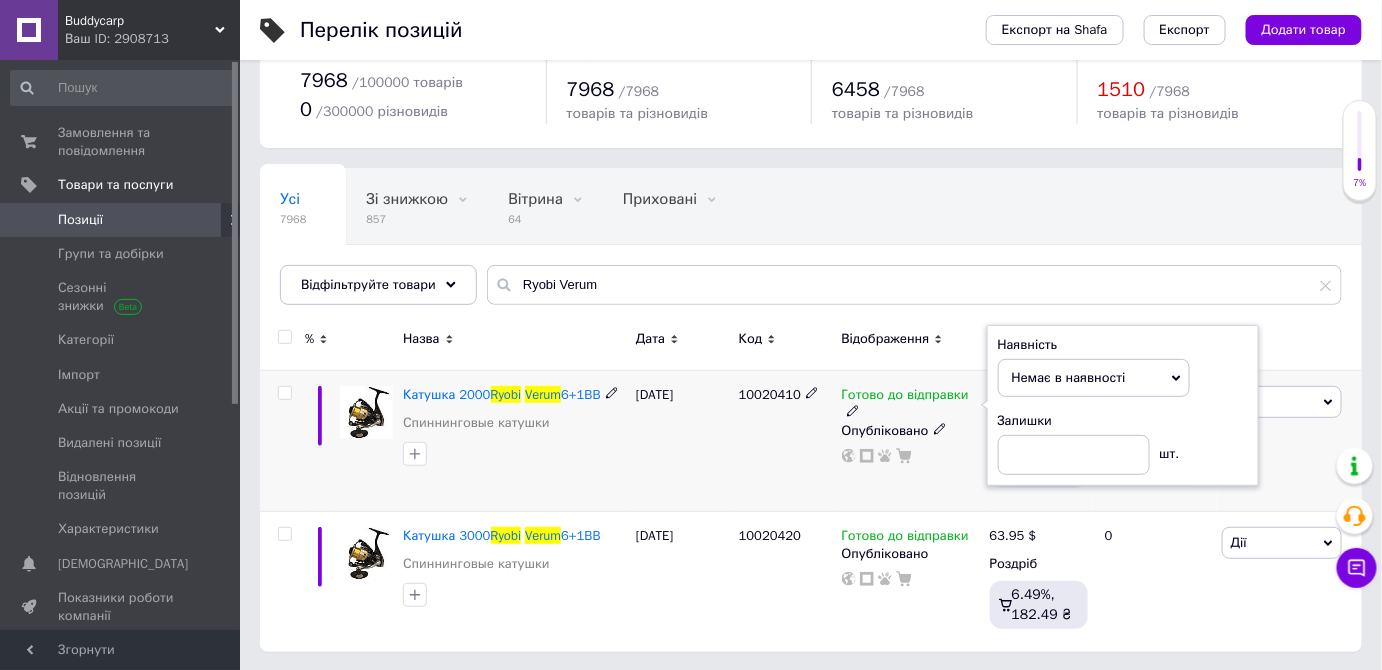 click on "10020410" at bounding box center (785, 440) 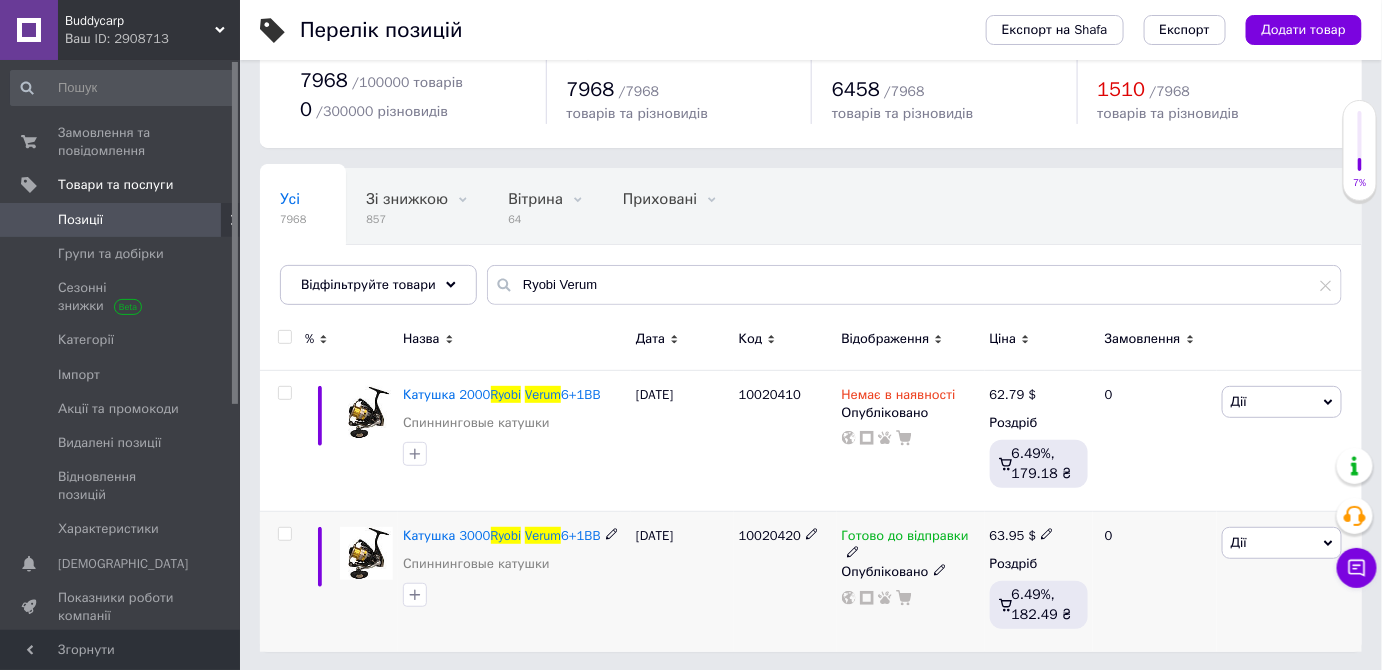 click 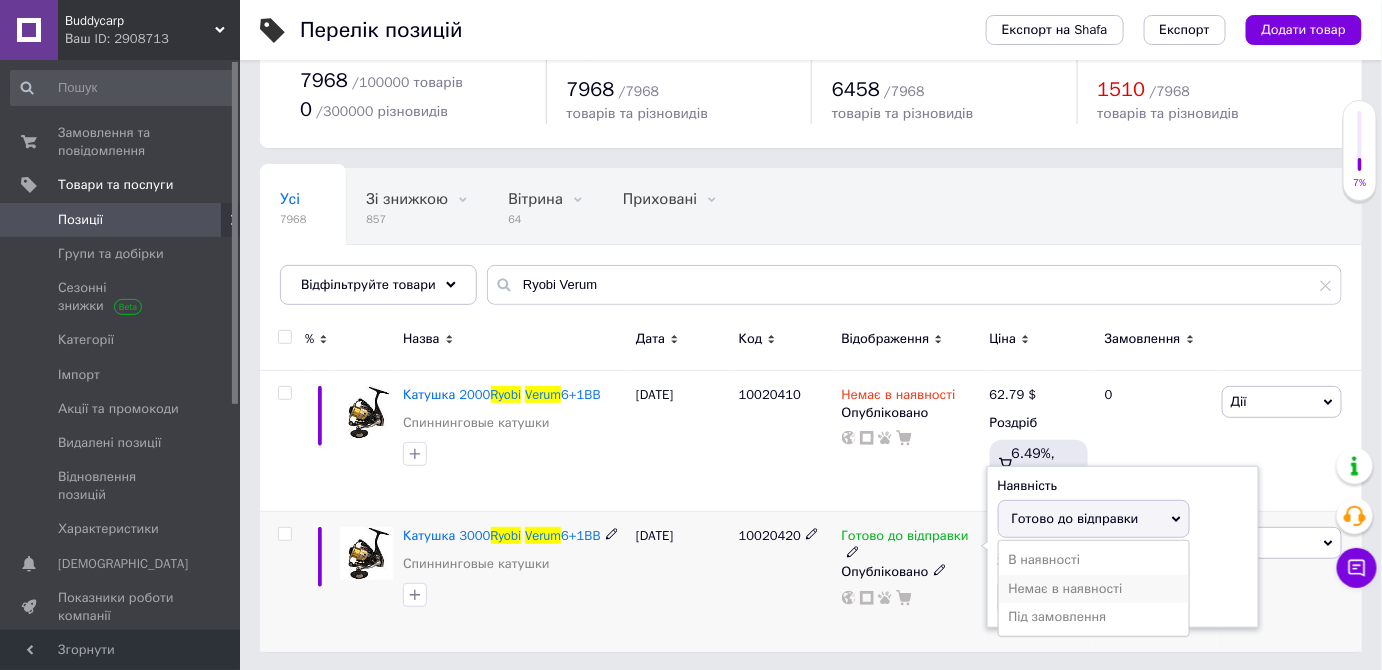 click on "Немає в наявності" at bounding box center [1094, 589] 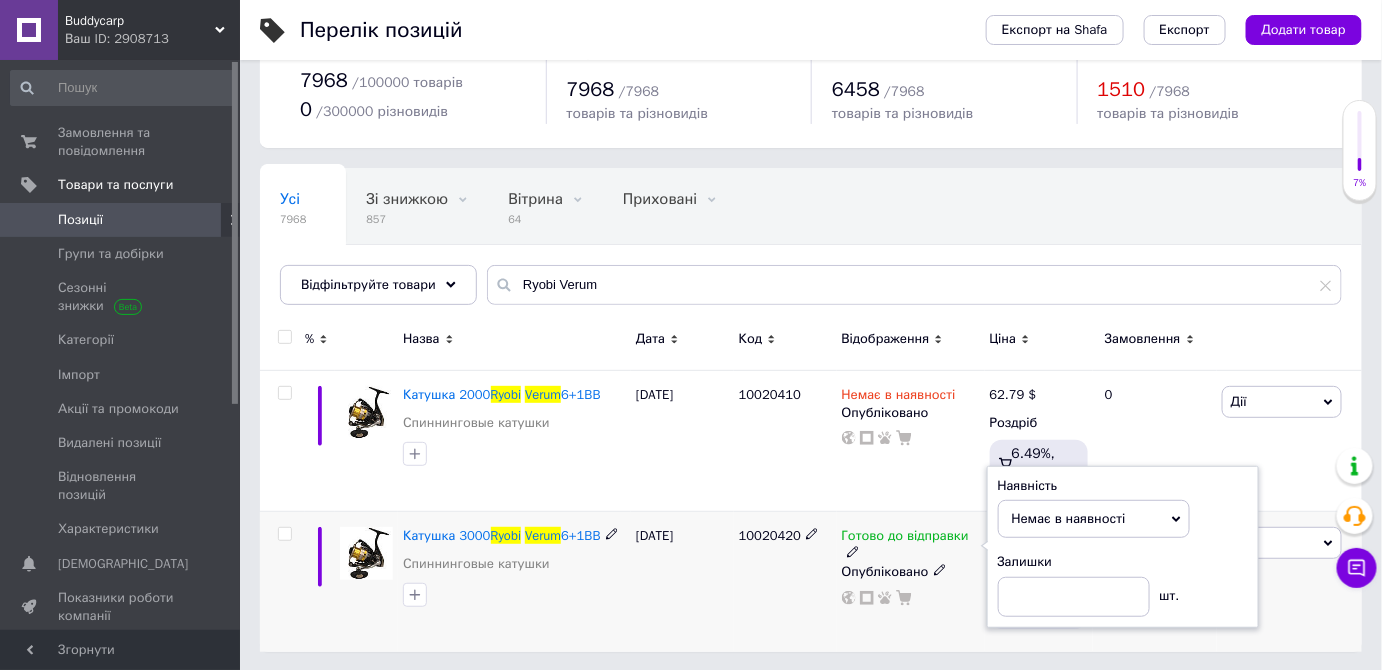 click on "10020420" at bounding box center [785, 582] 